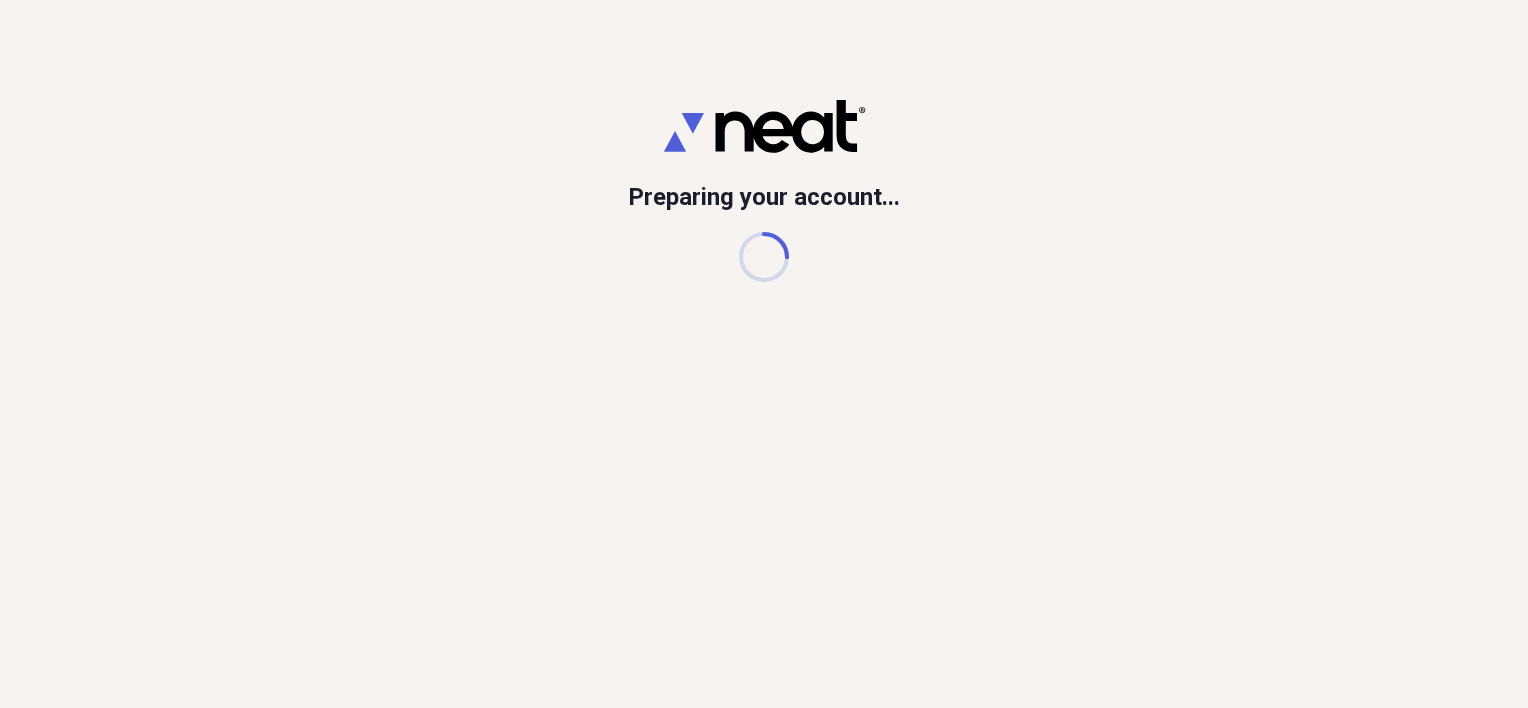scroll, scrollTop: 0, scrollLeft: 0, axis: both 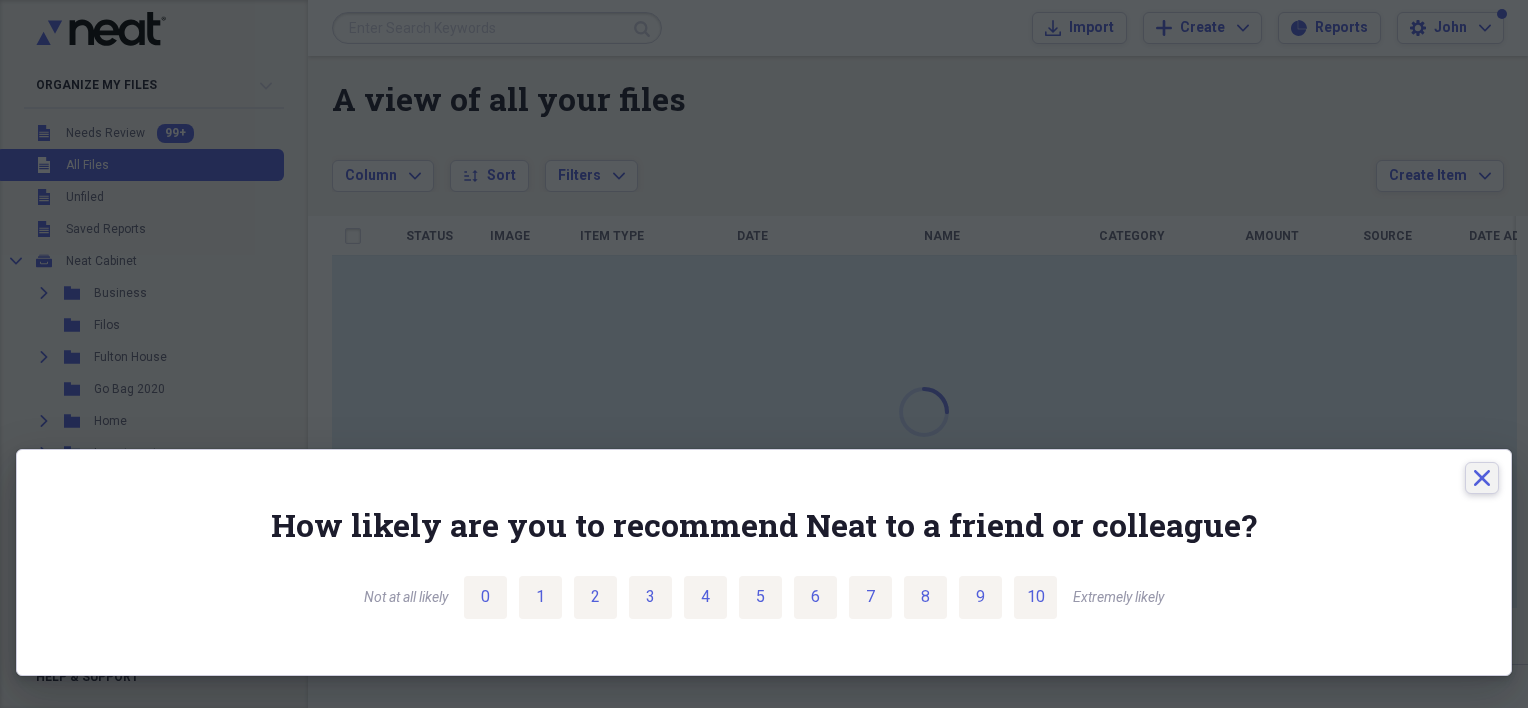 click on "Close" 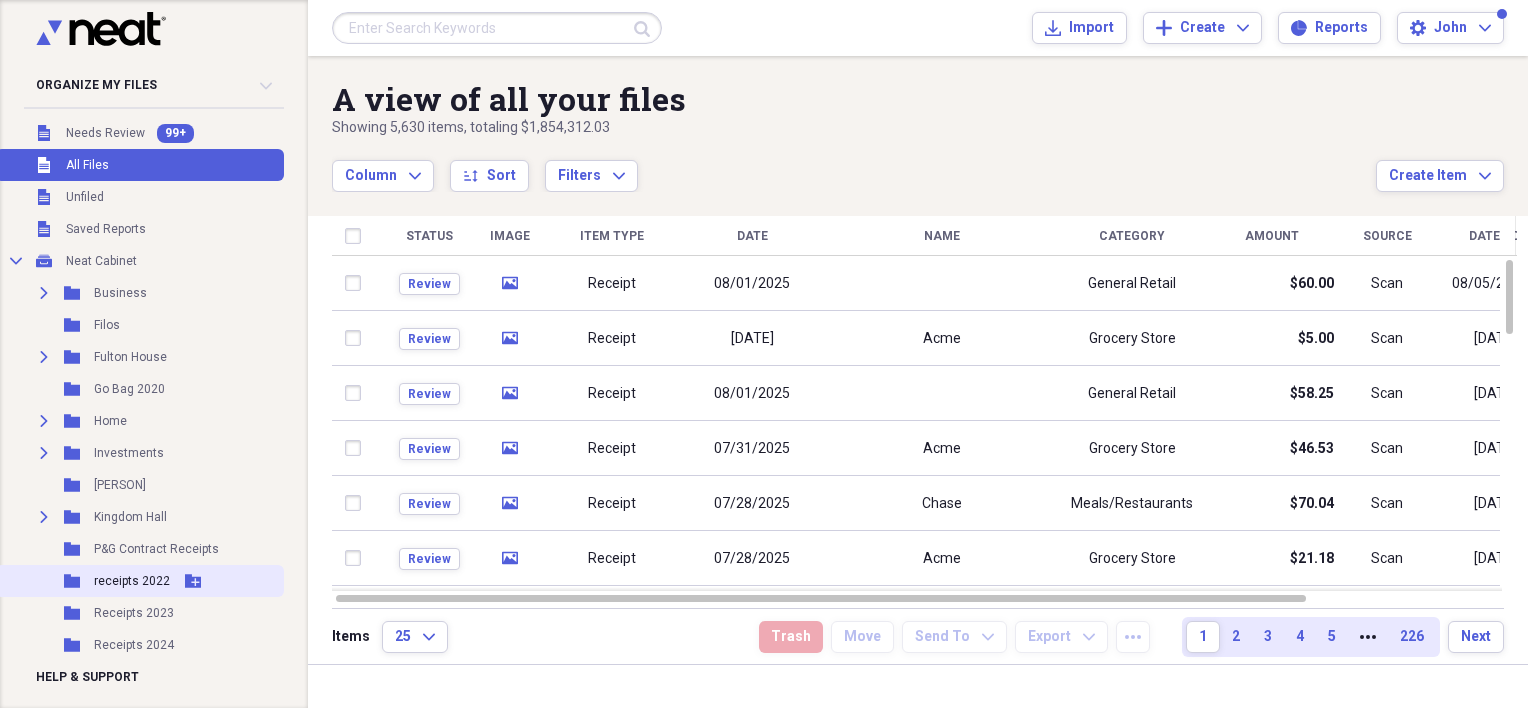 scroll, scrollTop: 100, scrollLeft: 0, axis: vertical 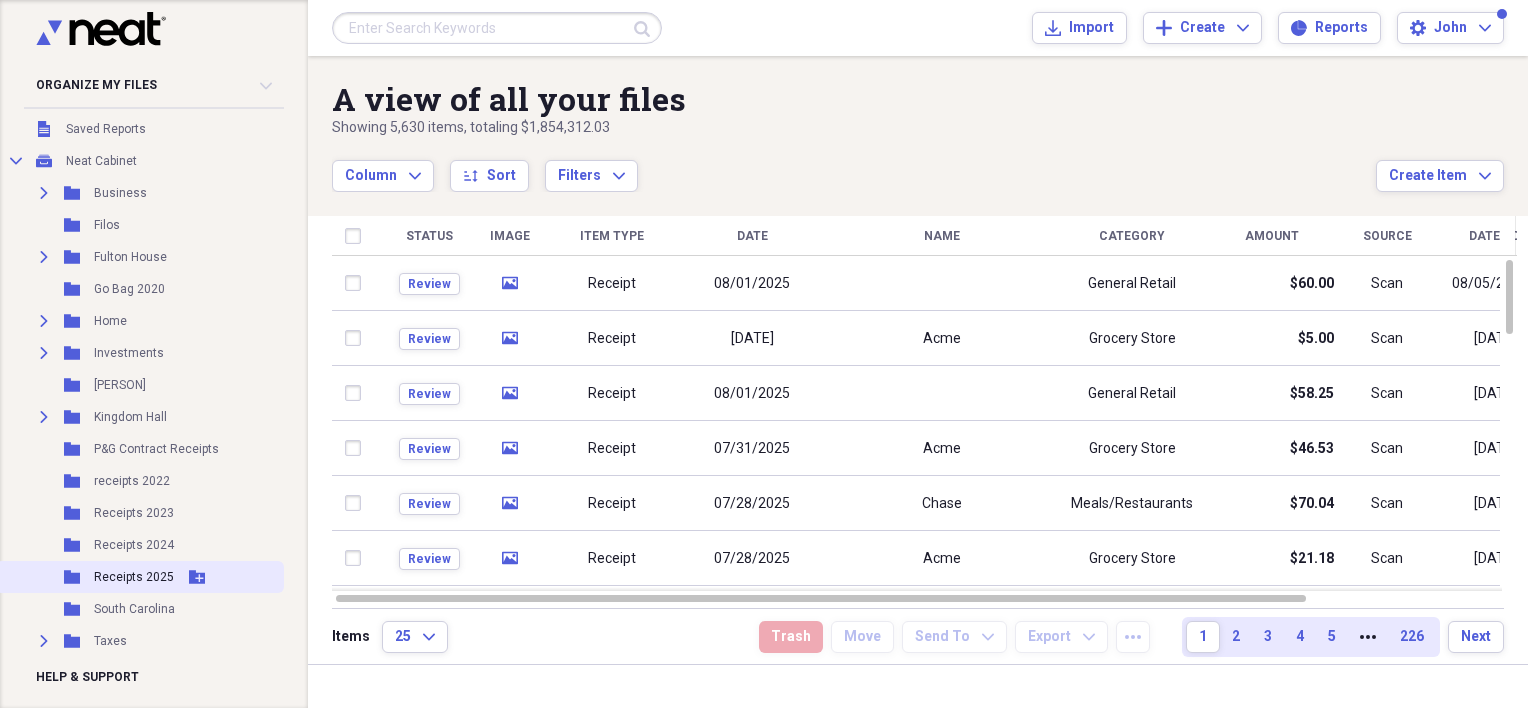 click on "Receipts 2025" at bounding box center (134, 577) 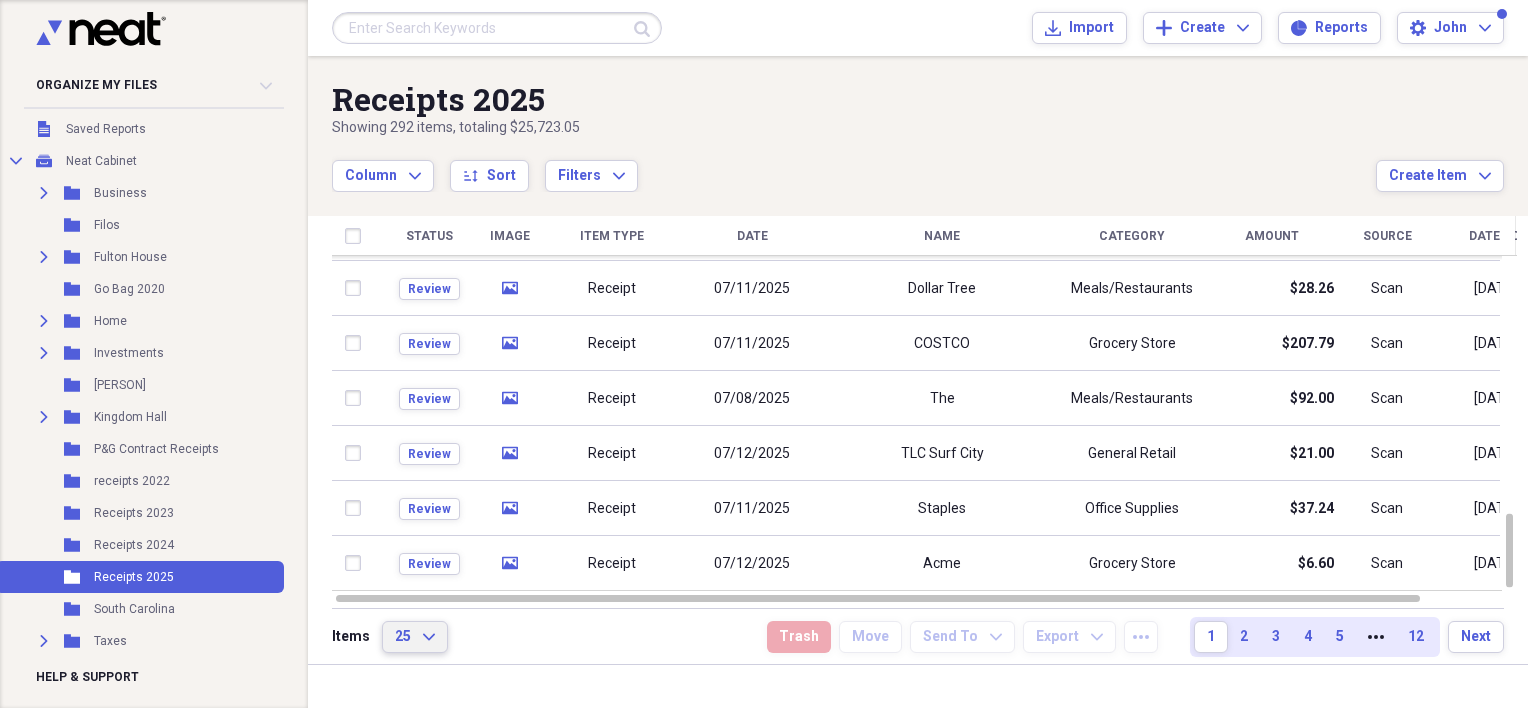 click on "Expand" 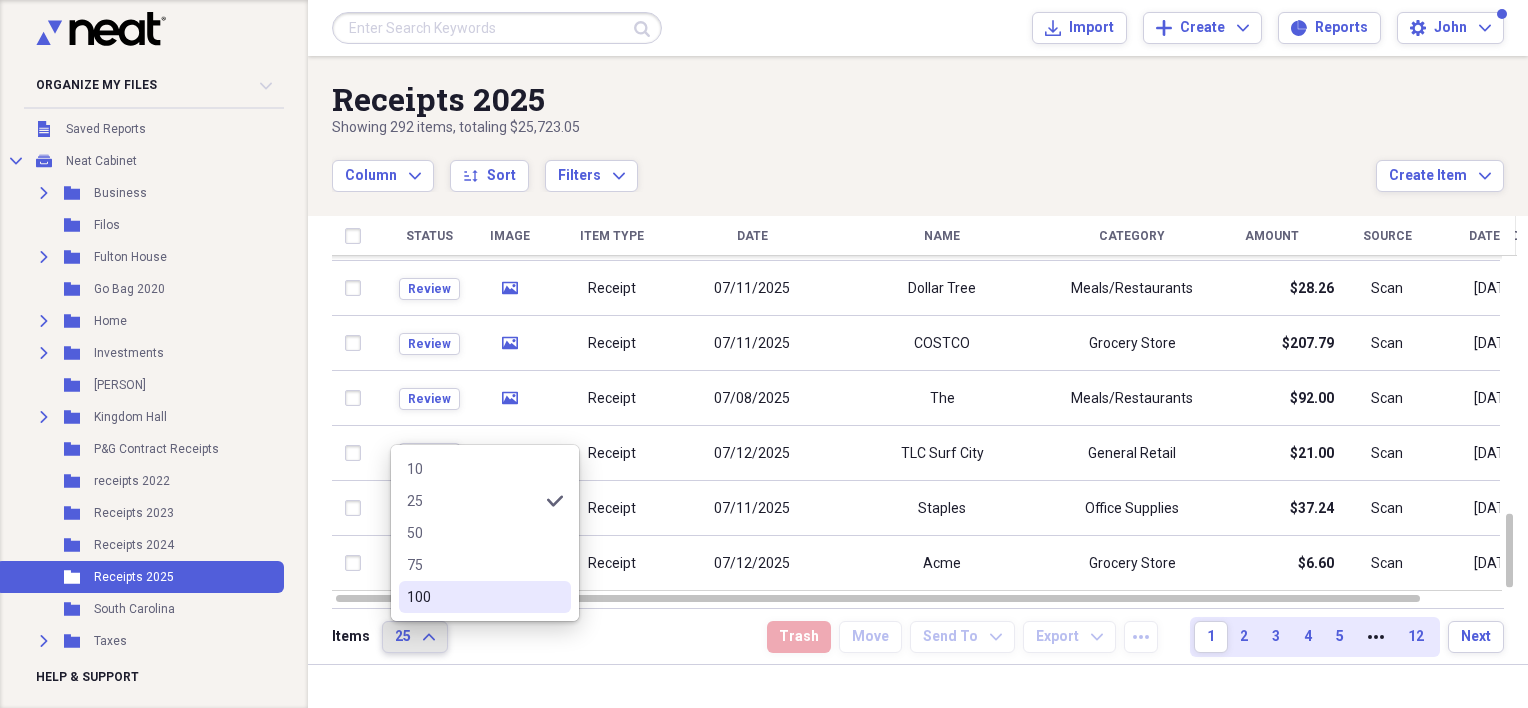 click on "100" at bounding box center (485, 597) 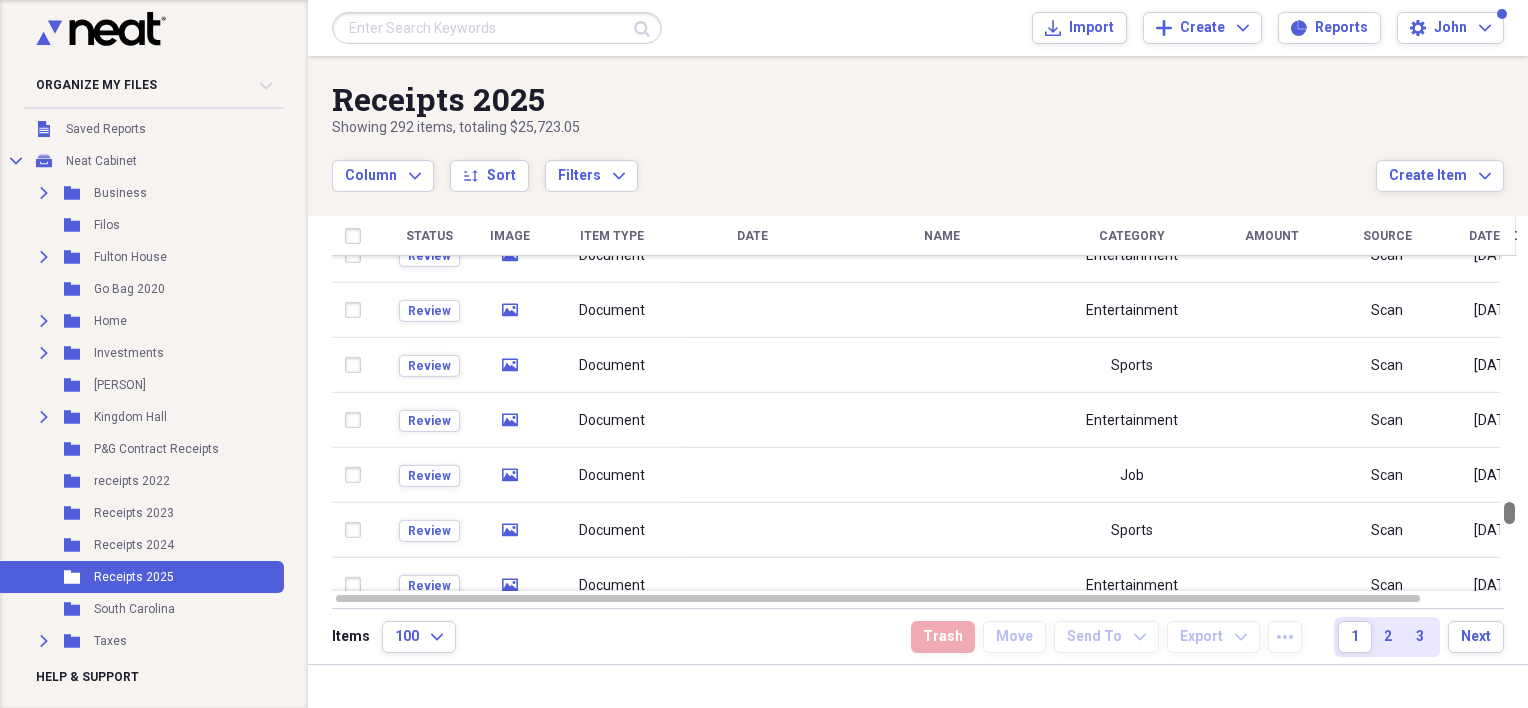 drag, startPoint x: 1519, startPoint y: 320, endPoint x: 1512, endPoint y: 538, distance: 218.11235 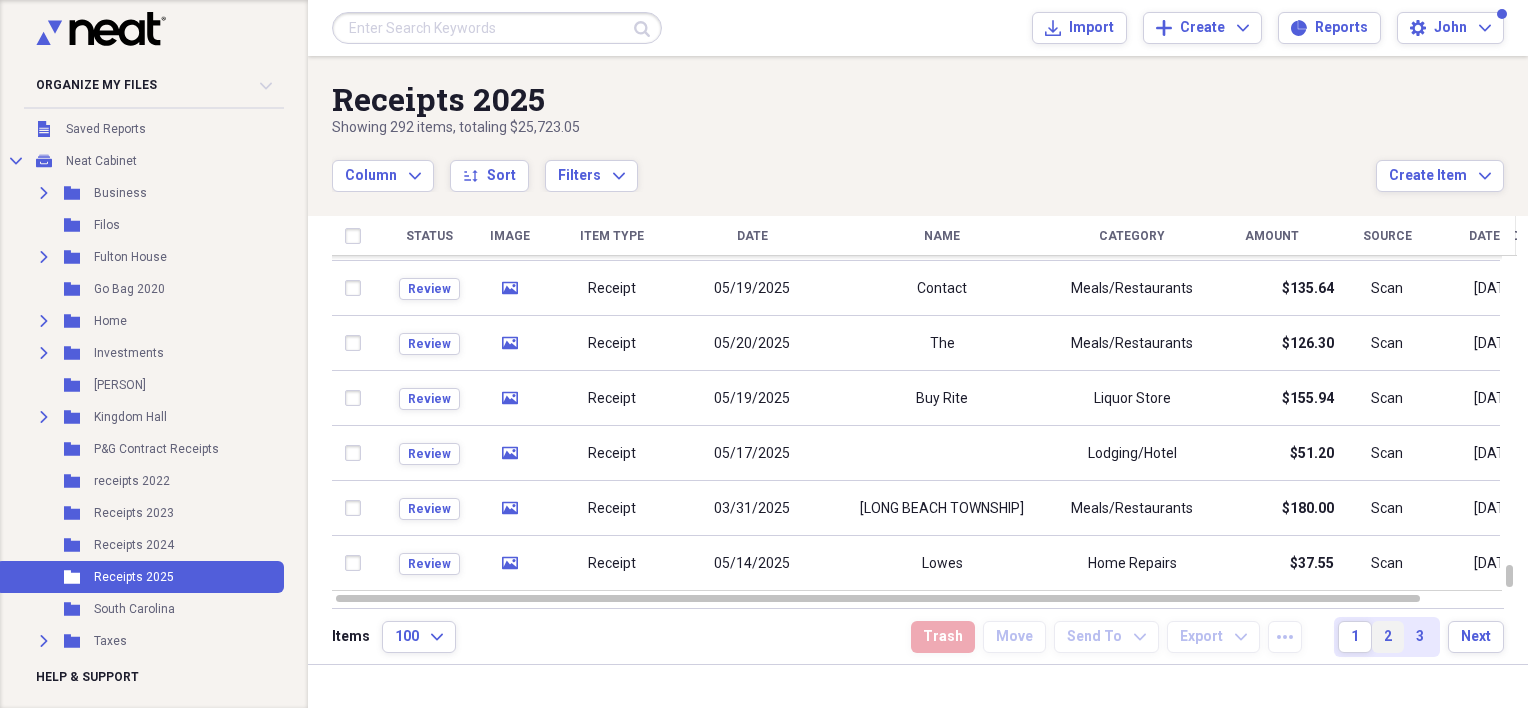 click on "2" at bounding box center (1388, 637) 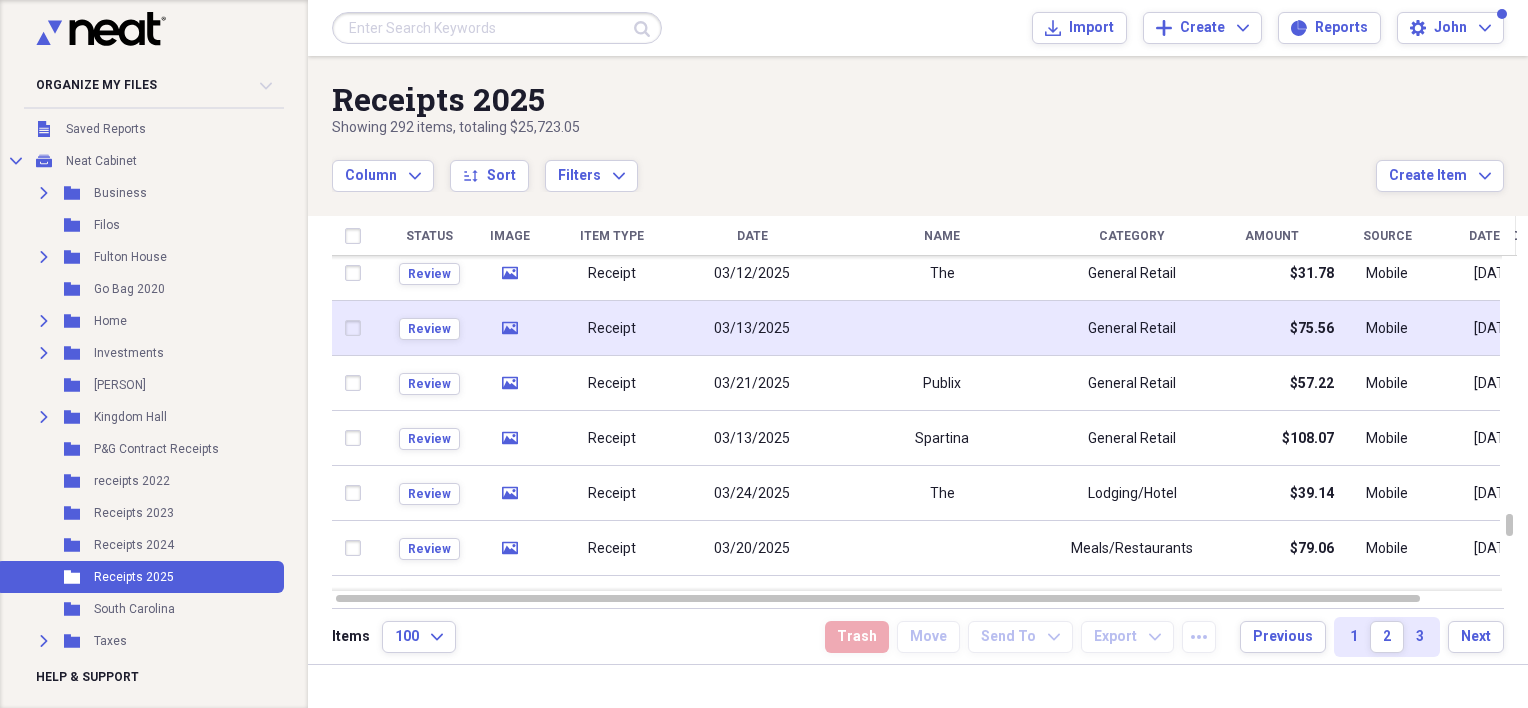 click on "03/13/2025" at bounding box center [752, 329] 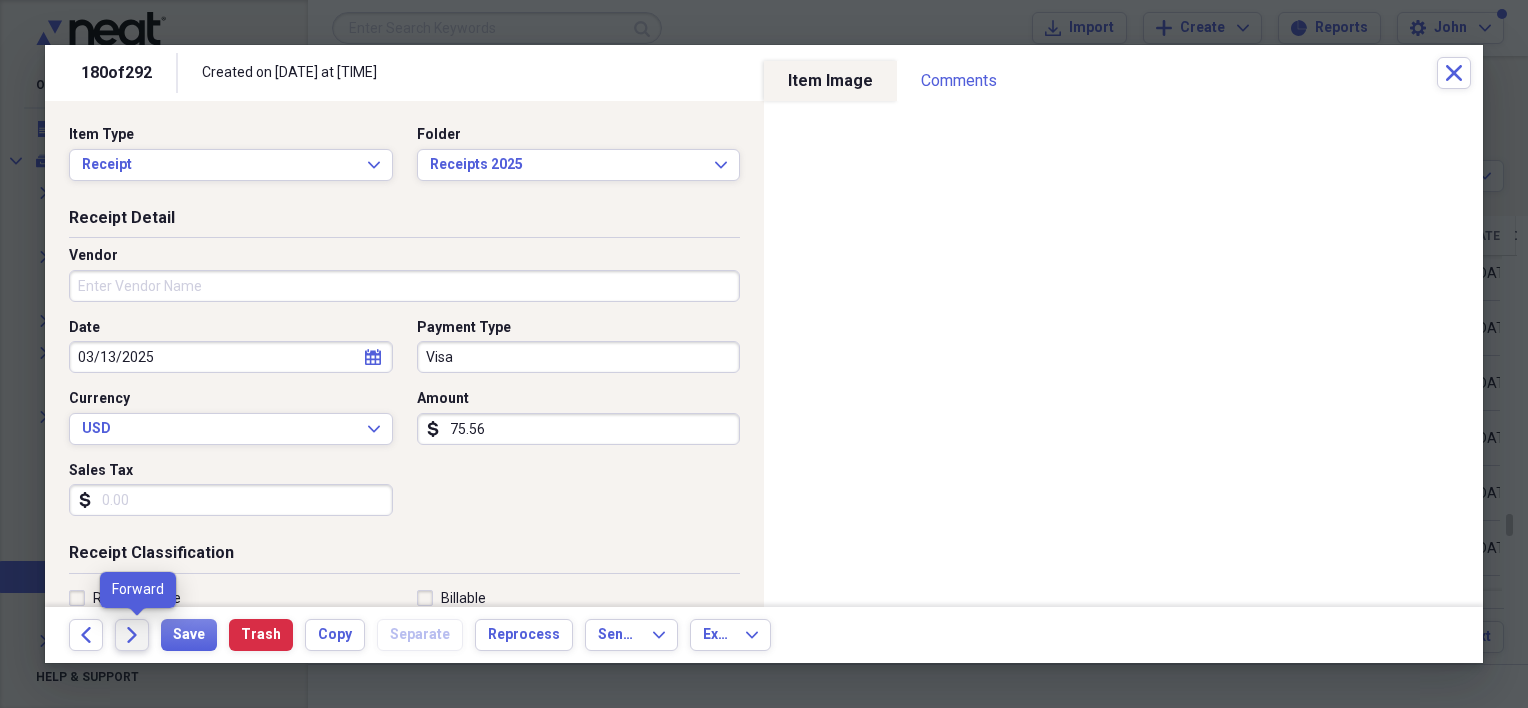 click on "Forward" 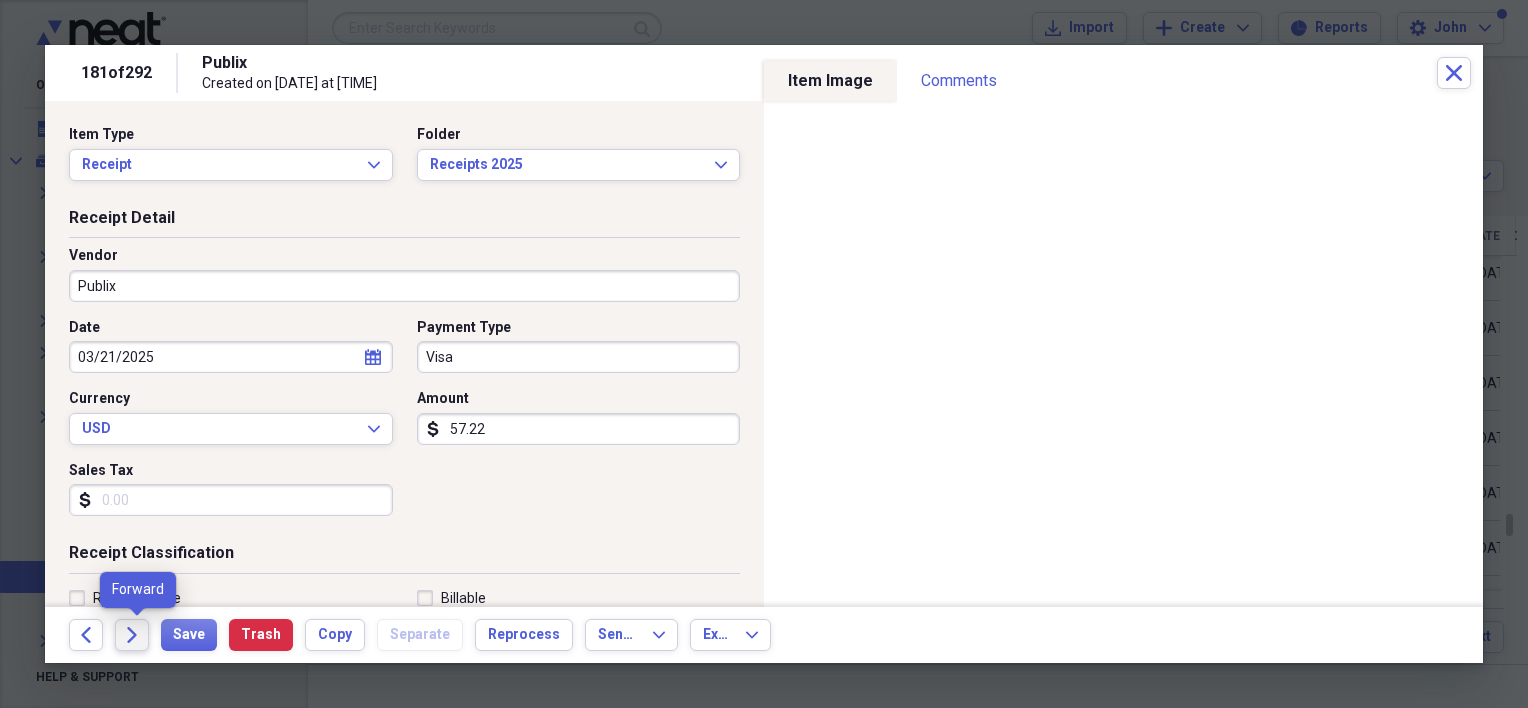click 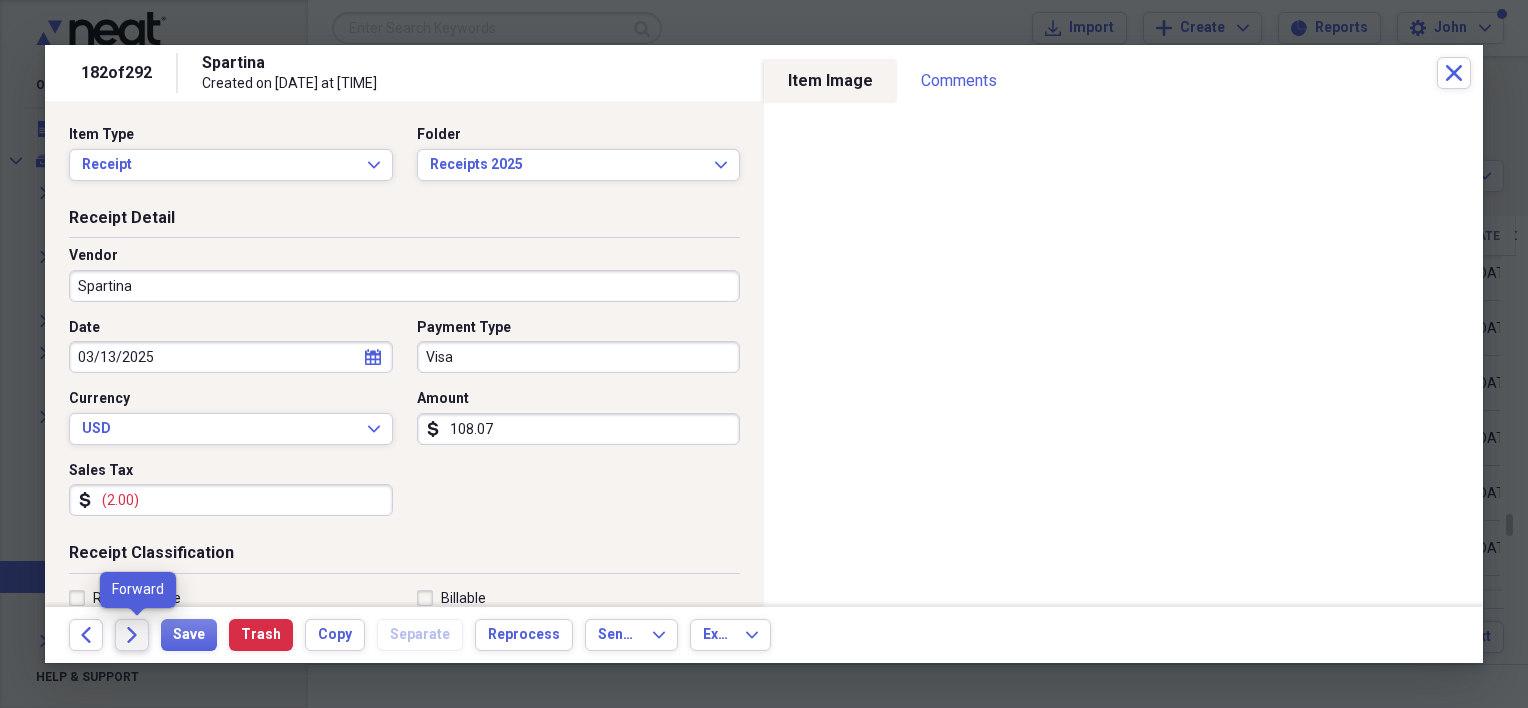 click 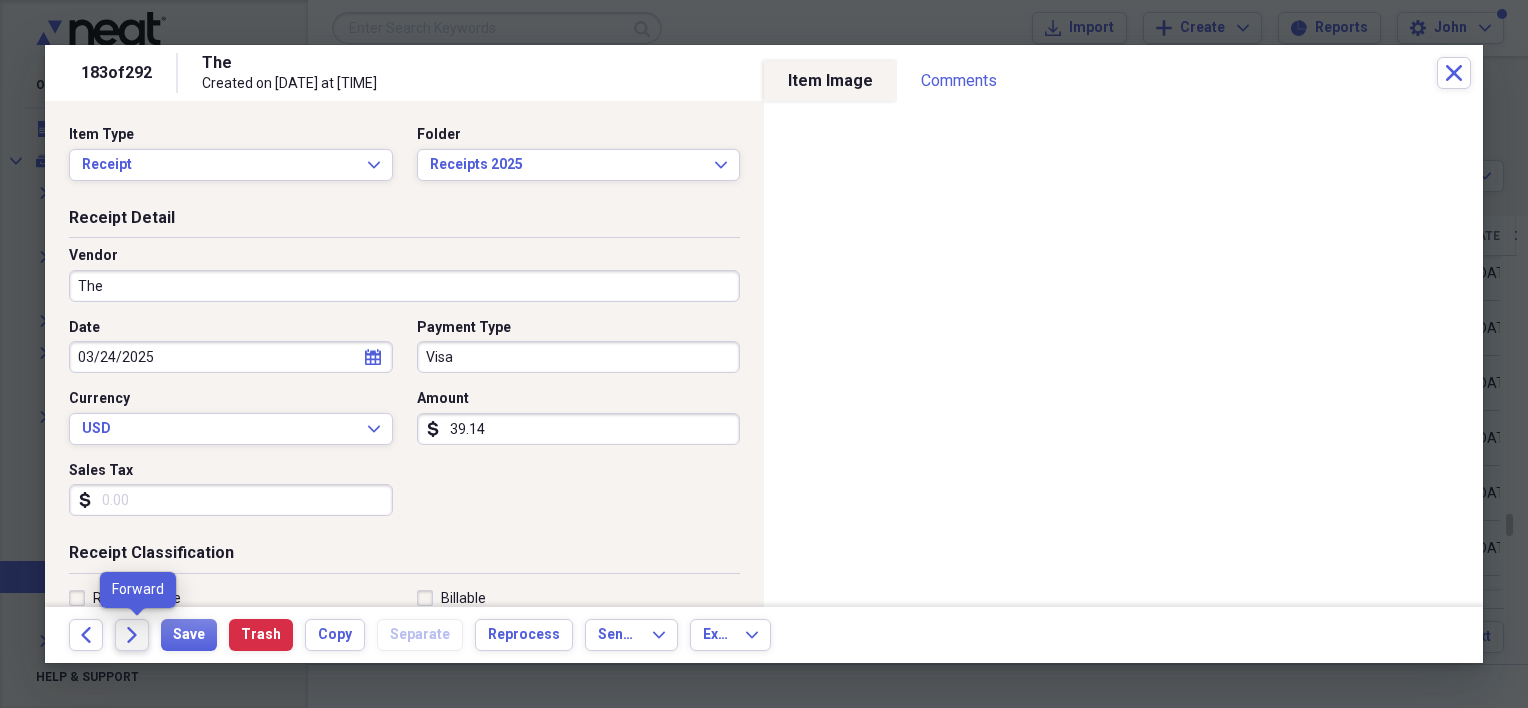 click 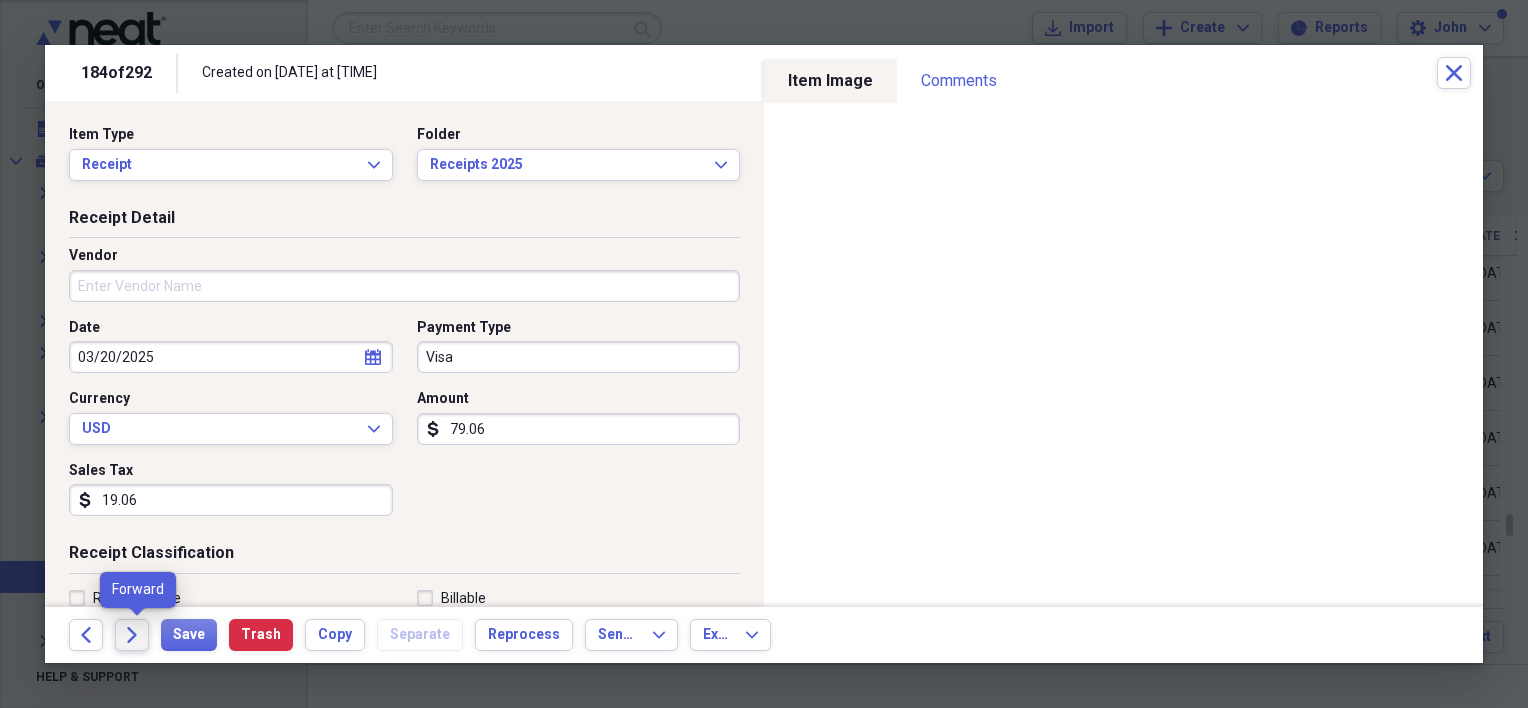 click 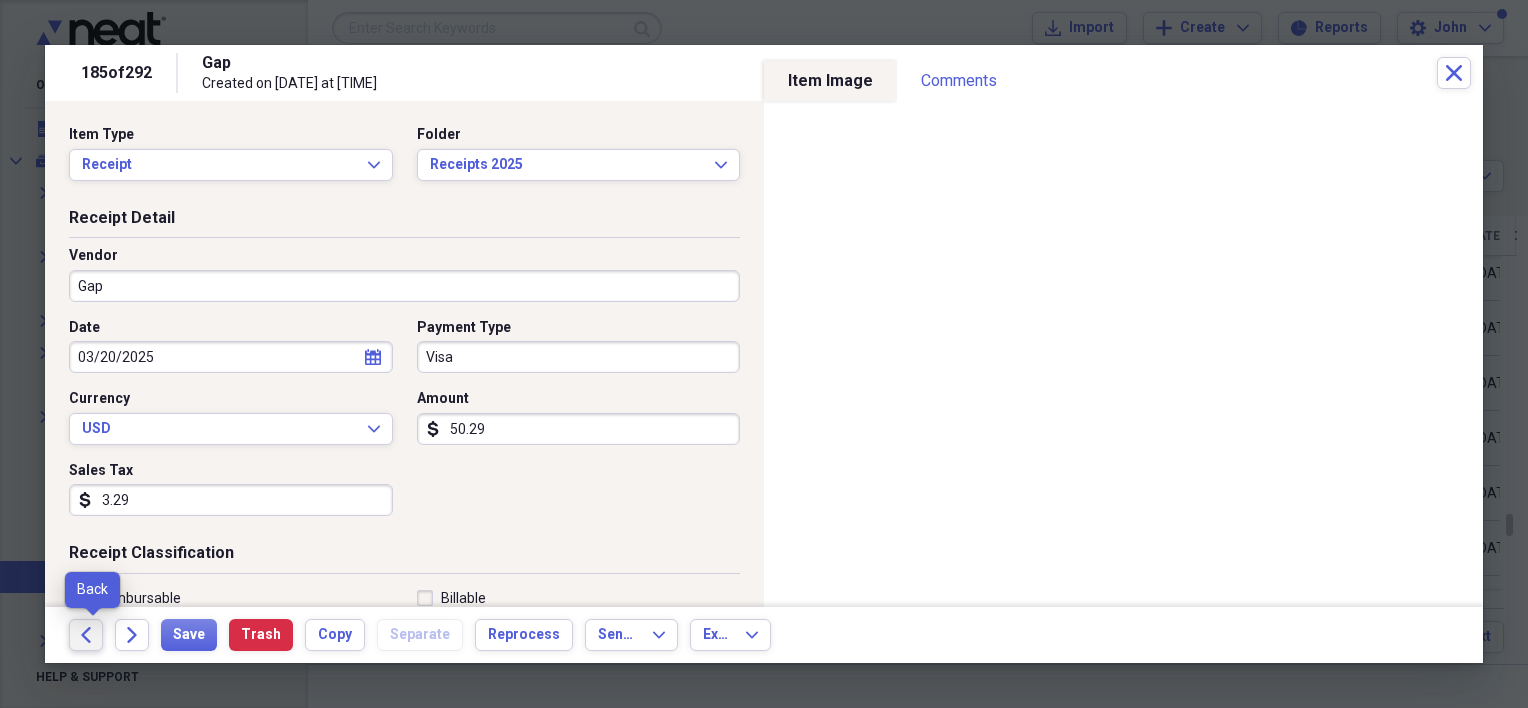 click on "Back" 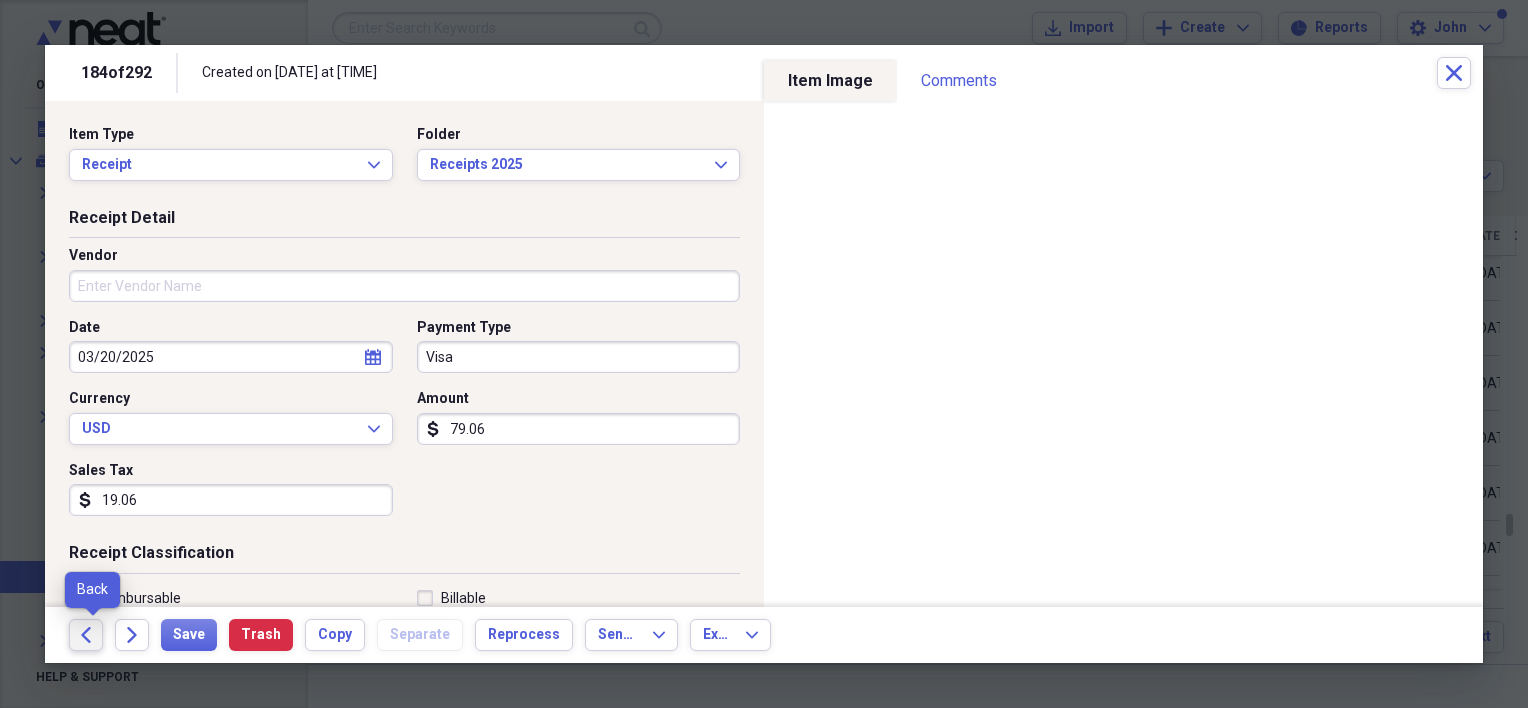 click on "Back" 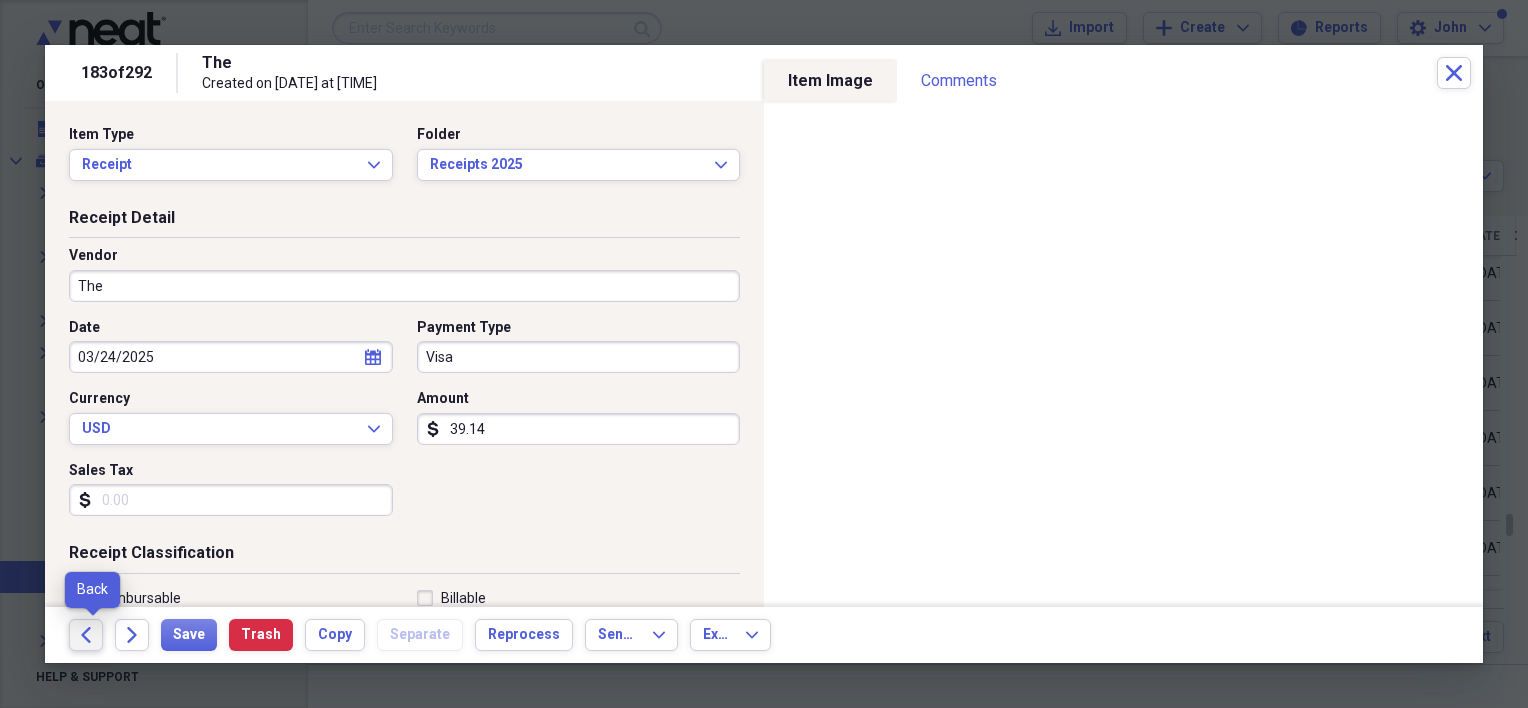 click on "Back" 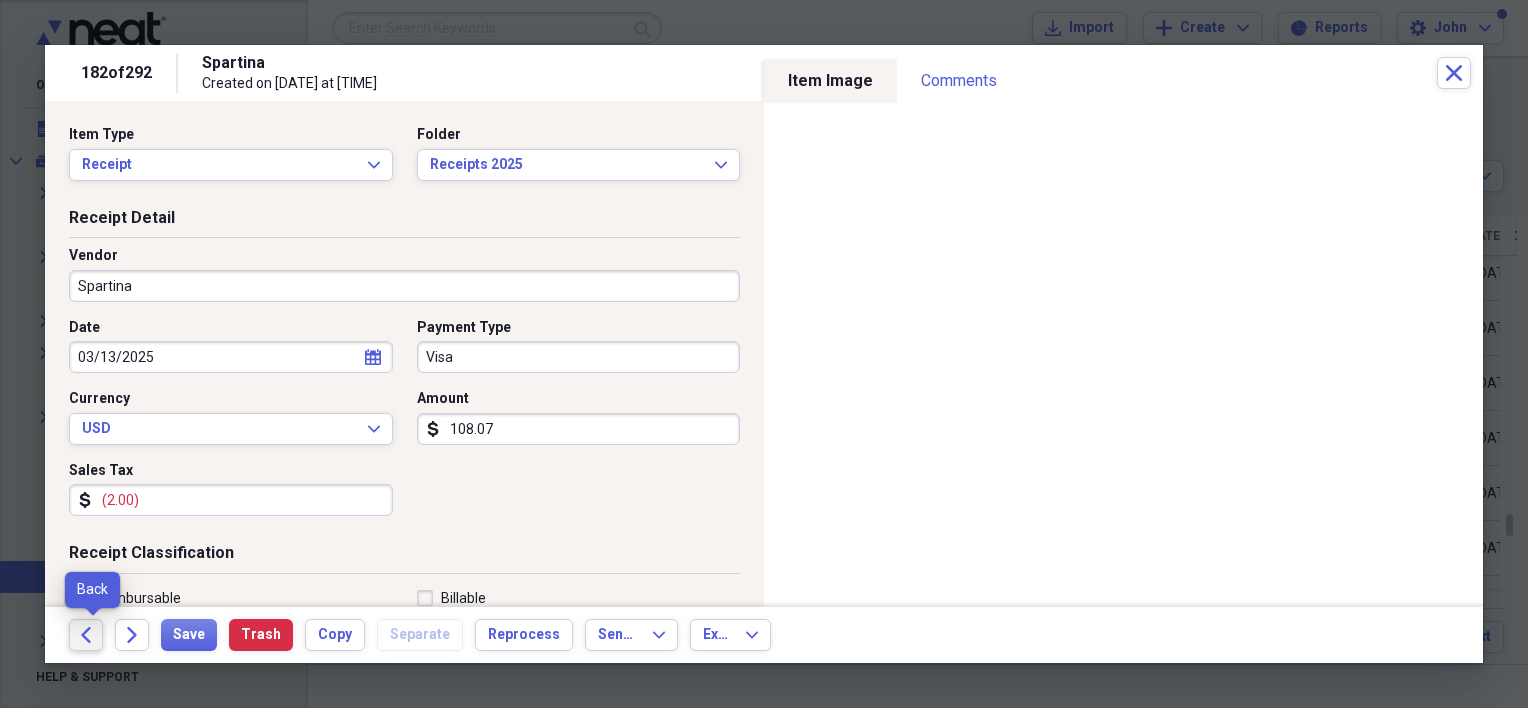 click on "Back" 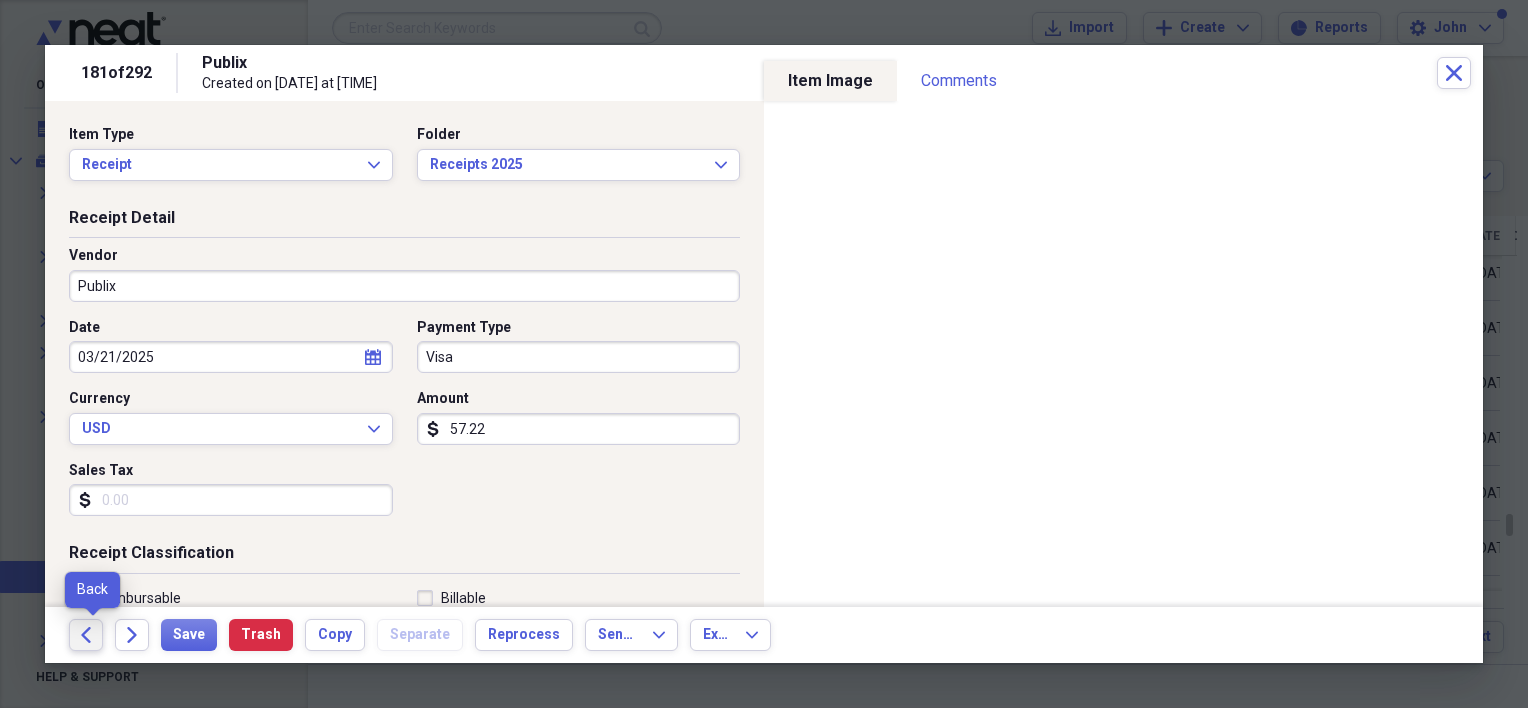 click on "Back" 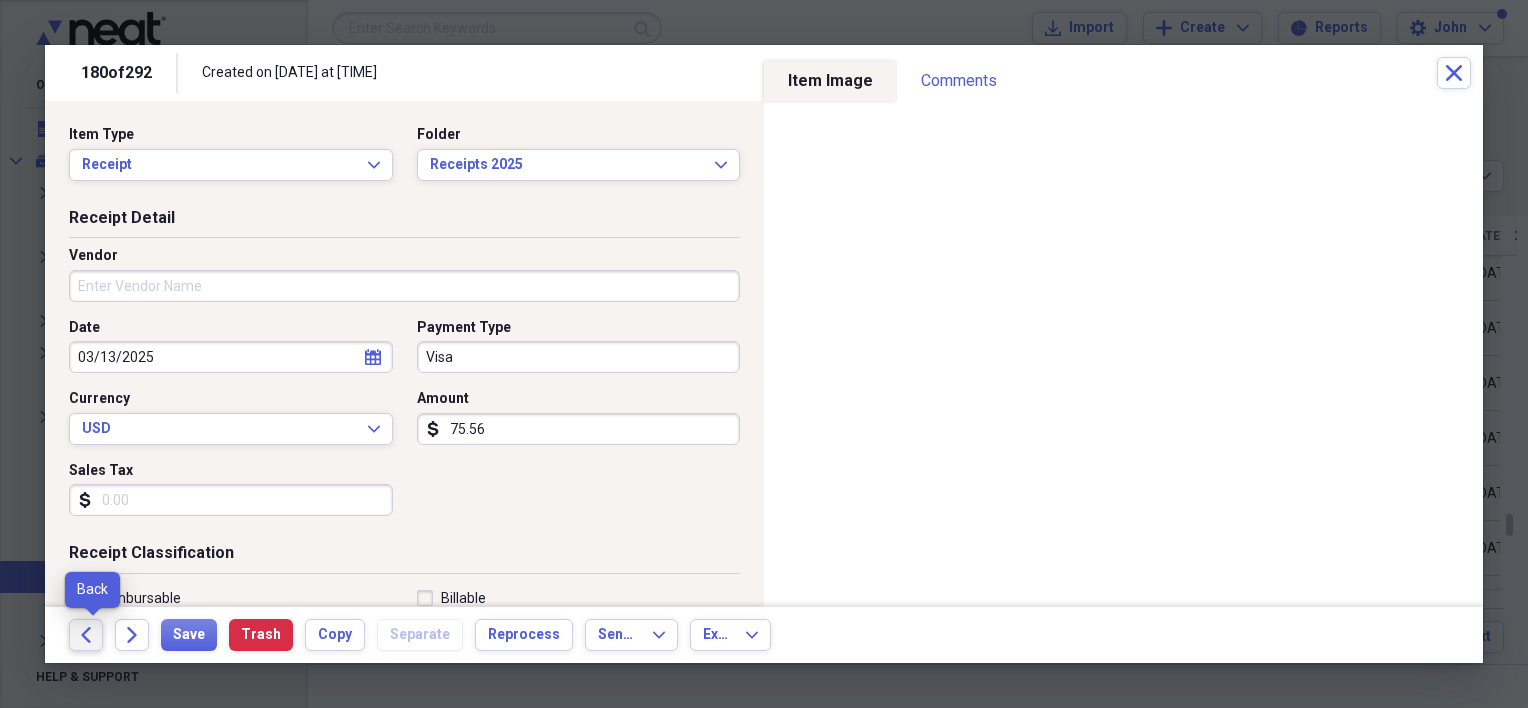 click on "Back" 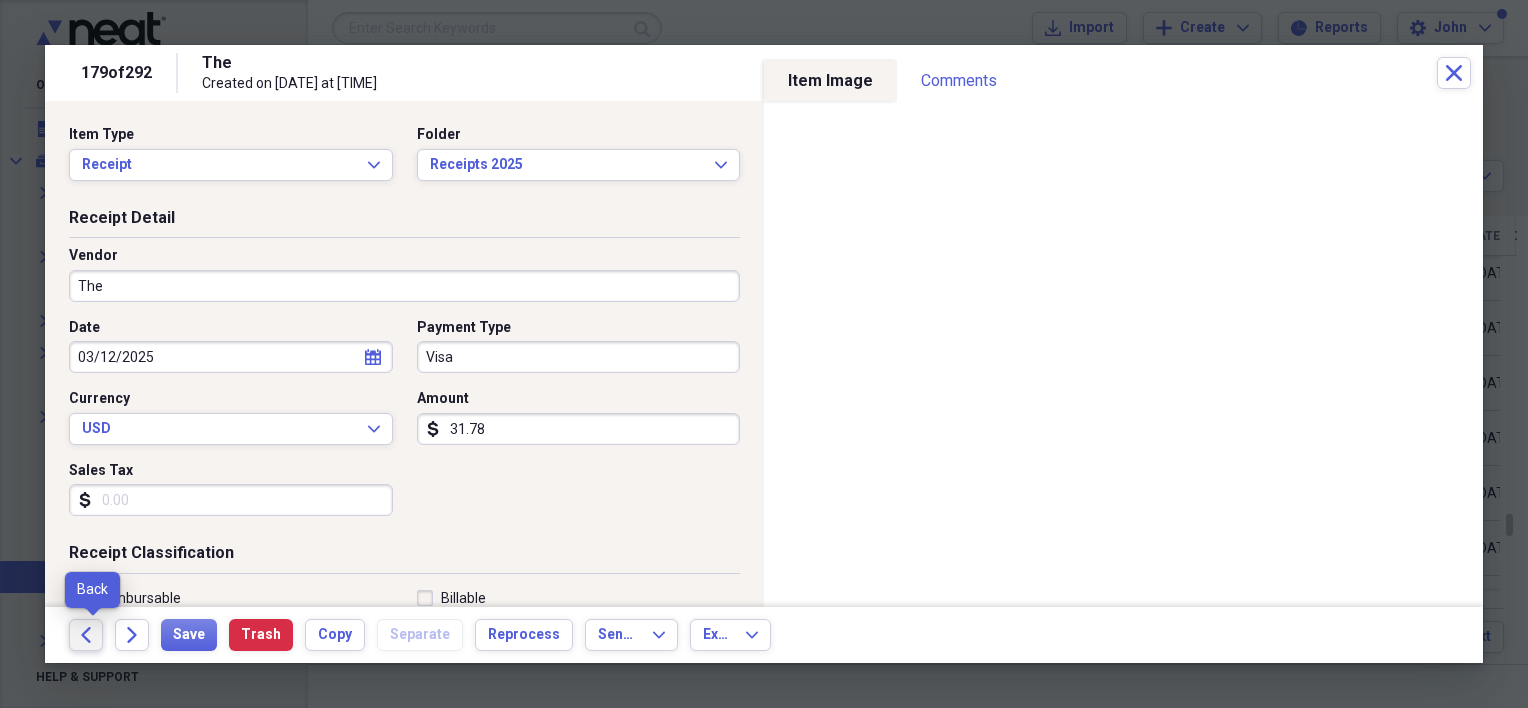 click on "Back" 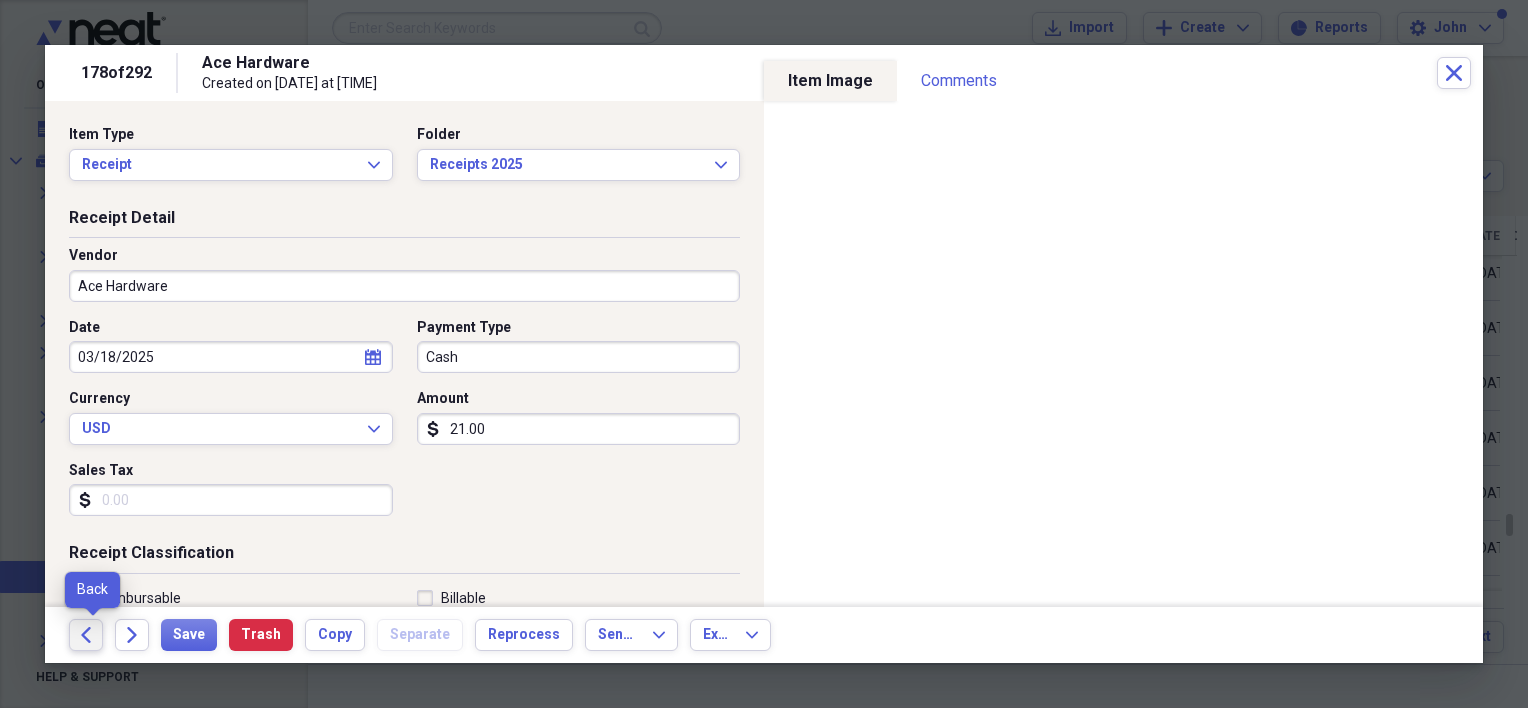 click on "Back" 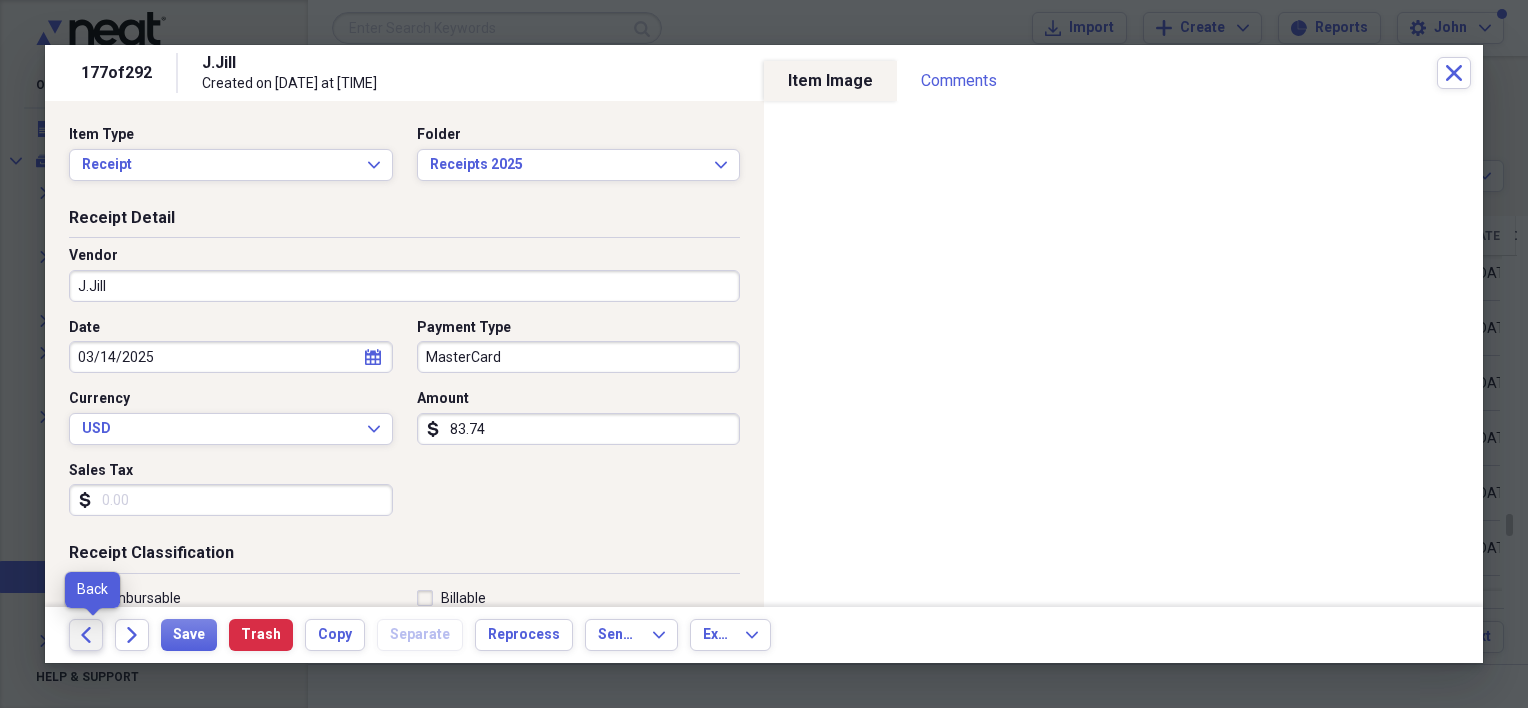 click on "Back" 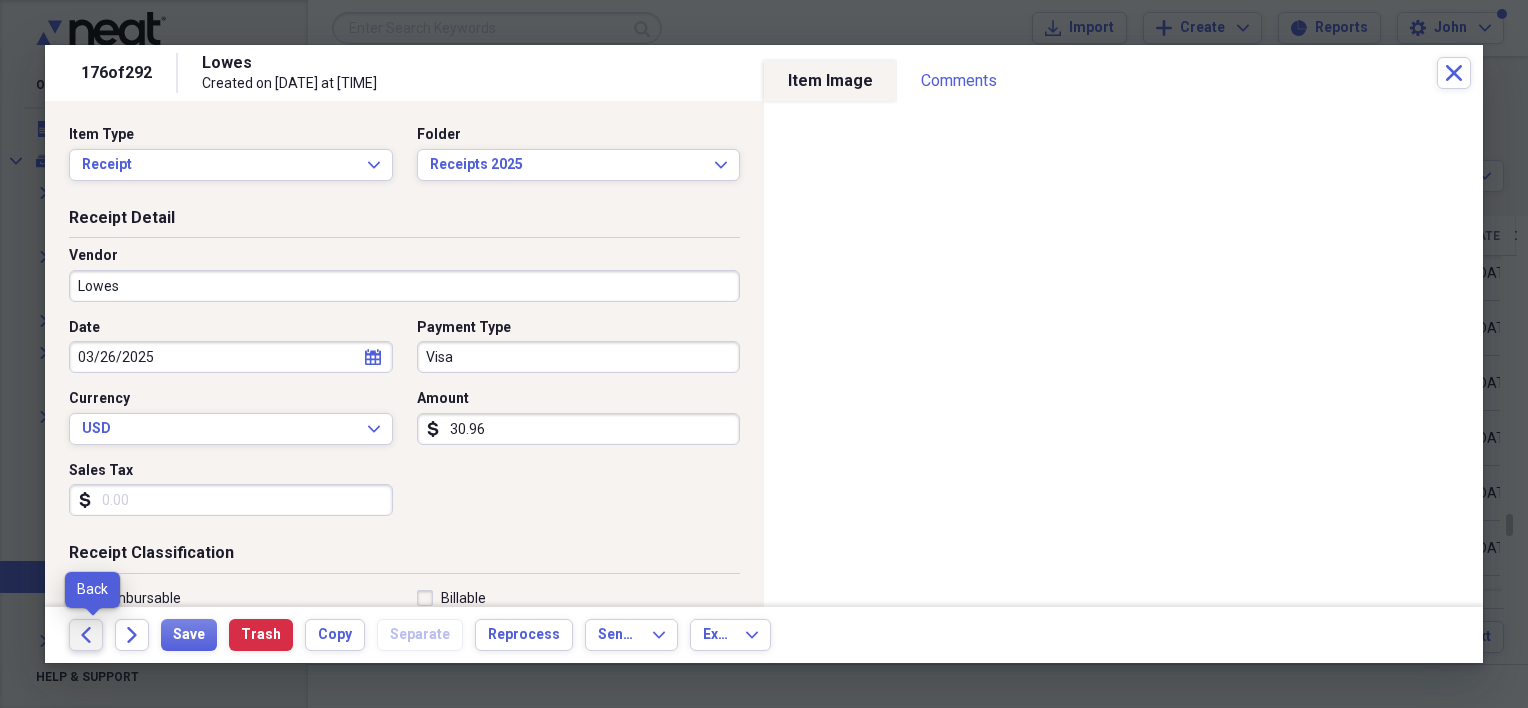 click on "Back" 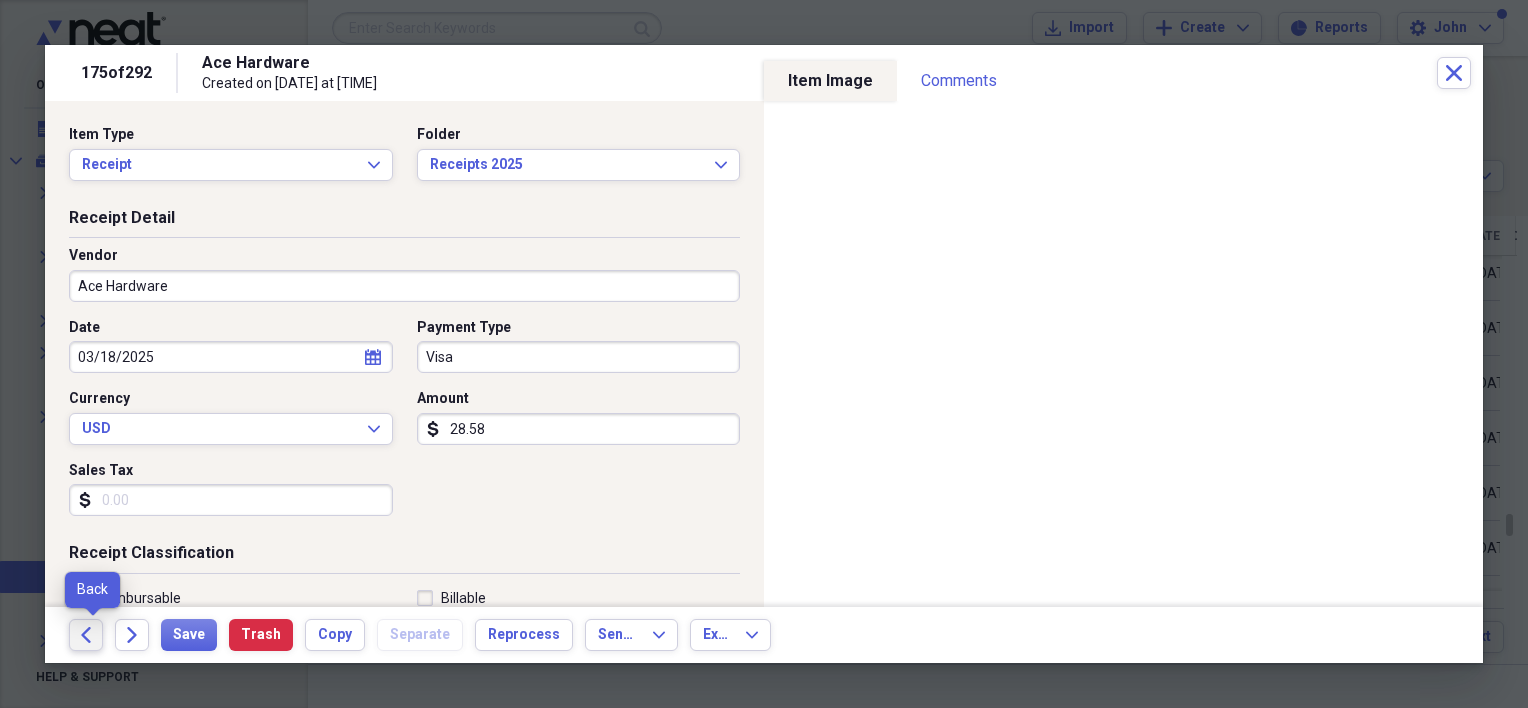 click on "Back" 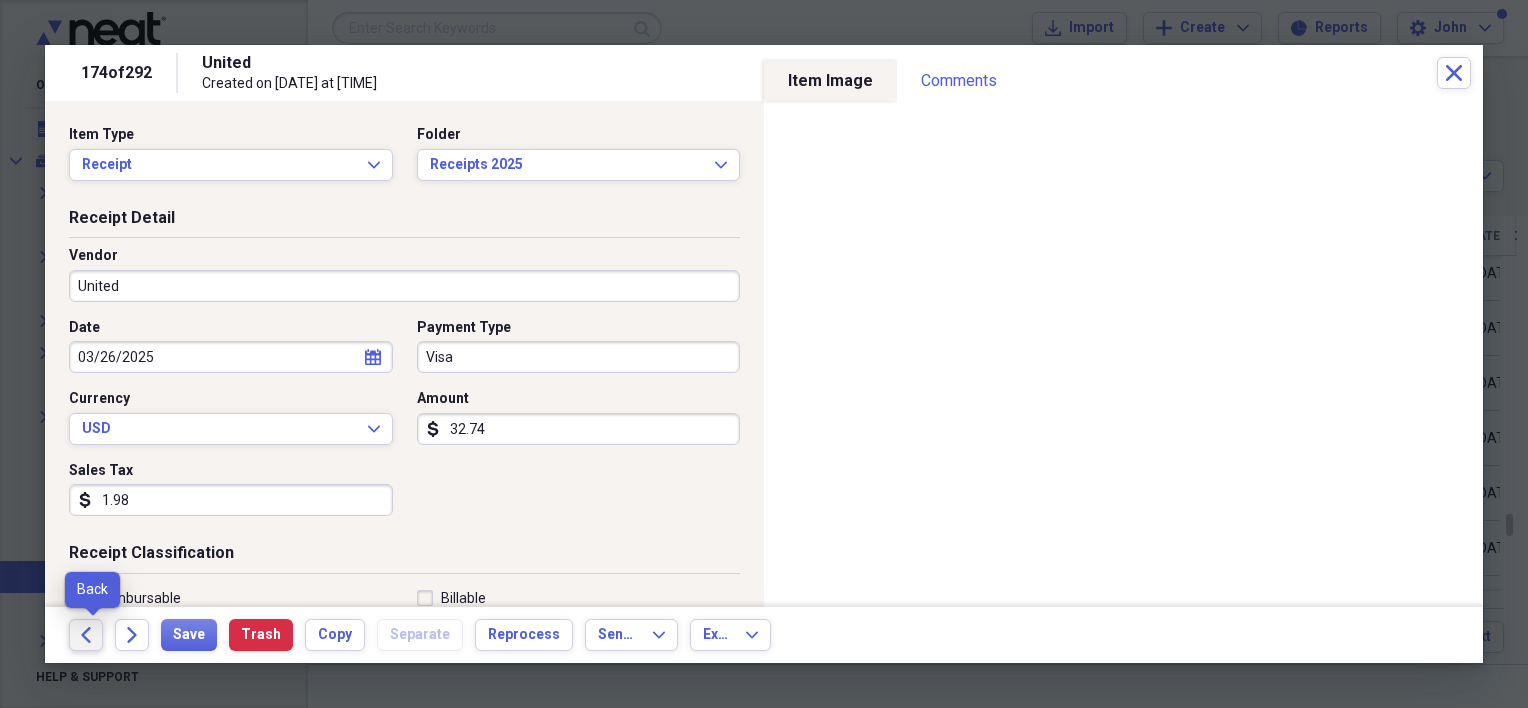 click on "Back" 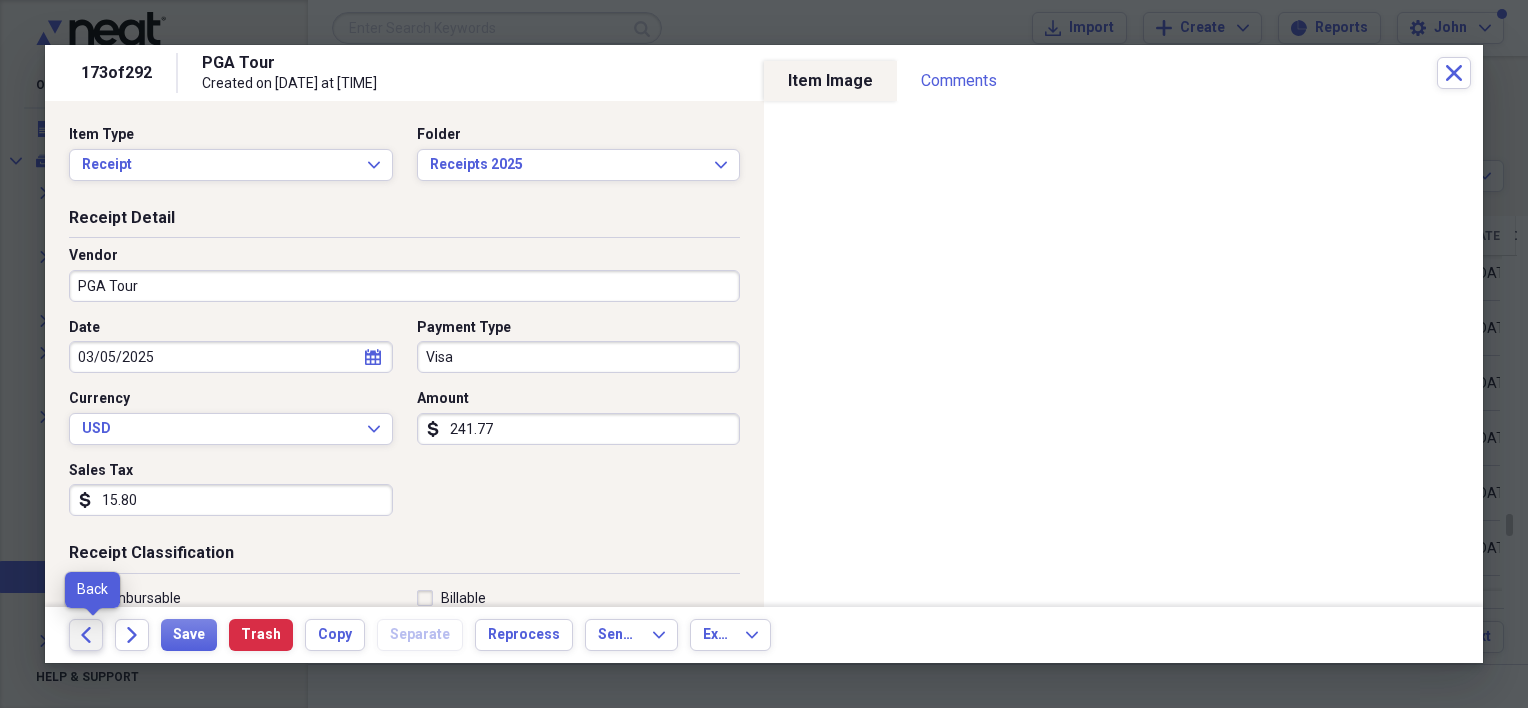 click on "Back" 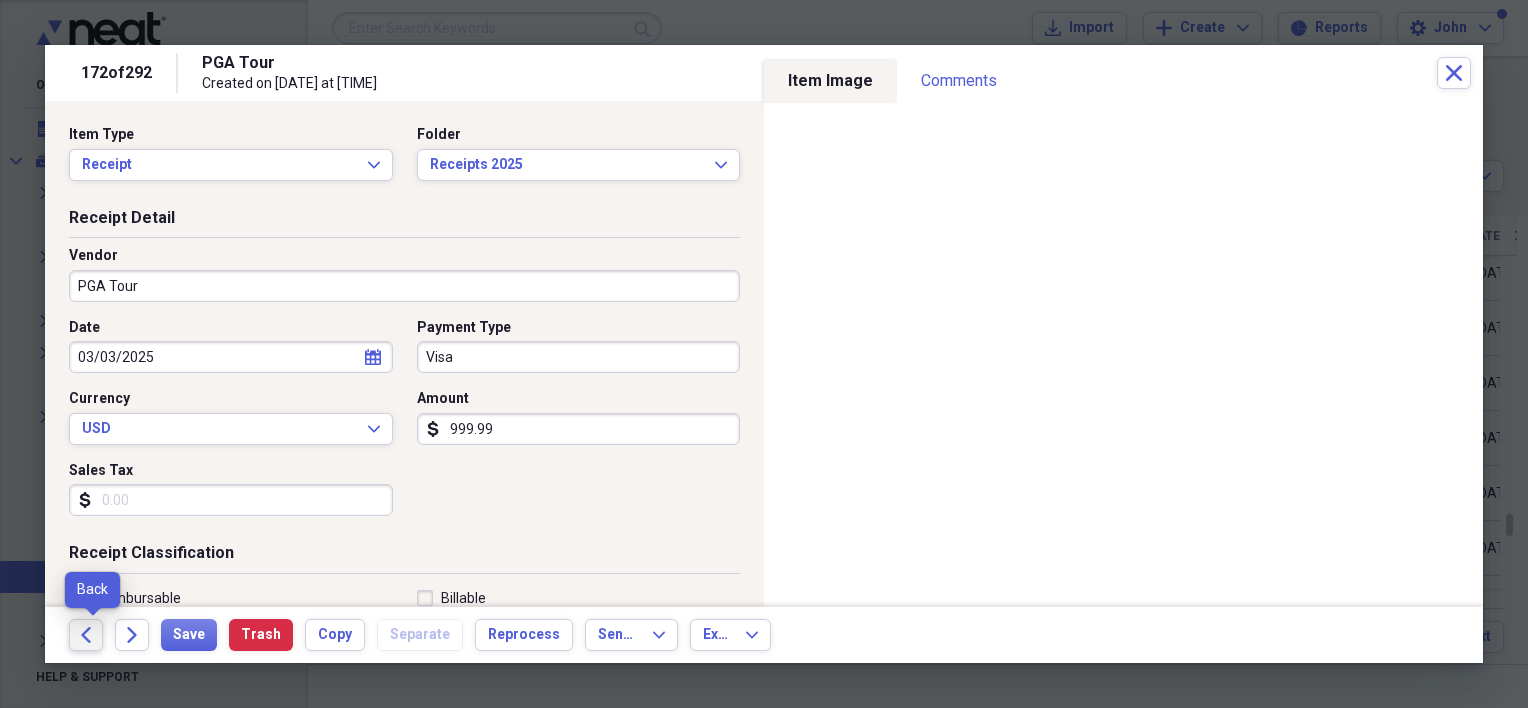 click on "Back" 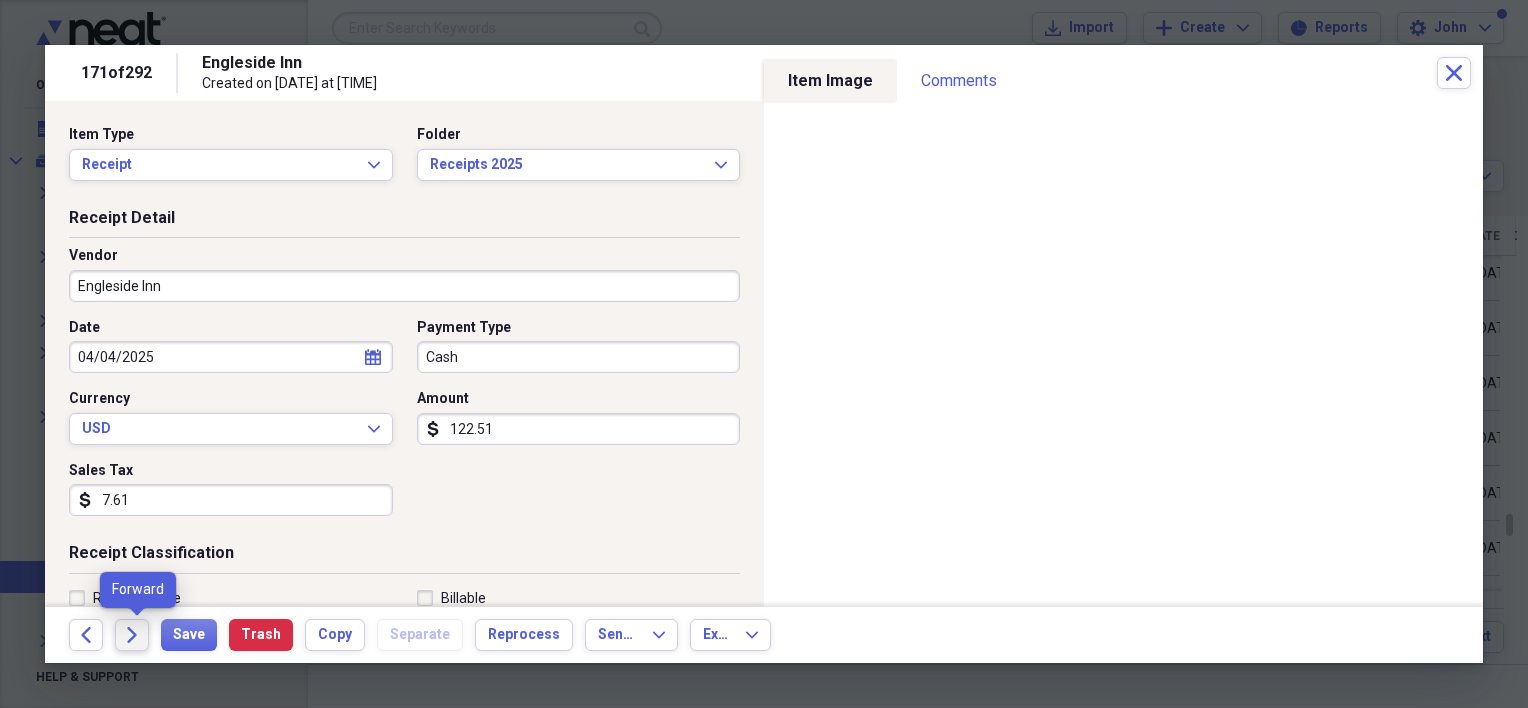click on "Forward" 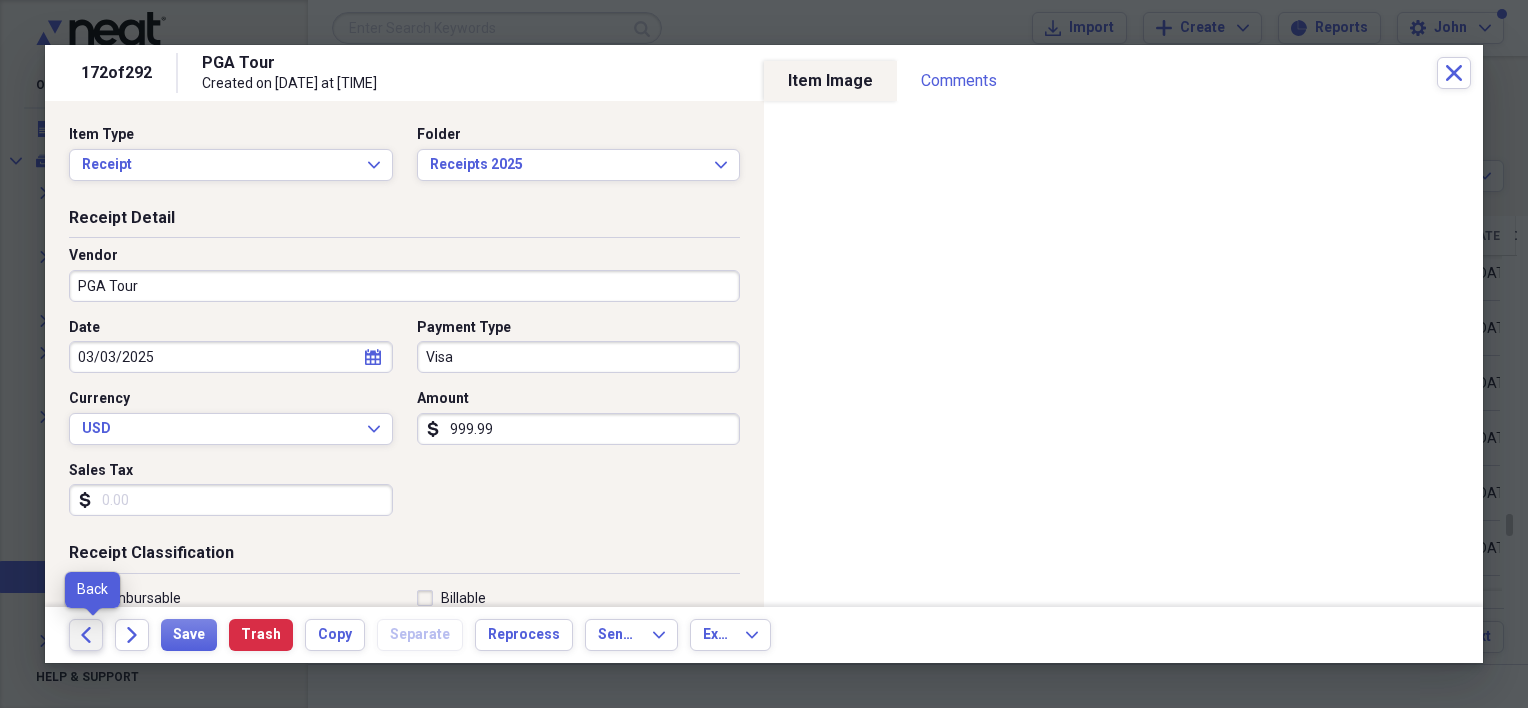 click on "Back" 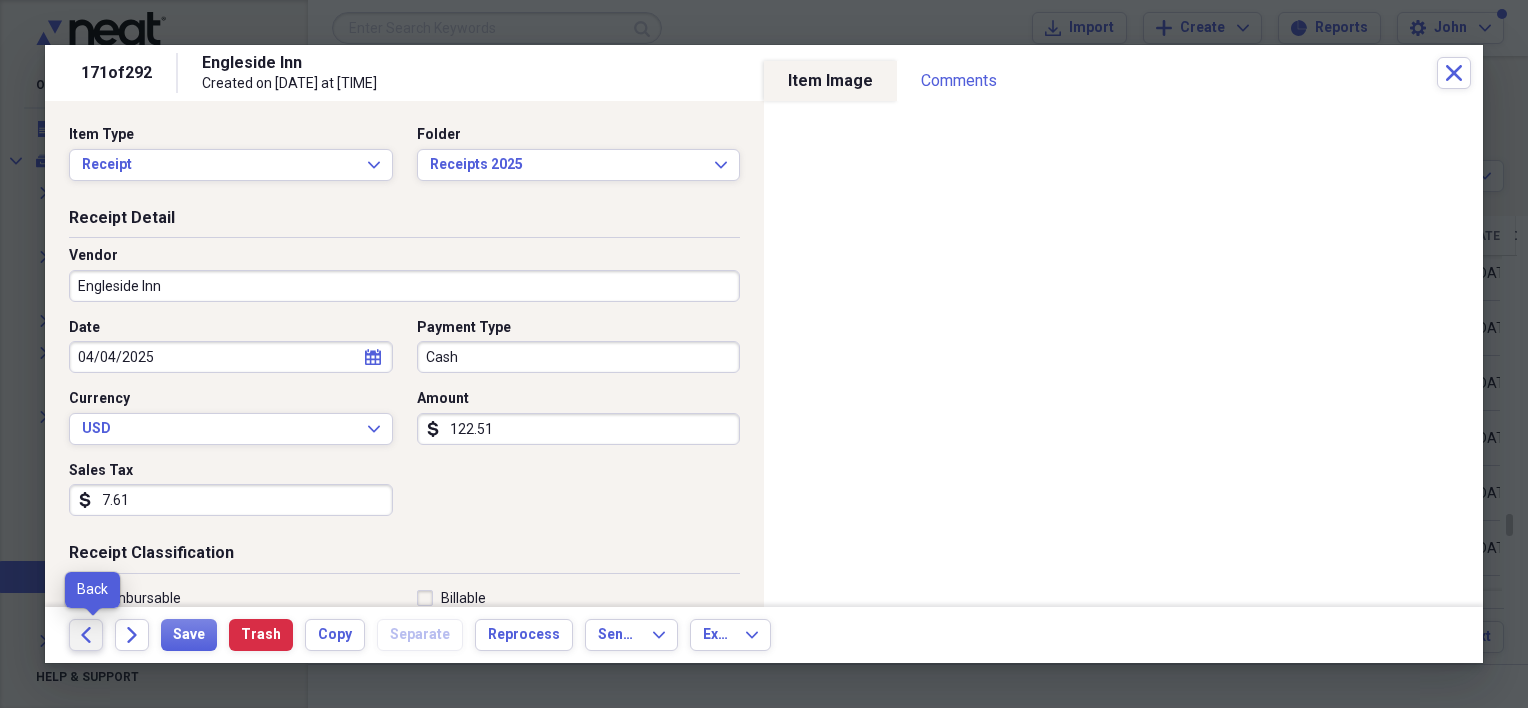 click on "Back" 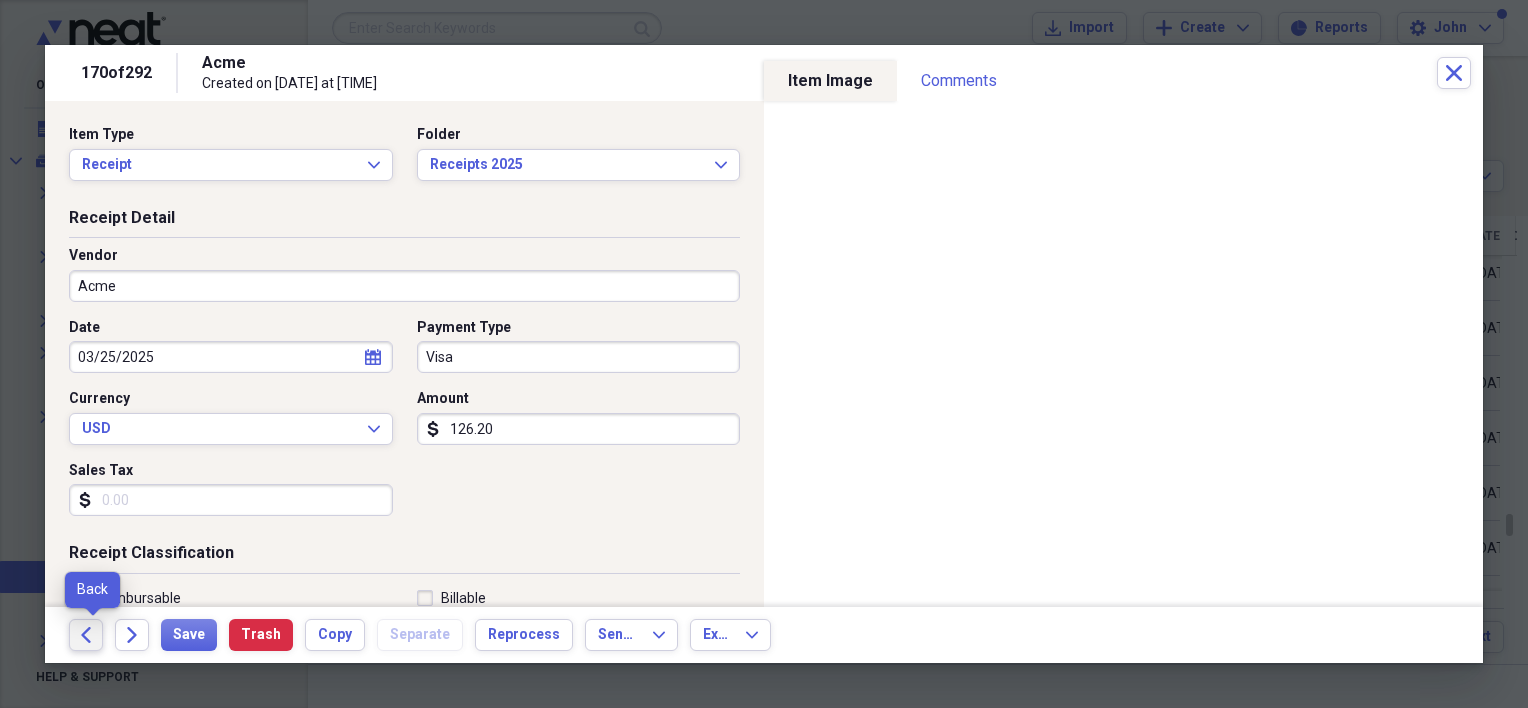 click on "Back" 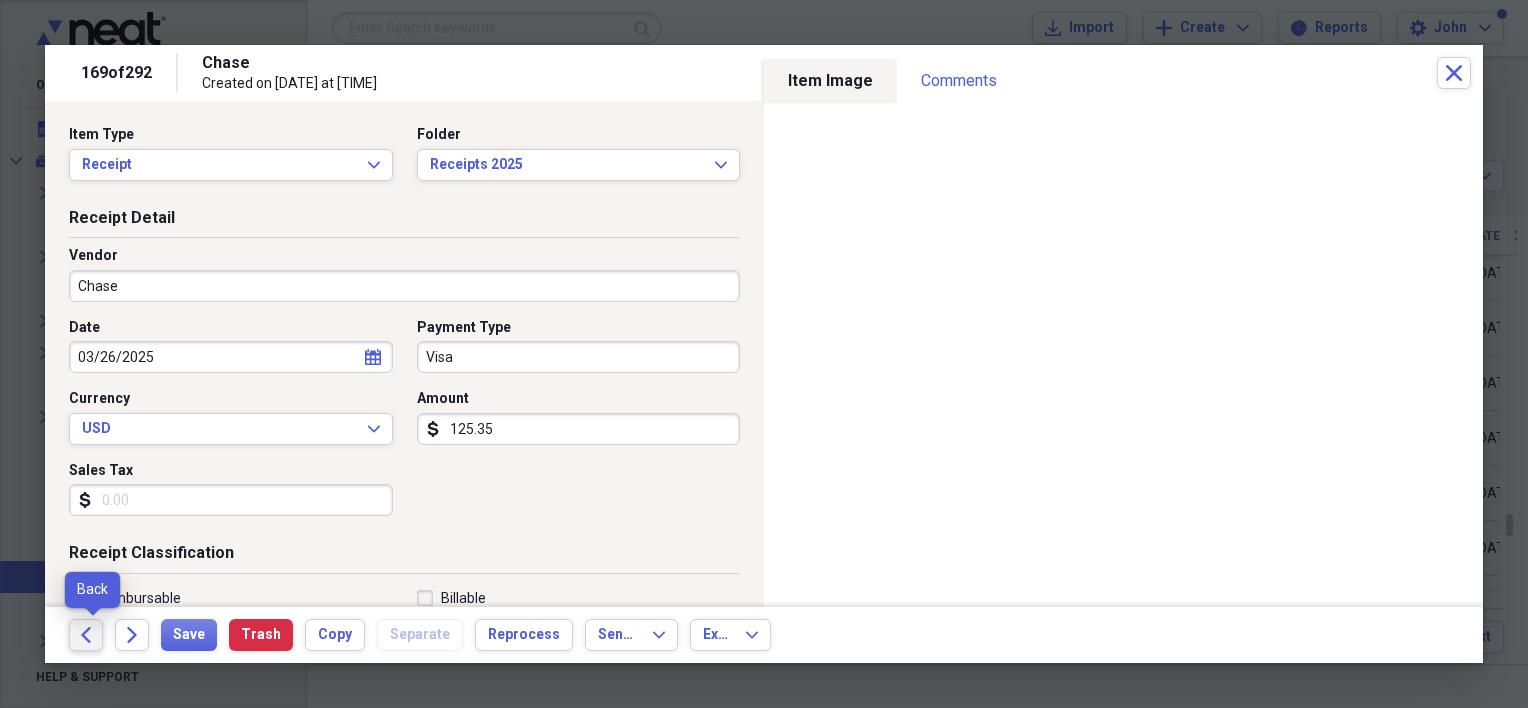 click on "Back" 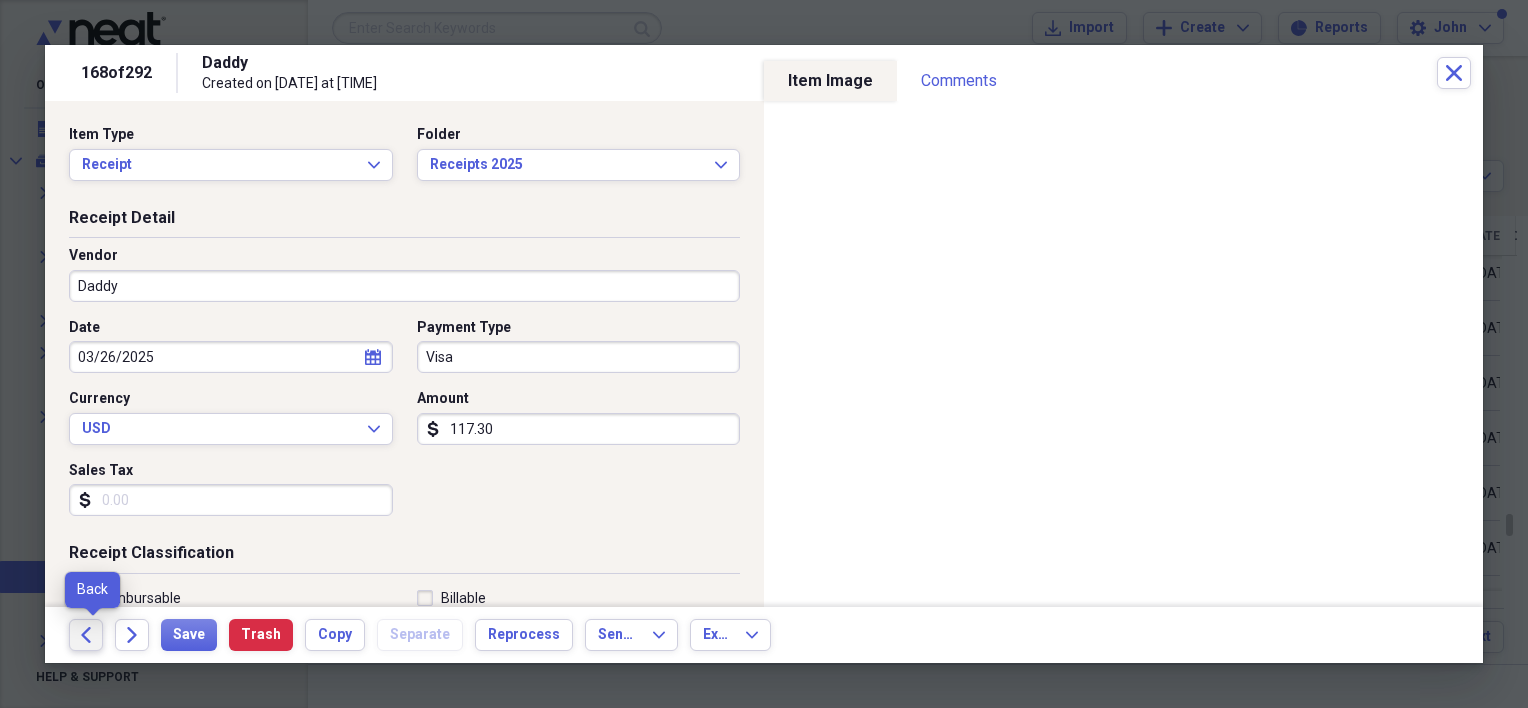 click on "Back" 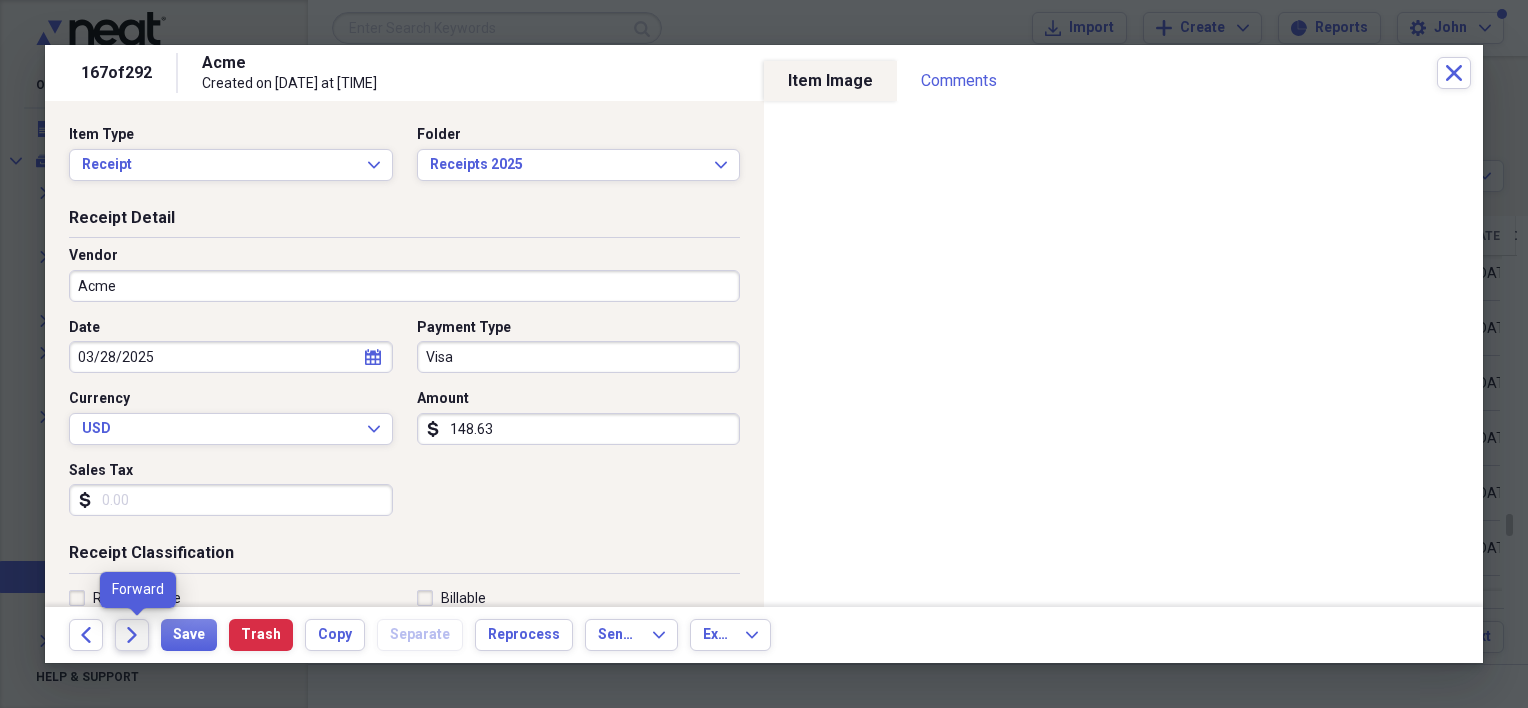 click on "Forward" 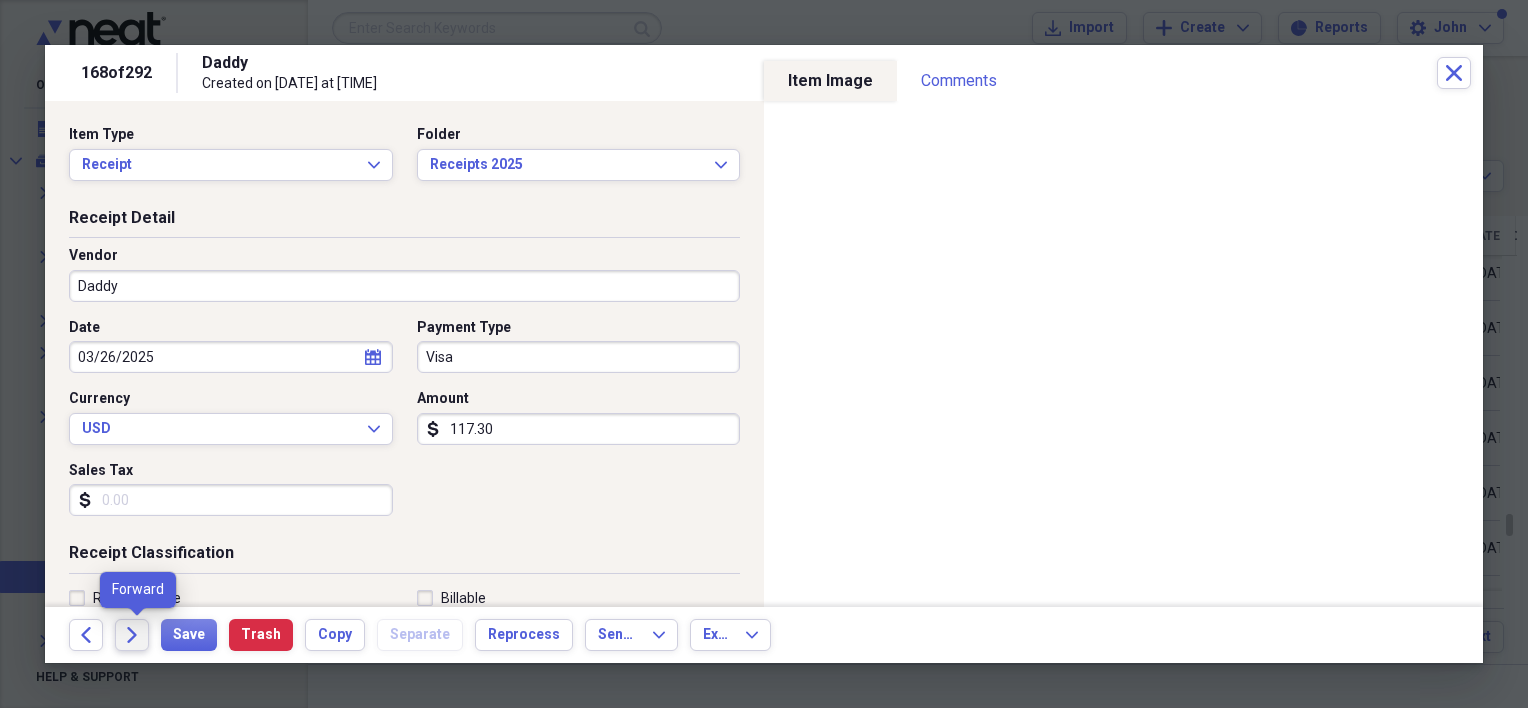 click on "Forward" 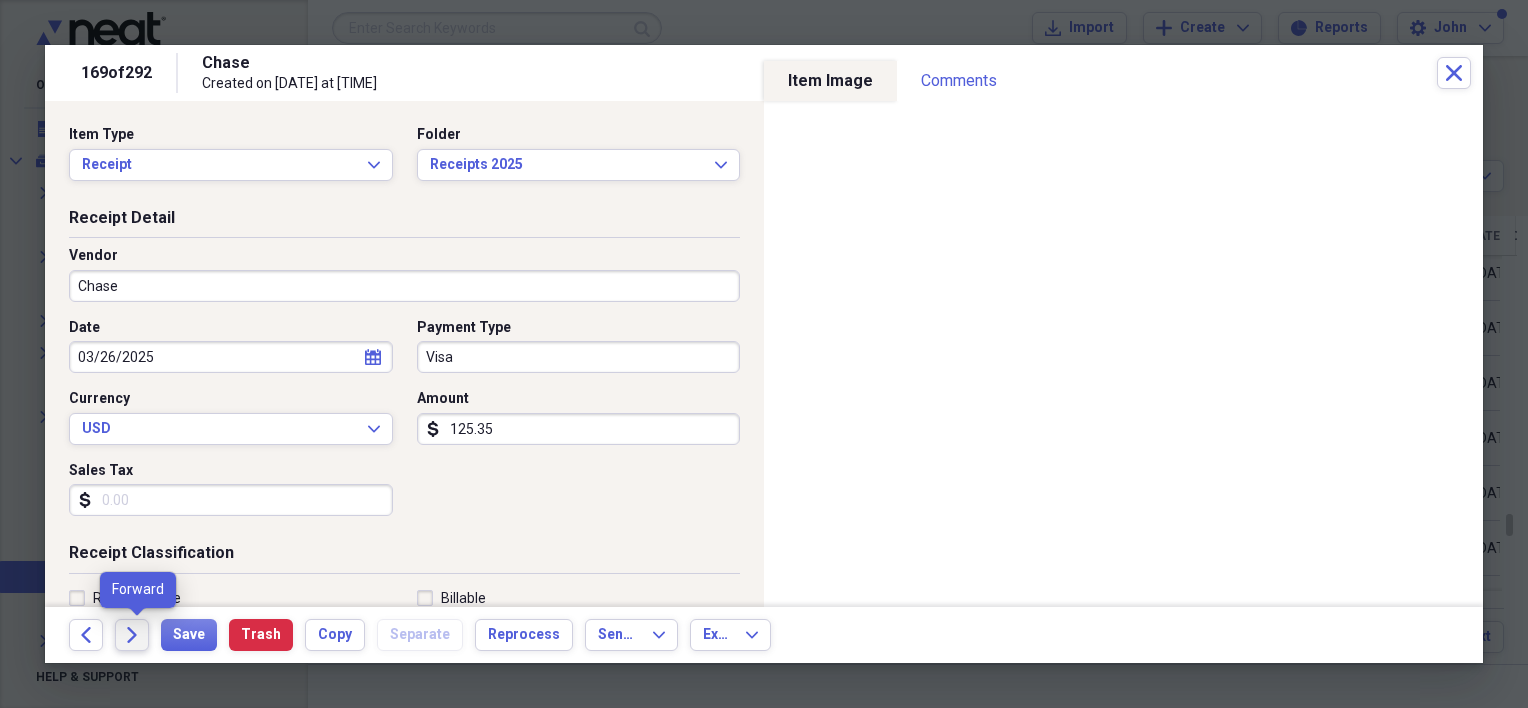 click on "Forward" 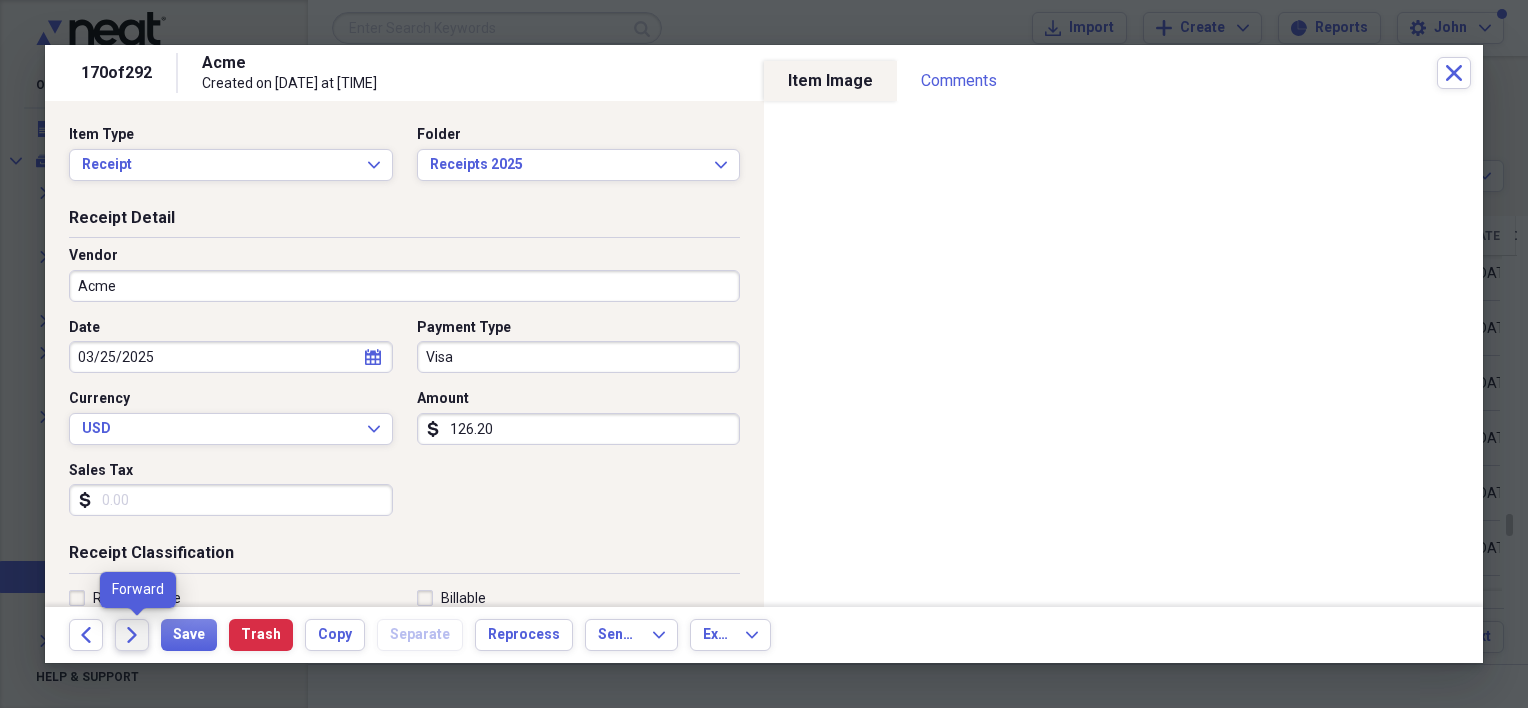 click on "Forward" 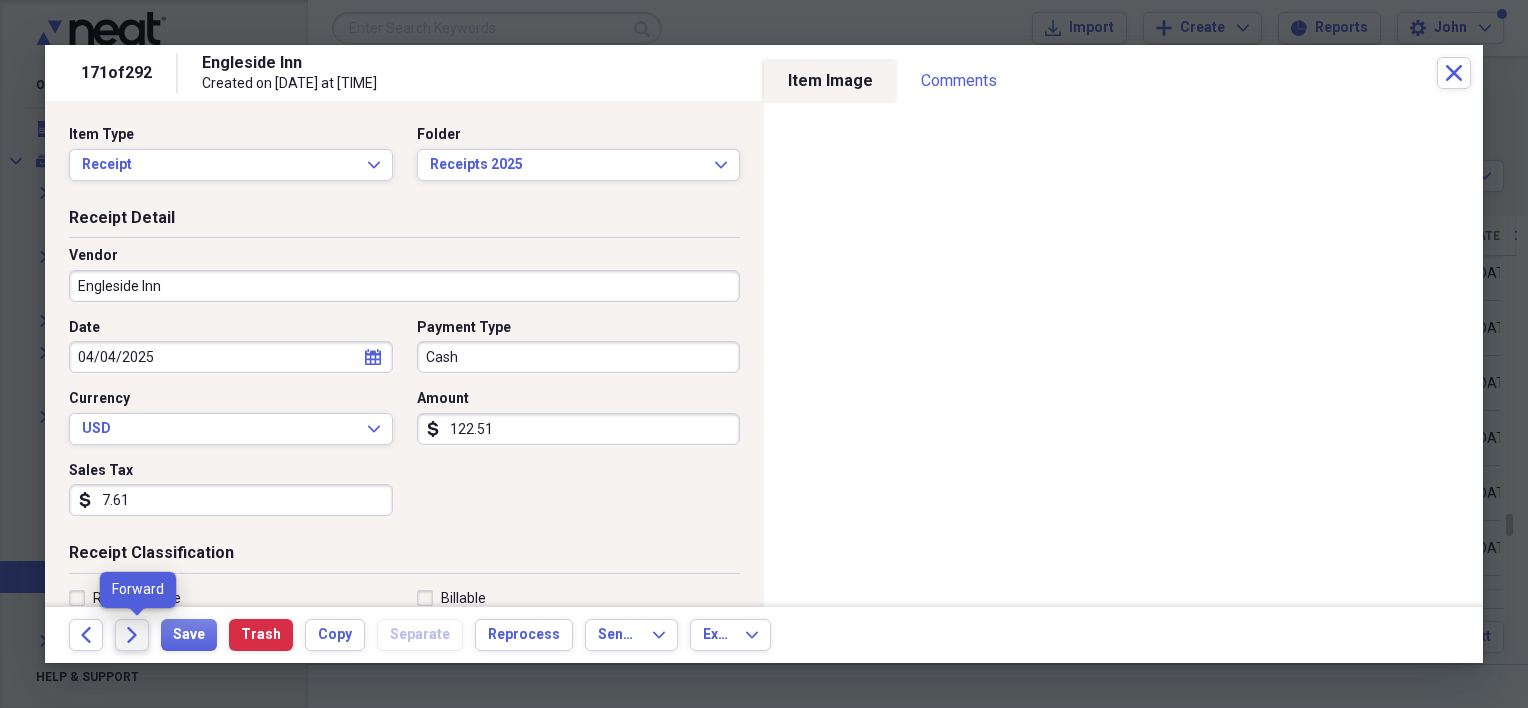 click on "Forward" 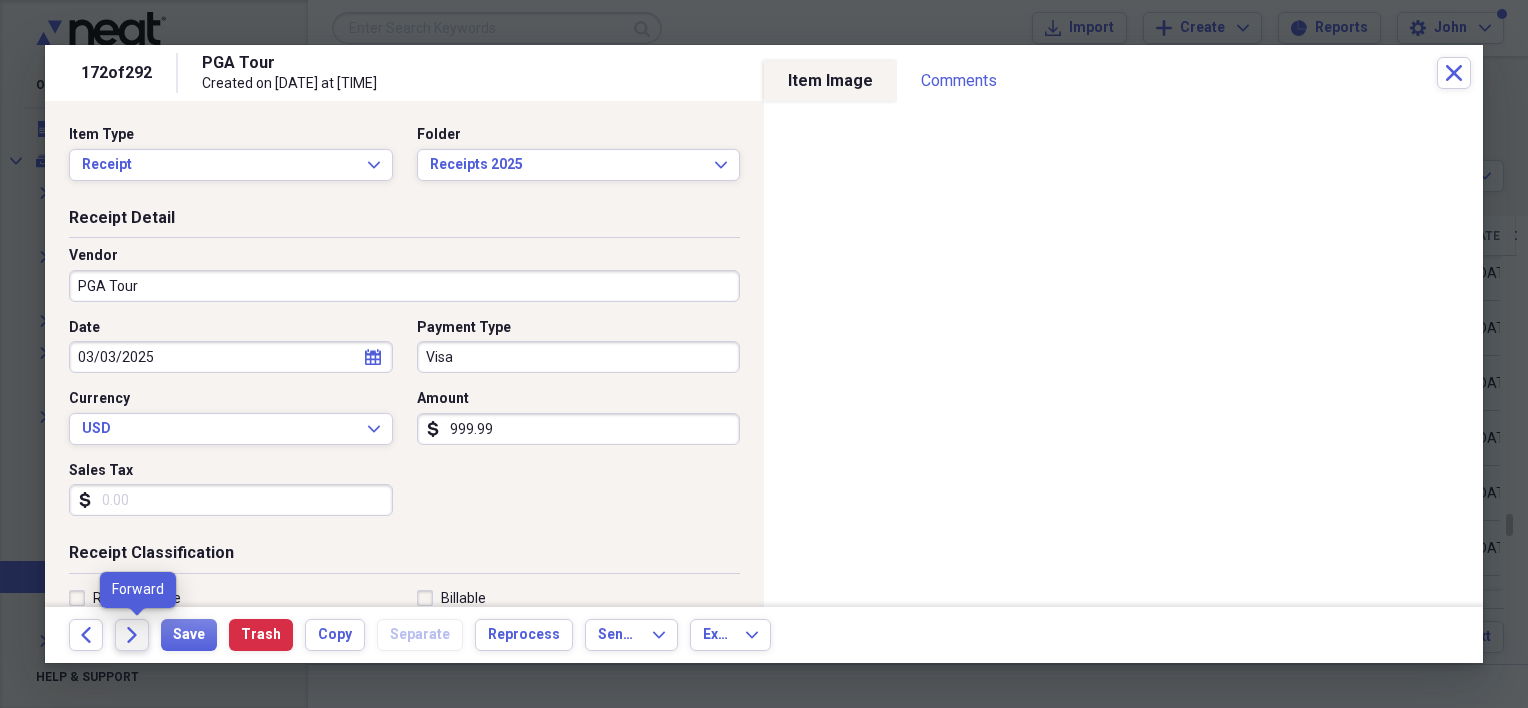 click on "Forward" 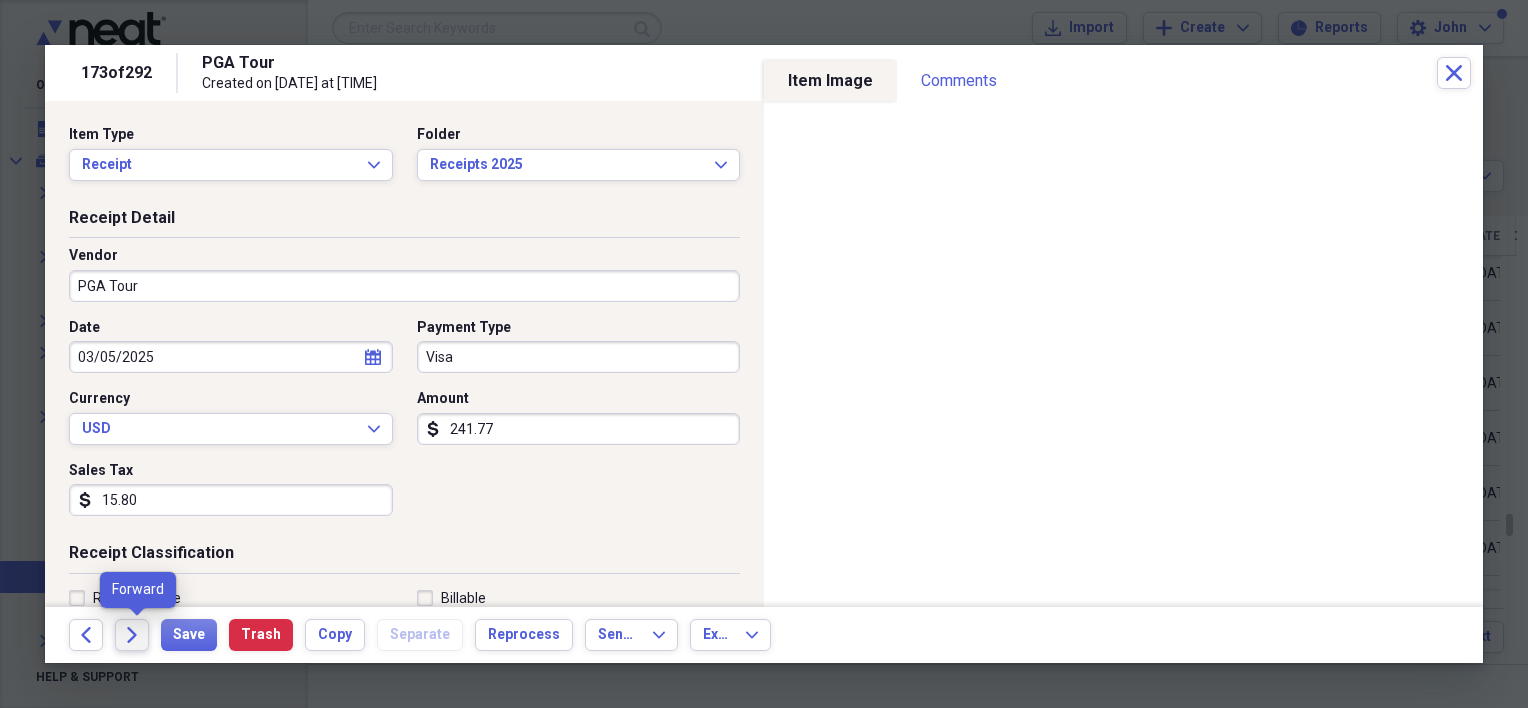 click on "Forward" 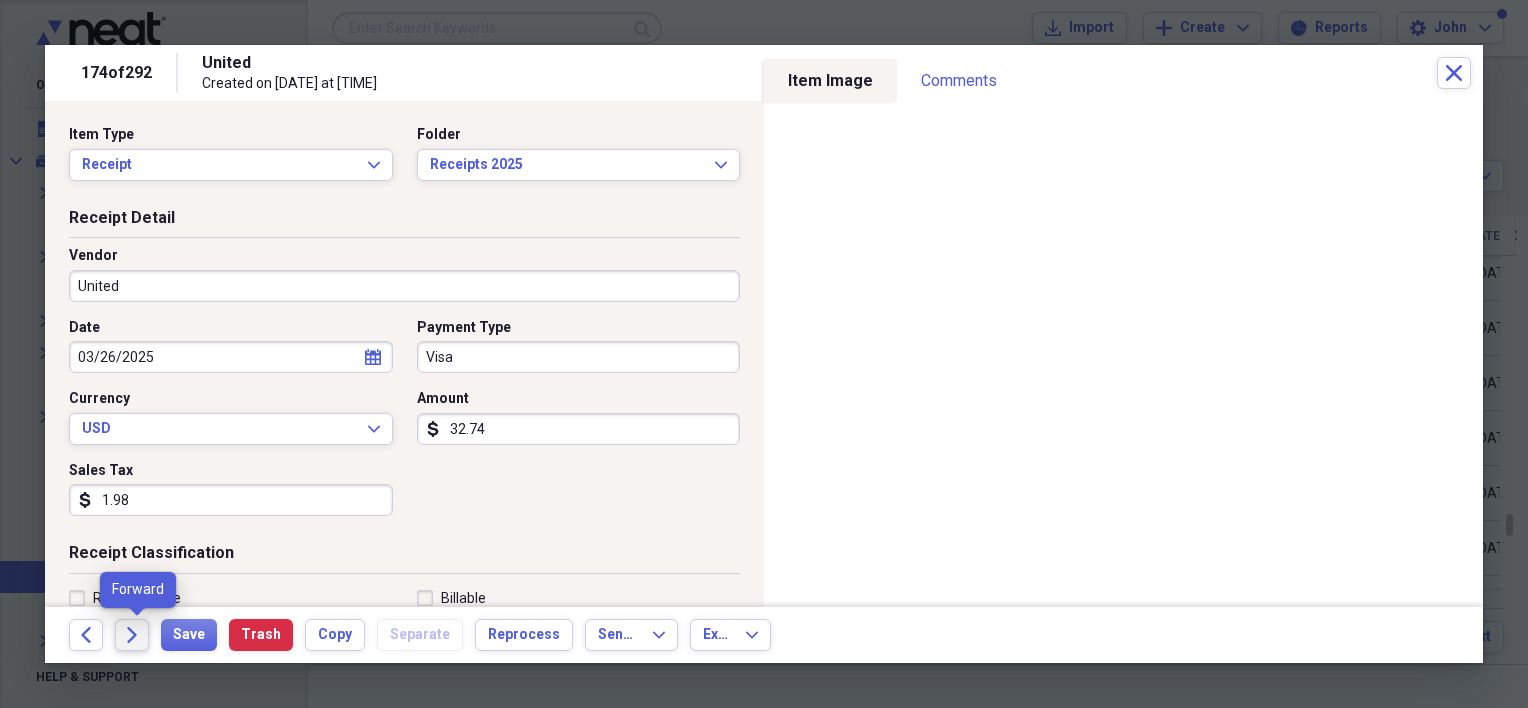 click on "Forward" 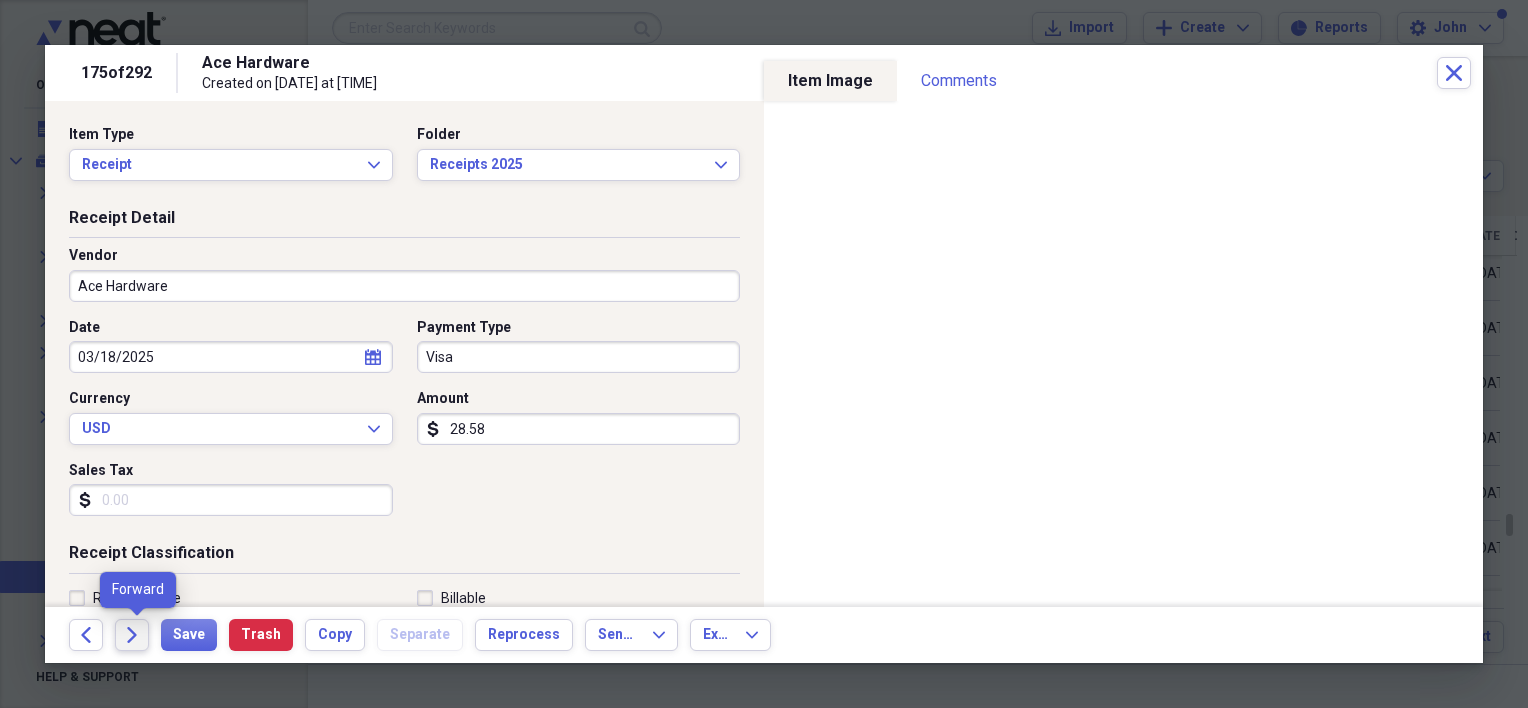 click on "Forward" 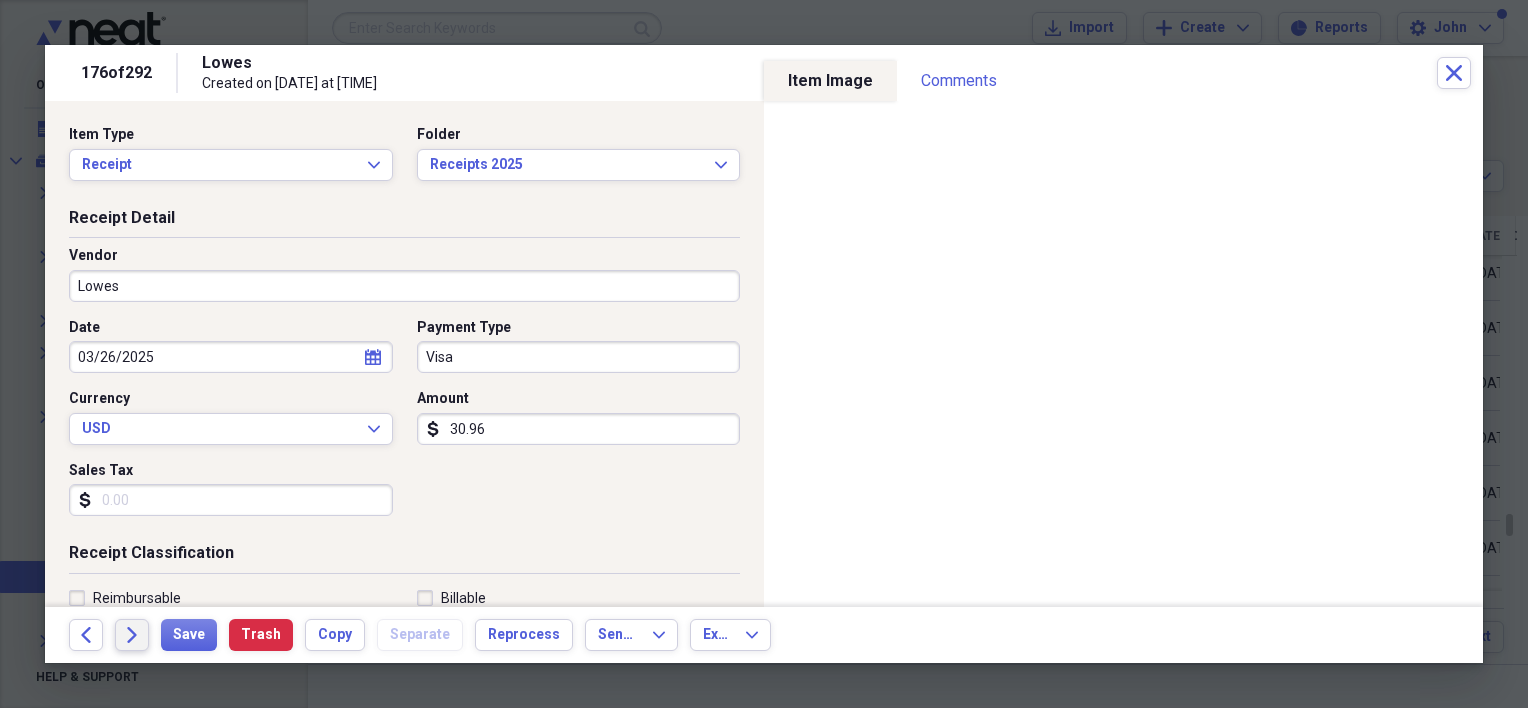 click on "Forward" 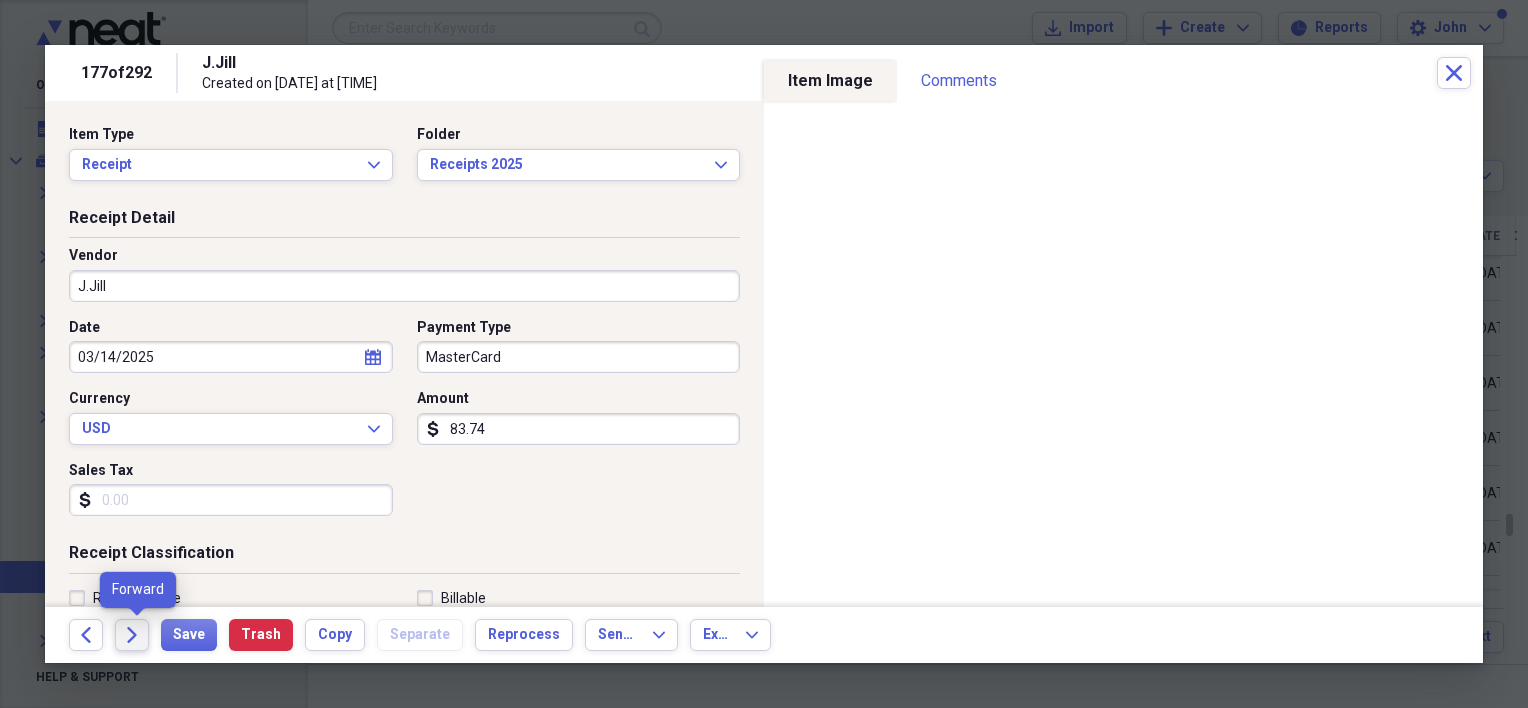 click on "Forward" 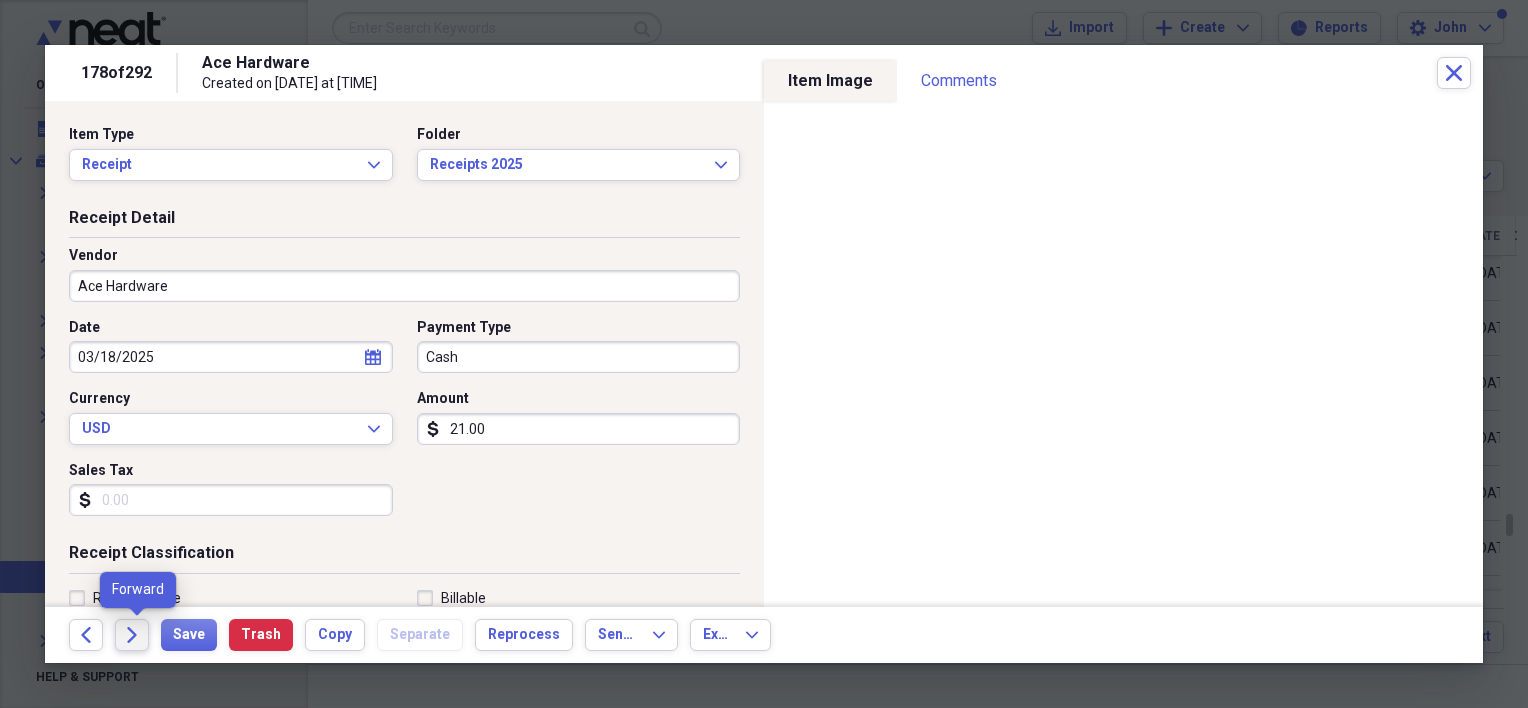 click on "Forward" 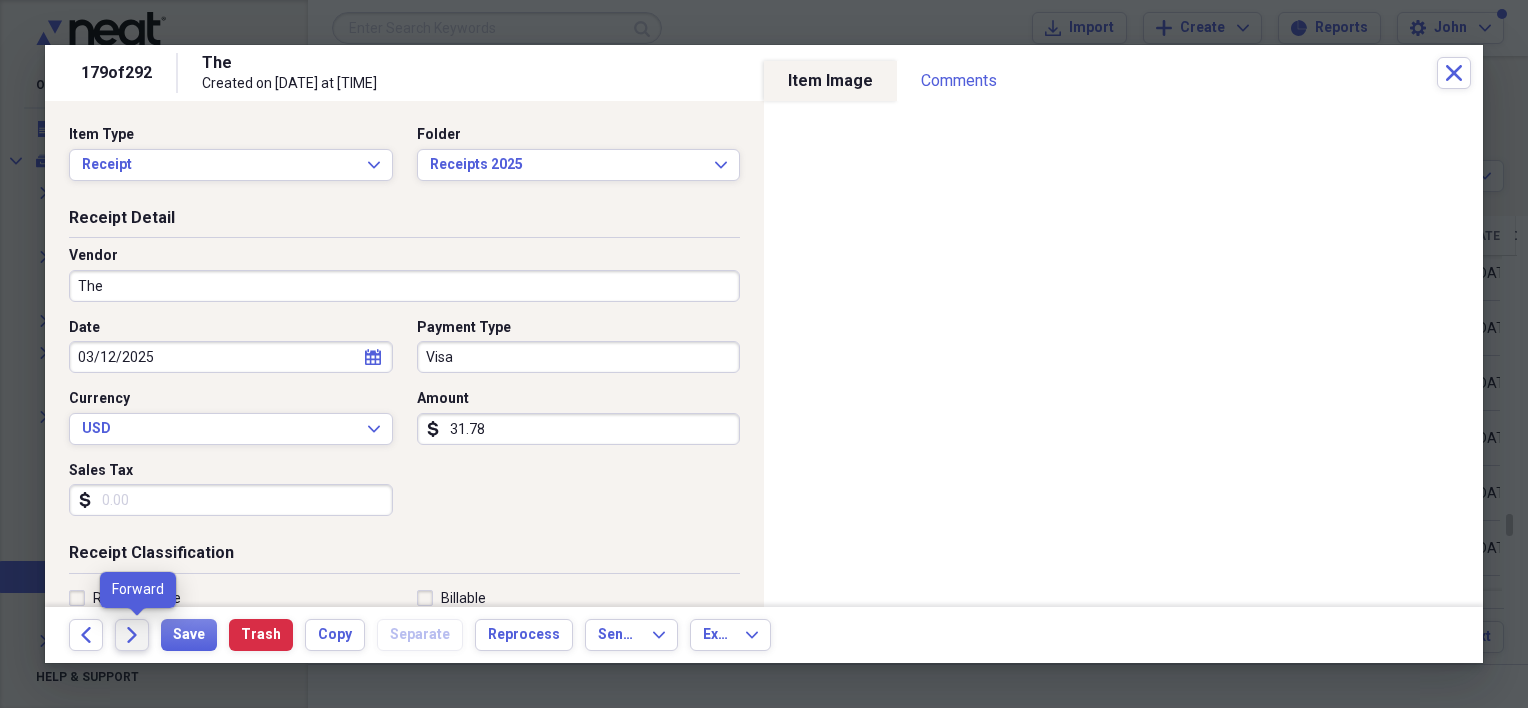 click on "Forward" 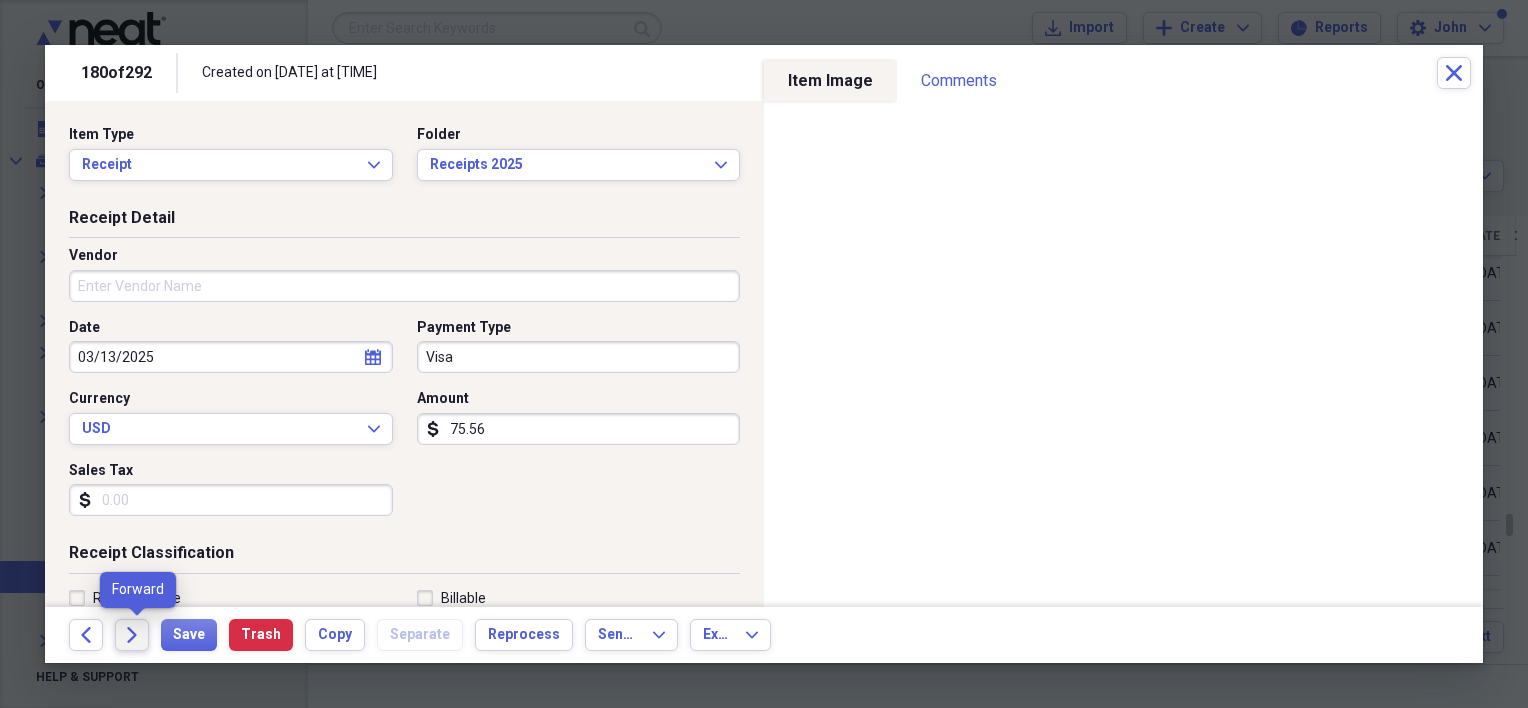 click on "Forward" 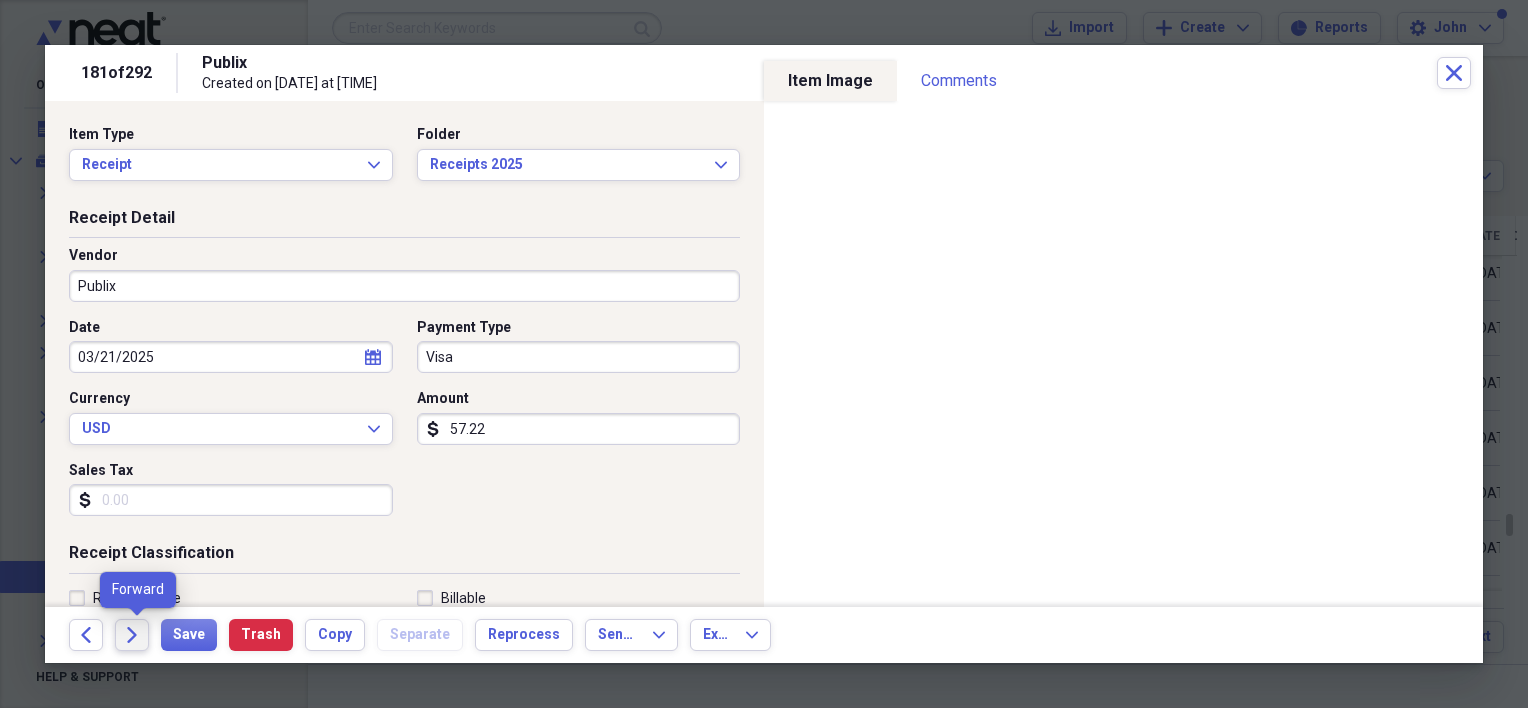 click on "Forward" 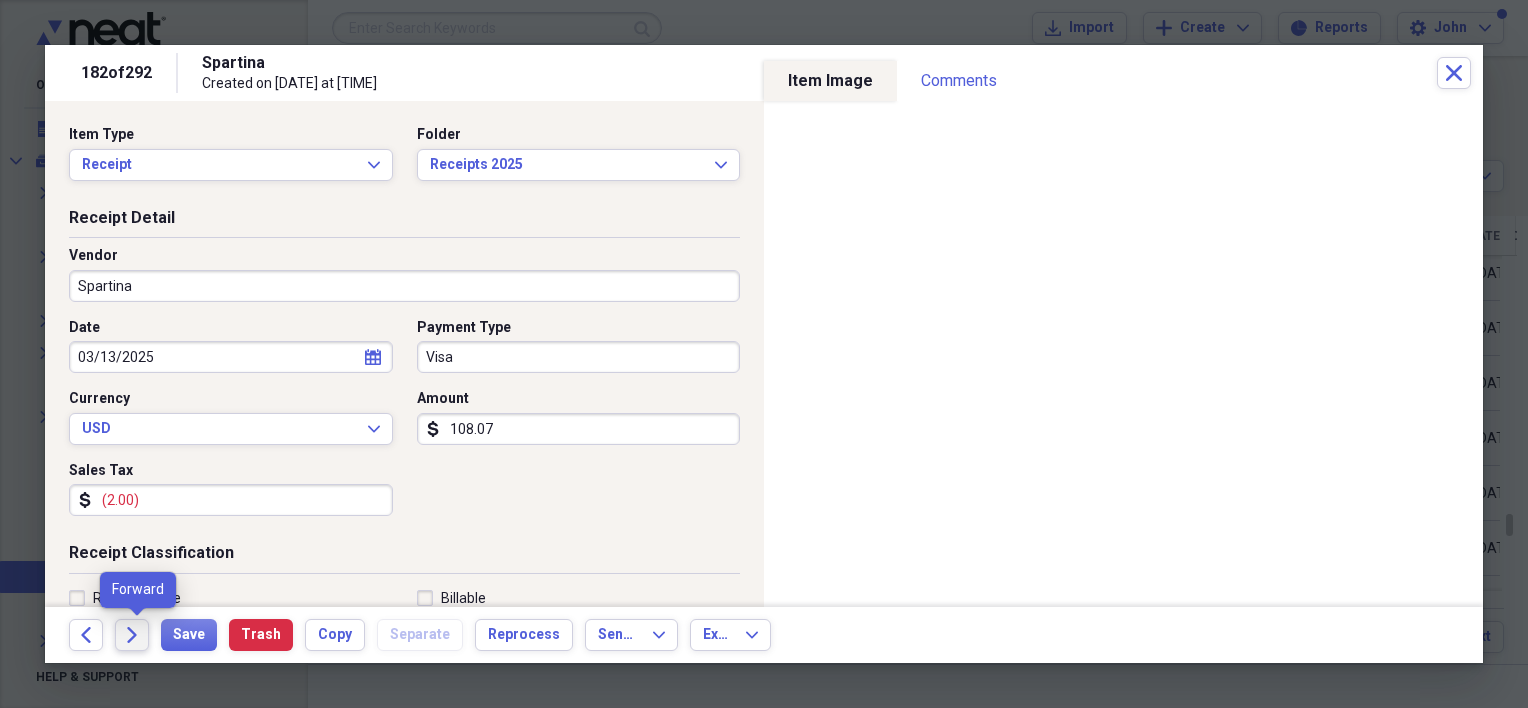 click on "Forward" 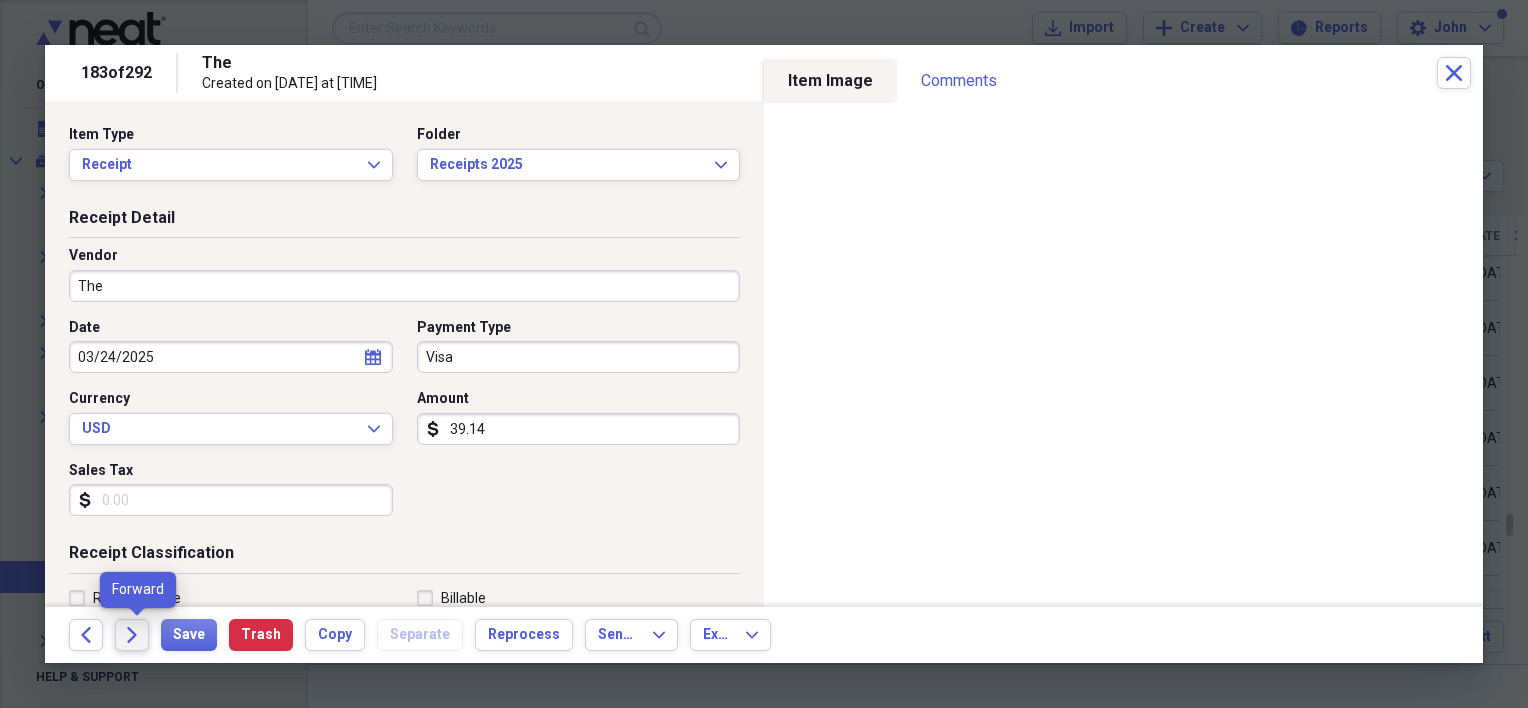 click on "Forward" 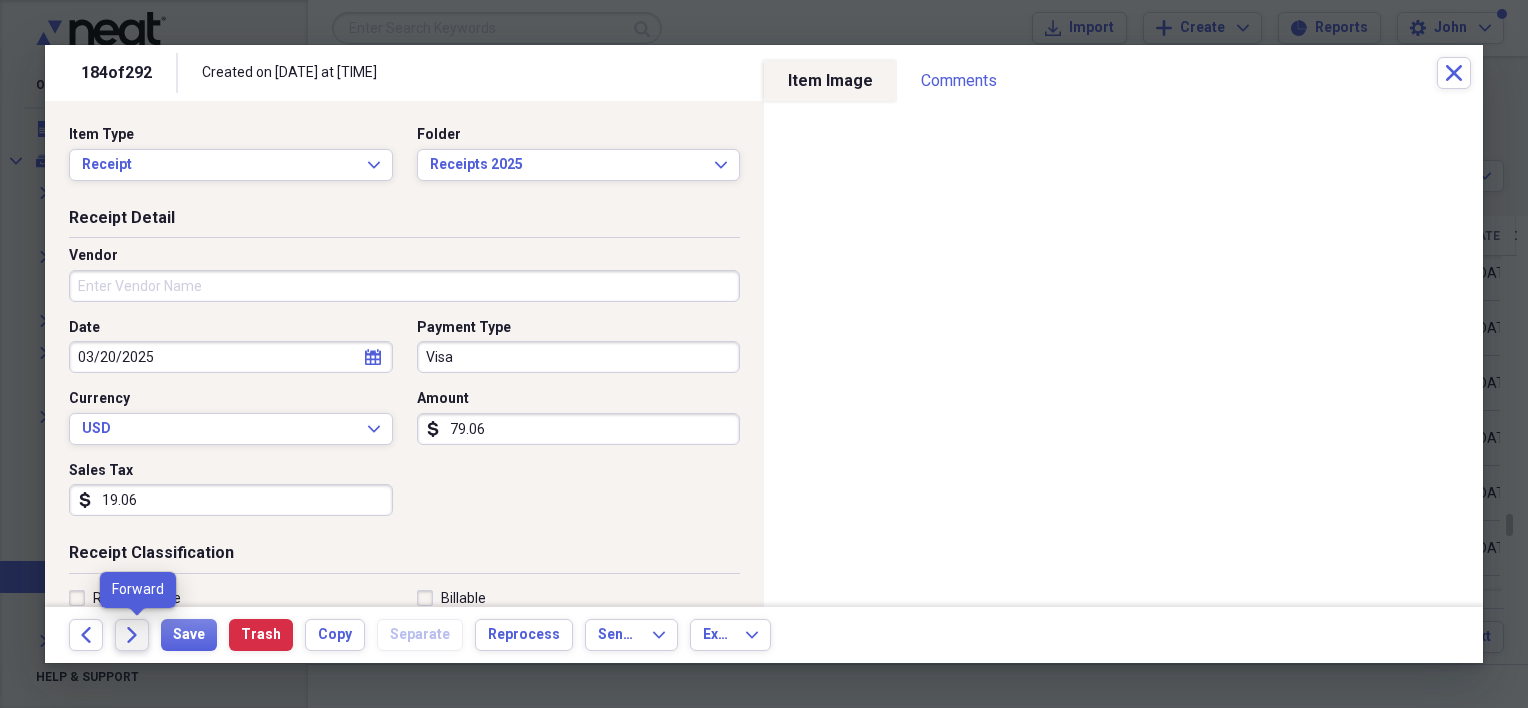 click on "Forward" 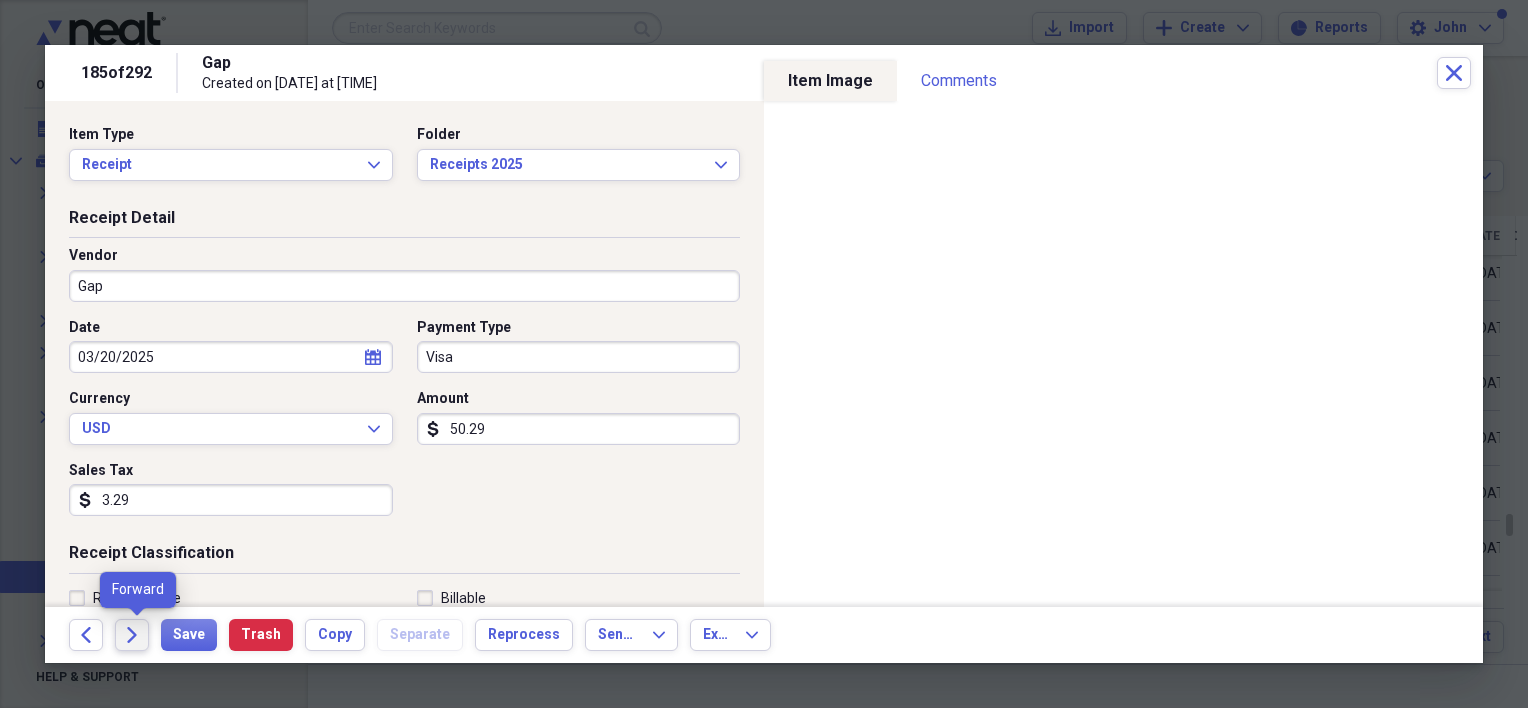 click on "Forward" 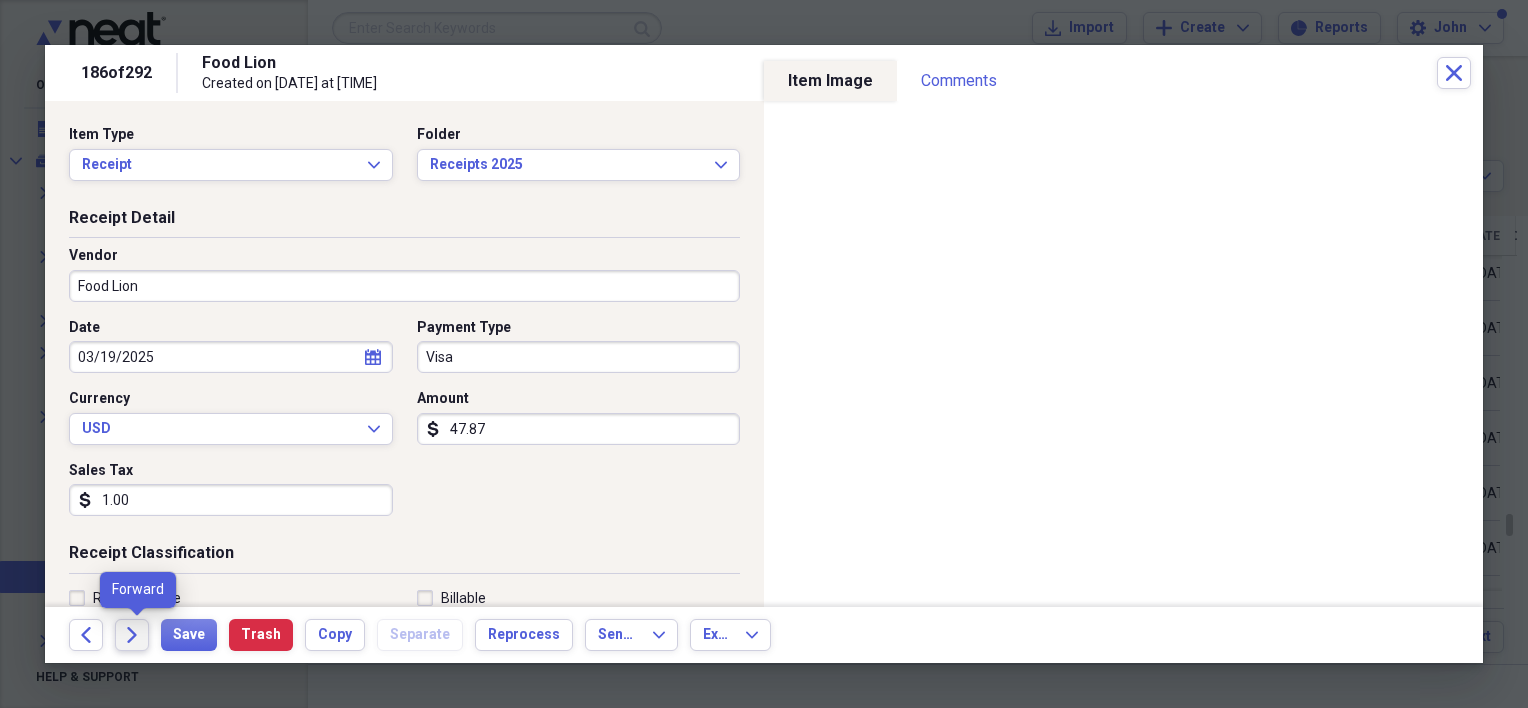 click on "Forward" 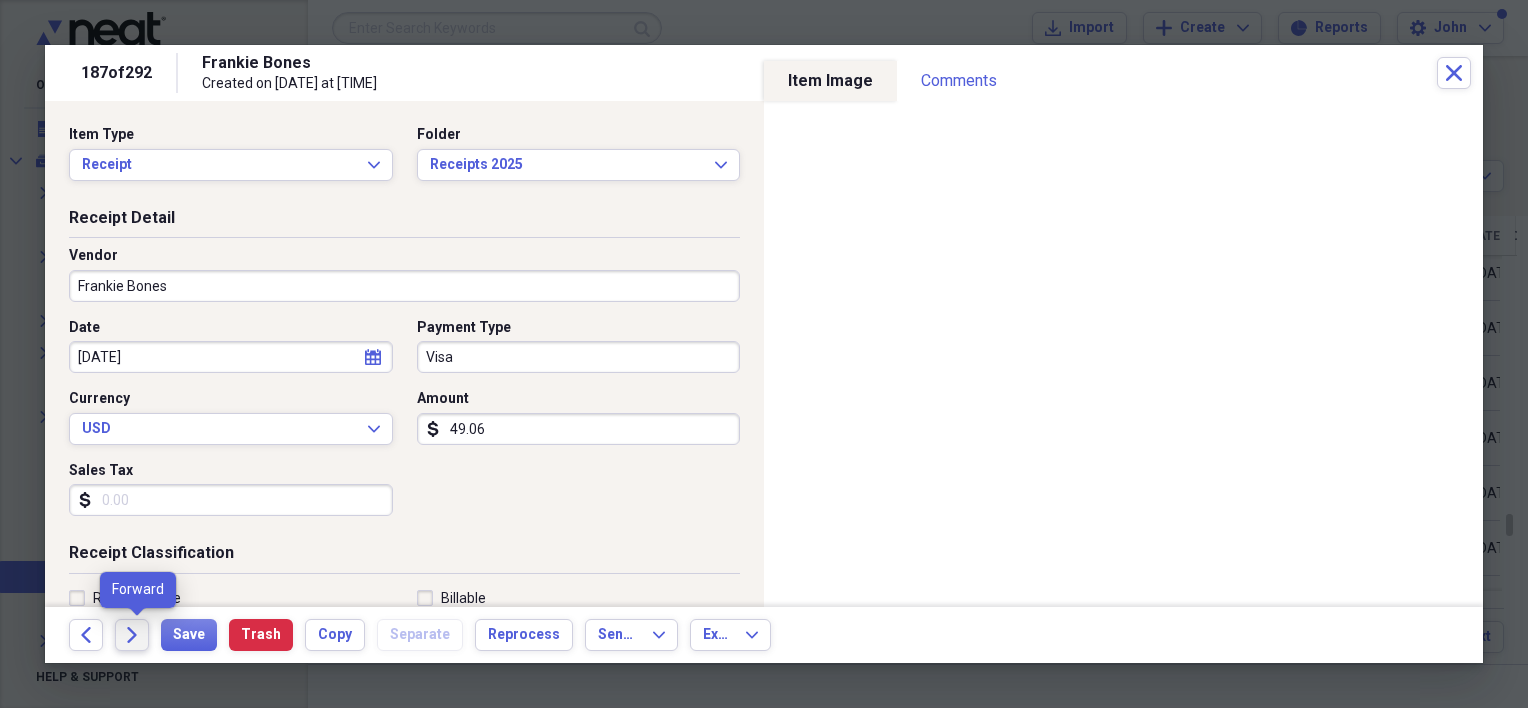 click on "Forward" 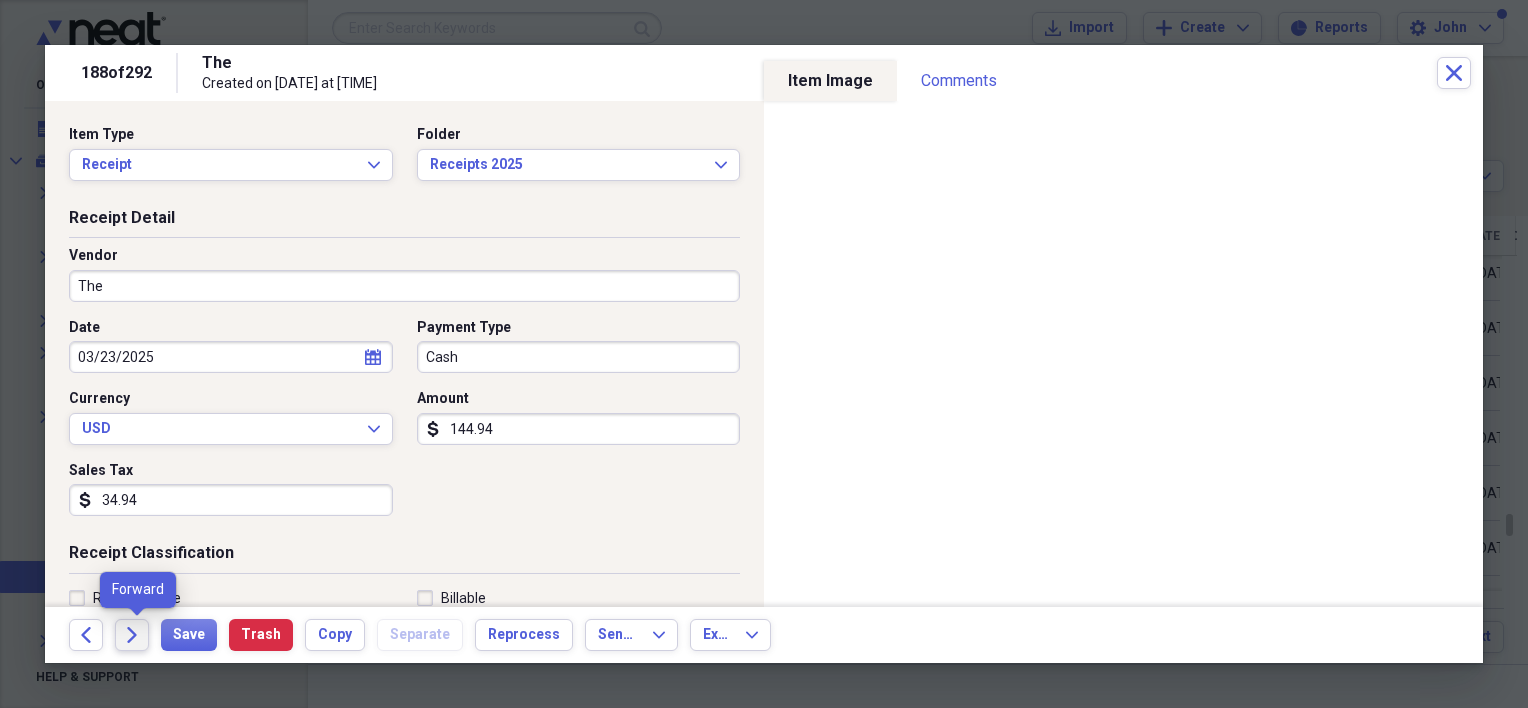 click on "Forward" 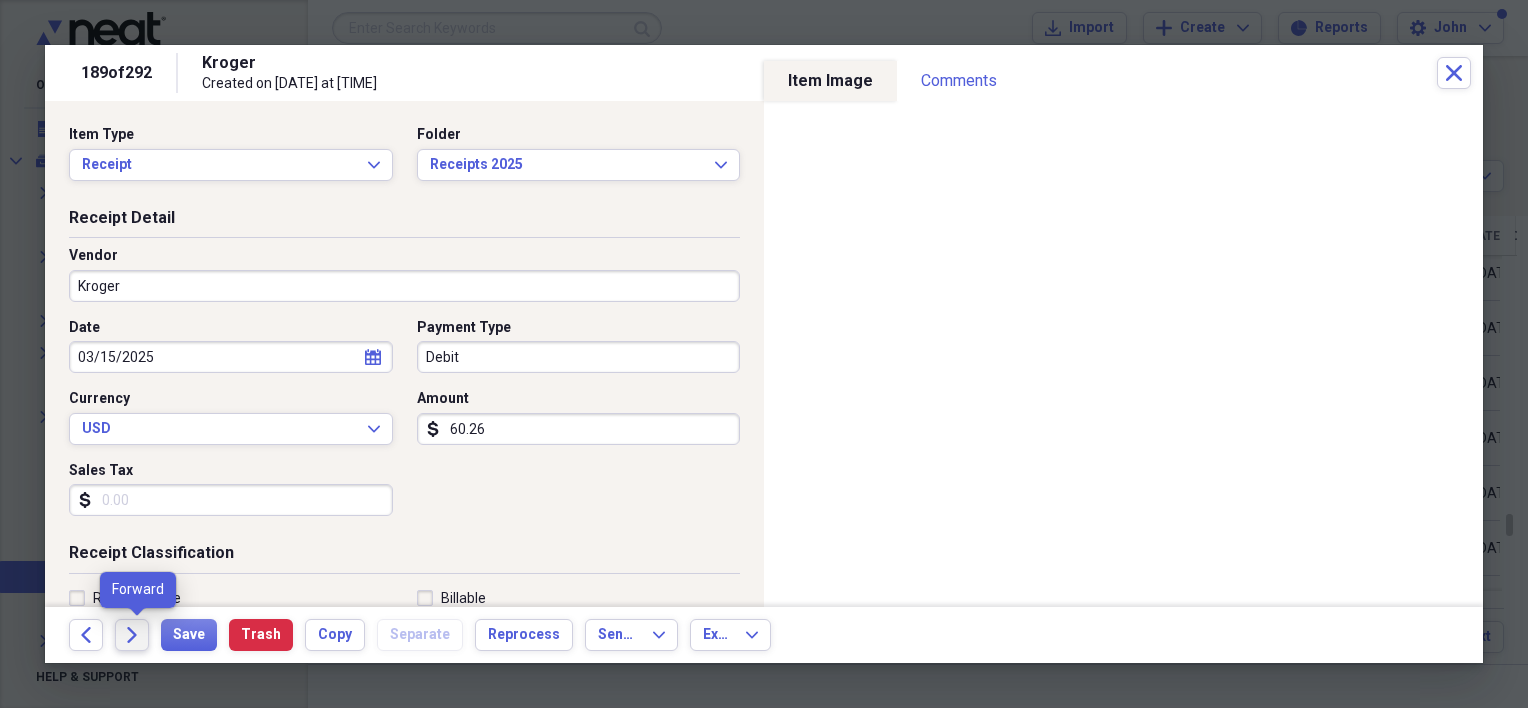 click on "Forward" 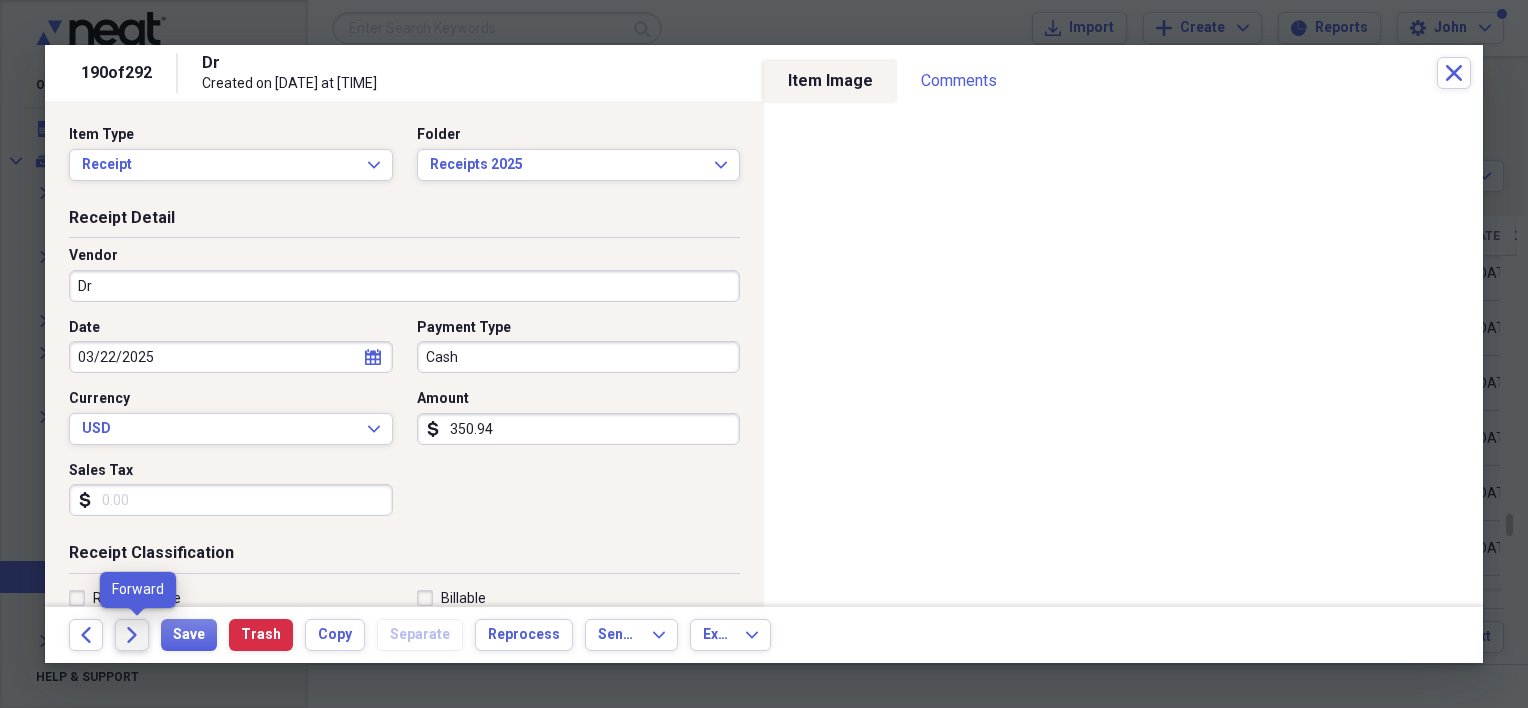click on "Forward" 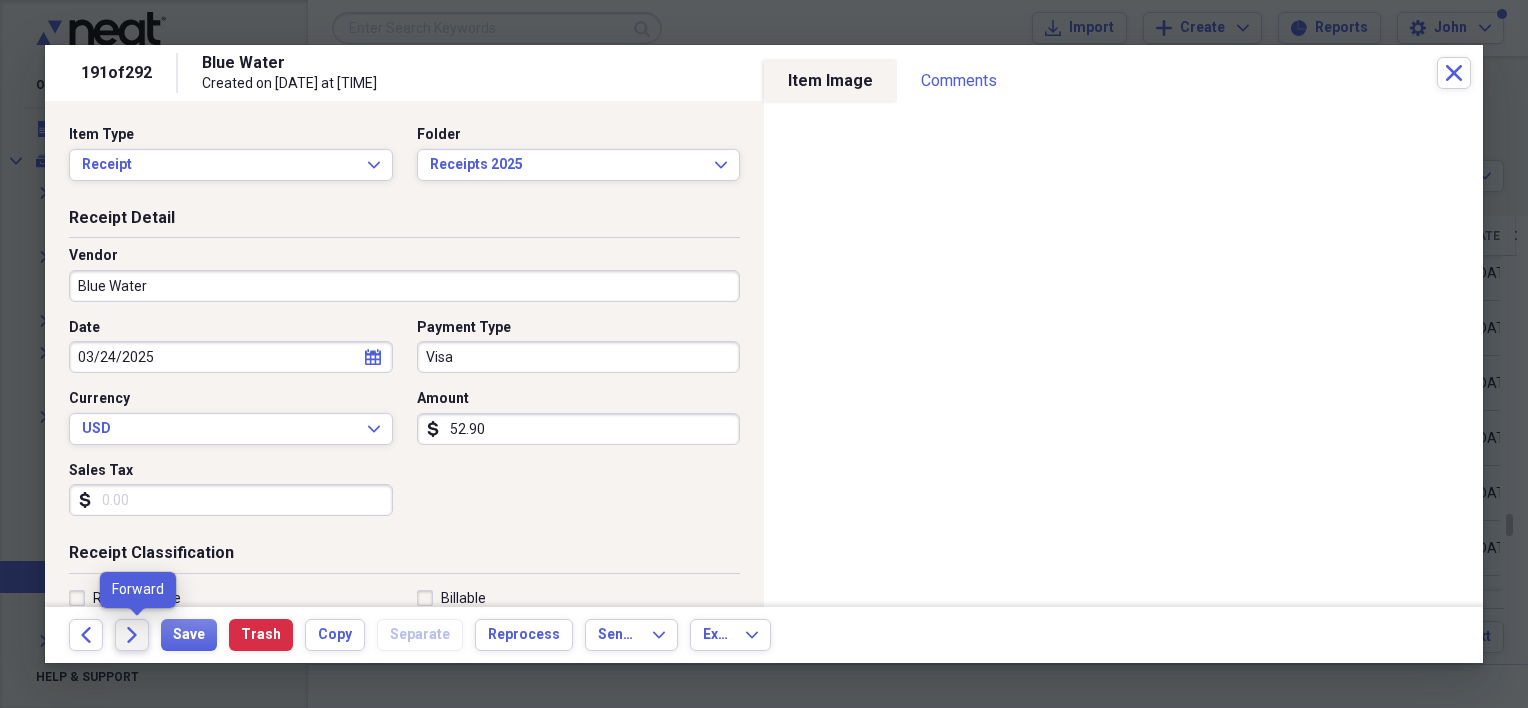 click on "Forward" 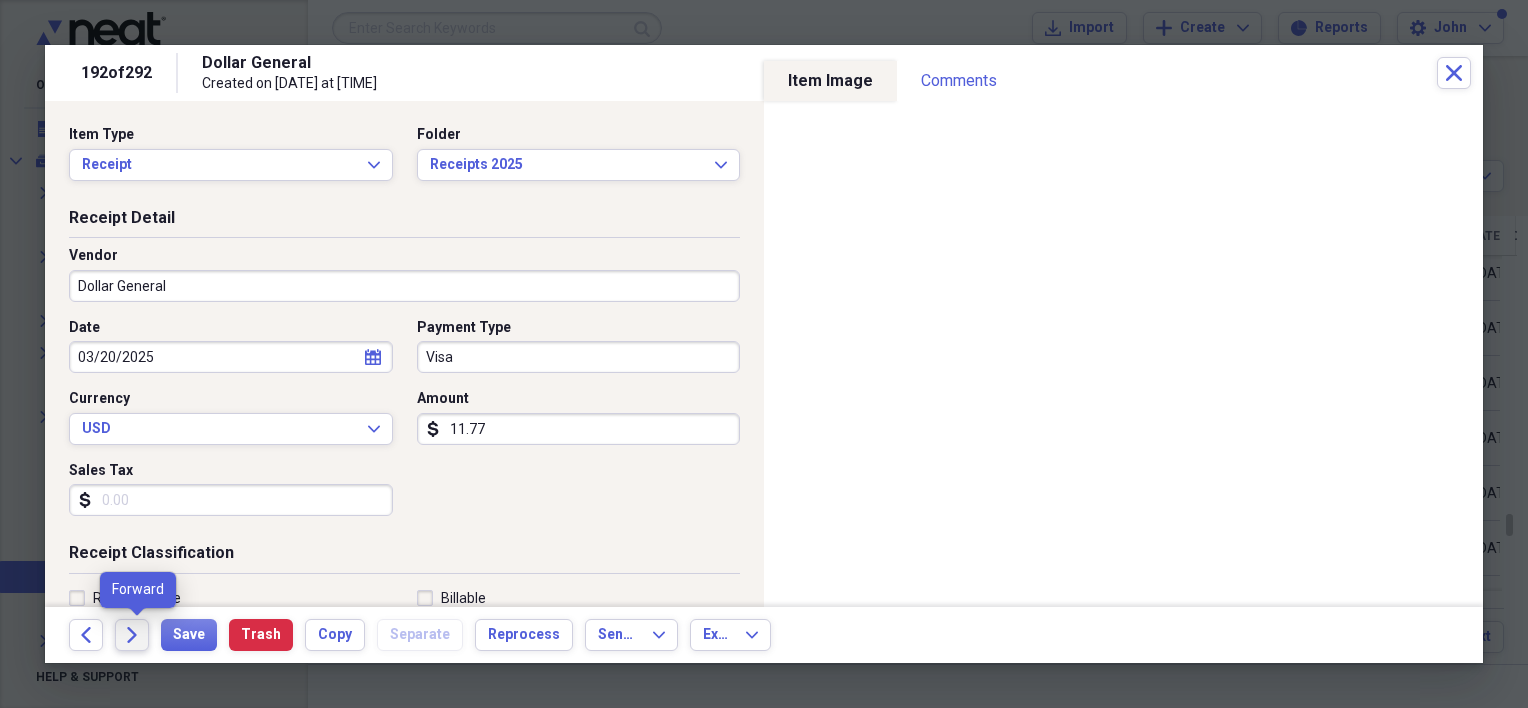 click on "Forward" 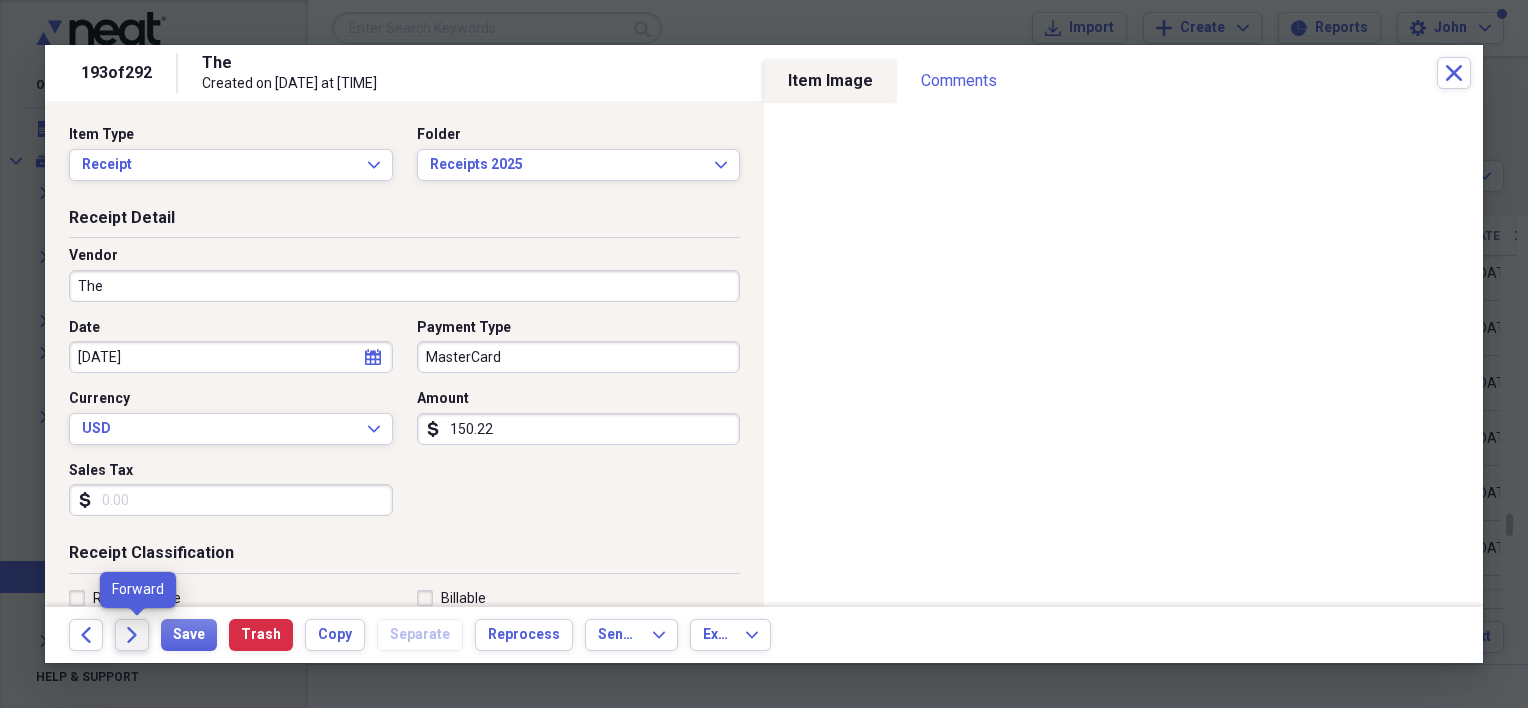click on "Forward" 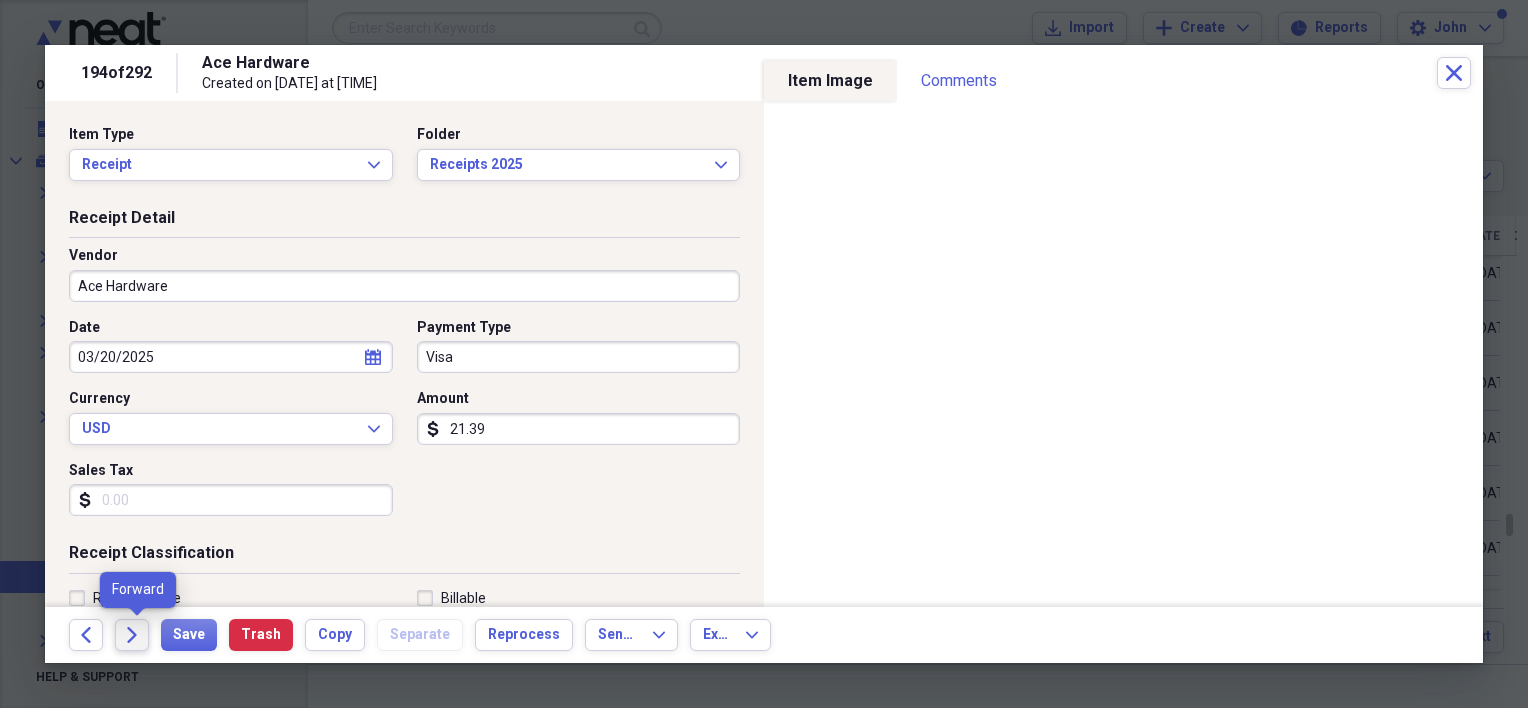 click on "Forward" 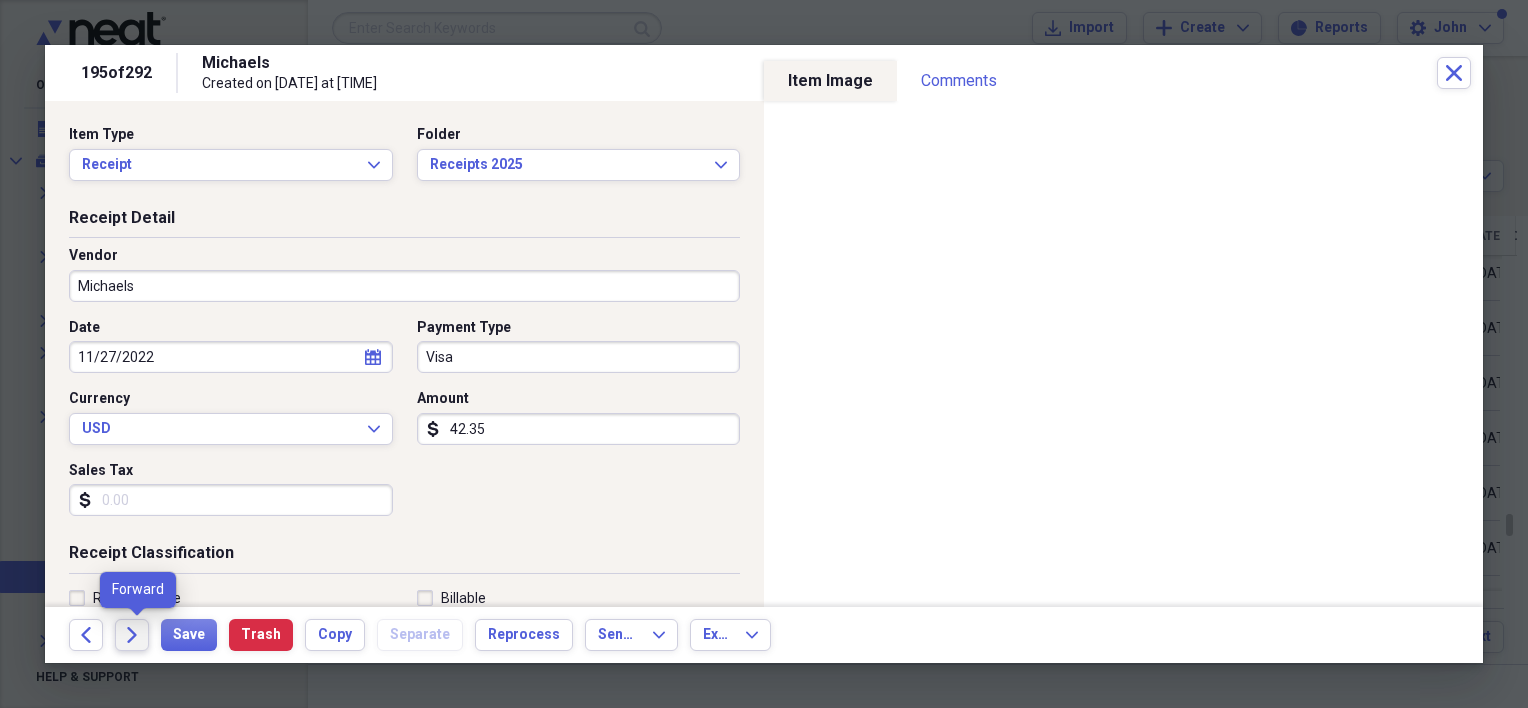 click on "Forward" 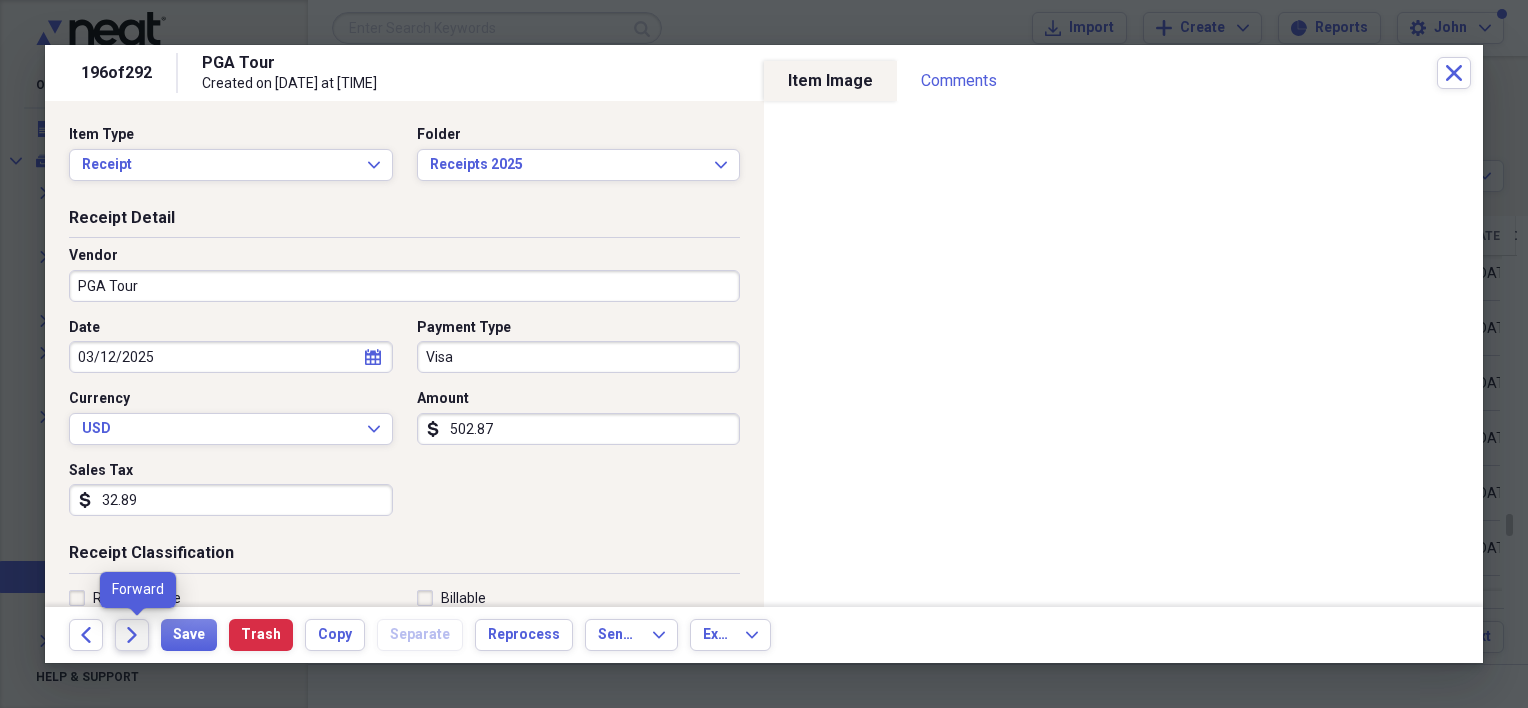 click on "Forward" at bounding box center [132, 635] 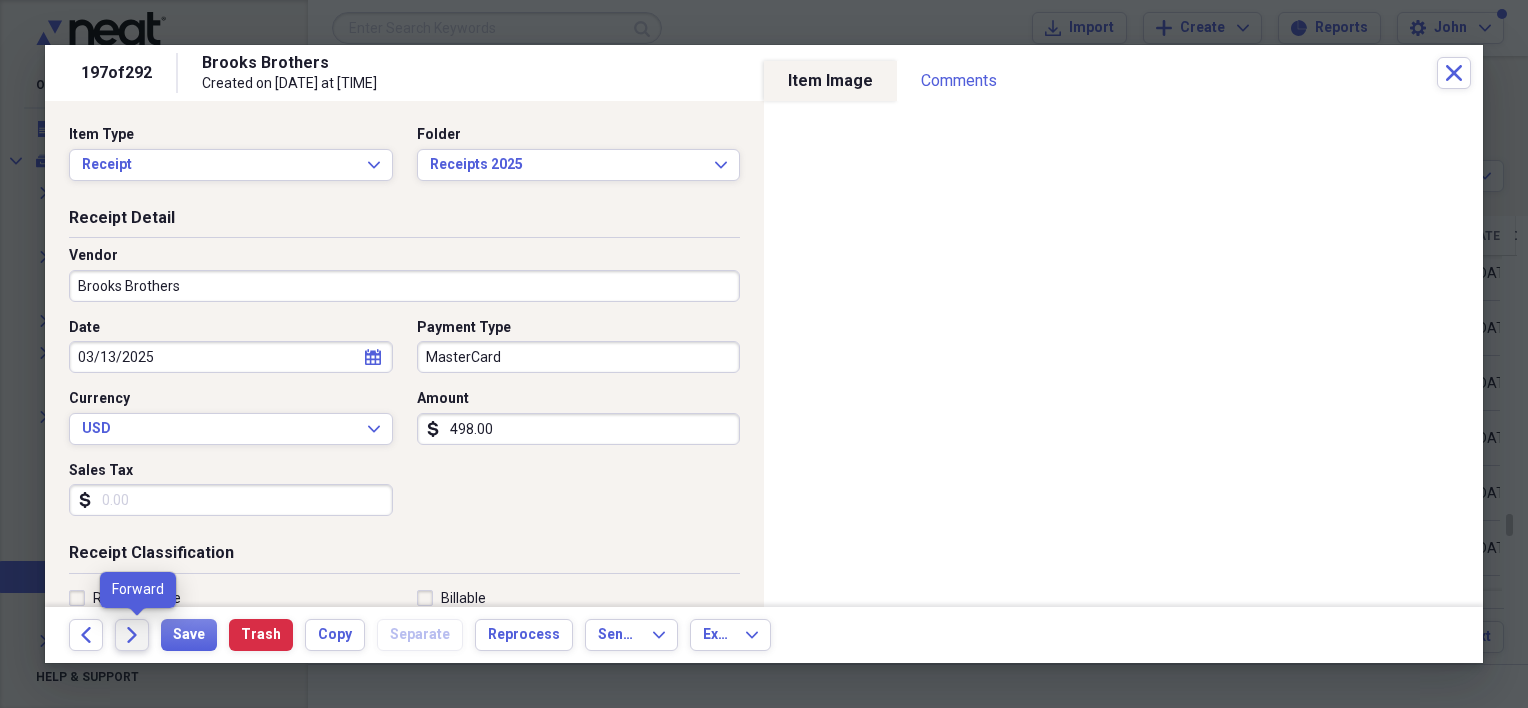 click on "Forward" 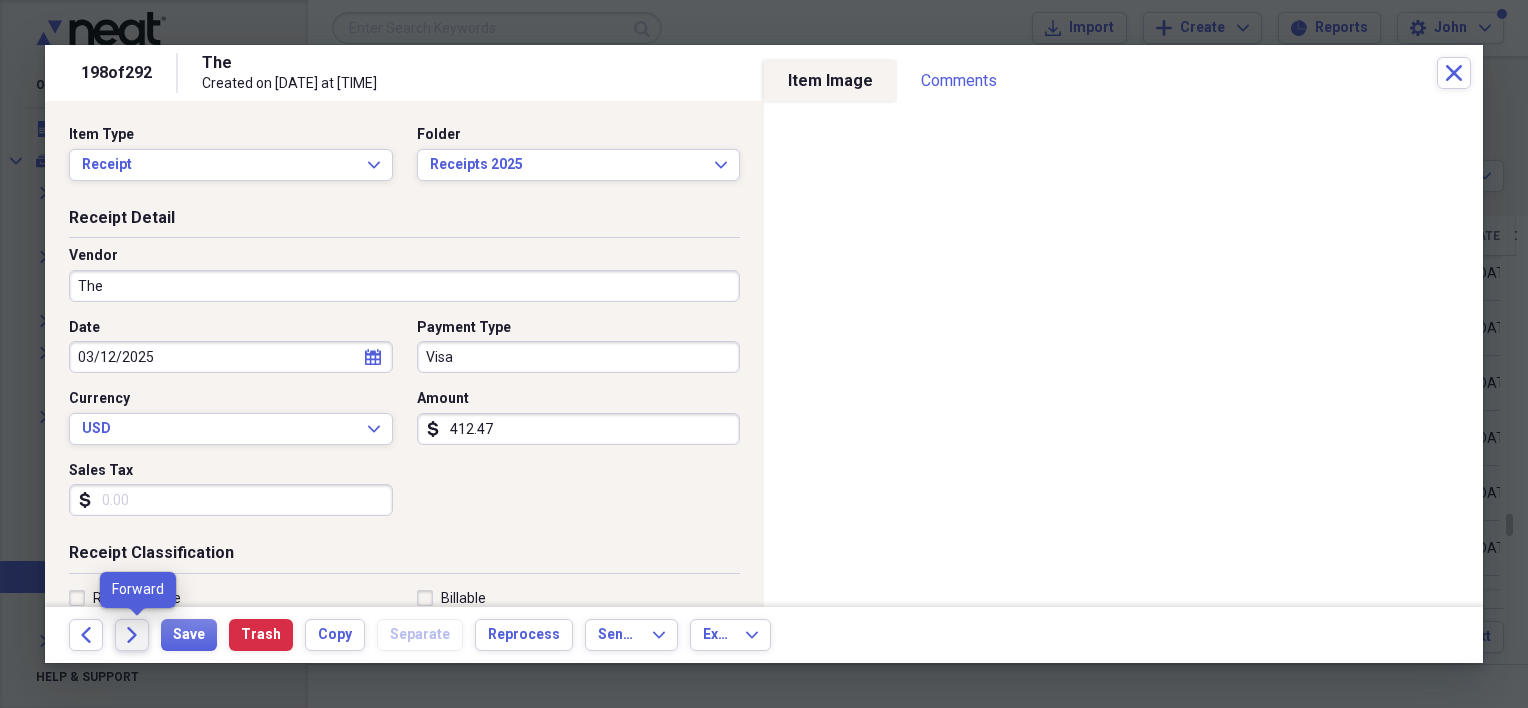 click on "Forward" 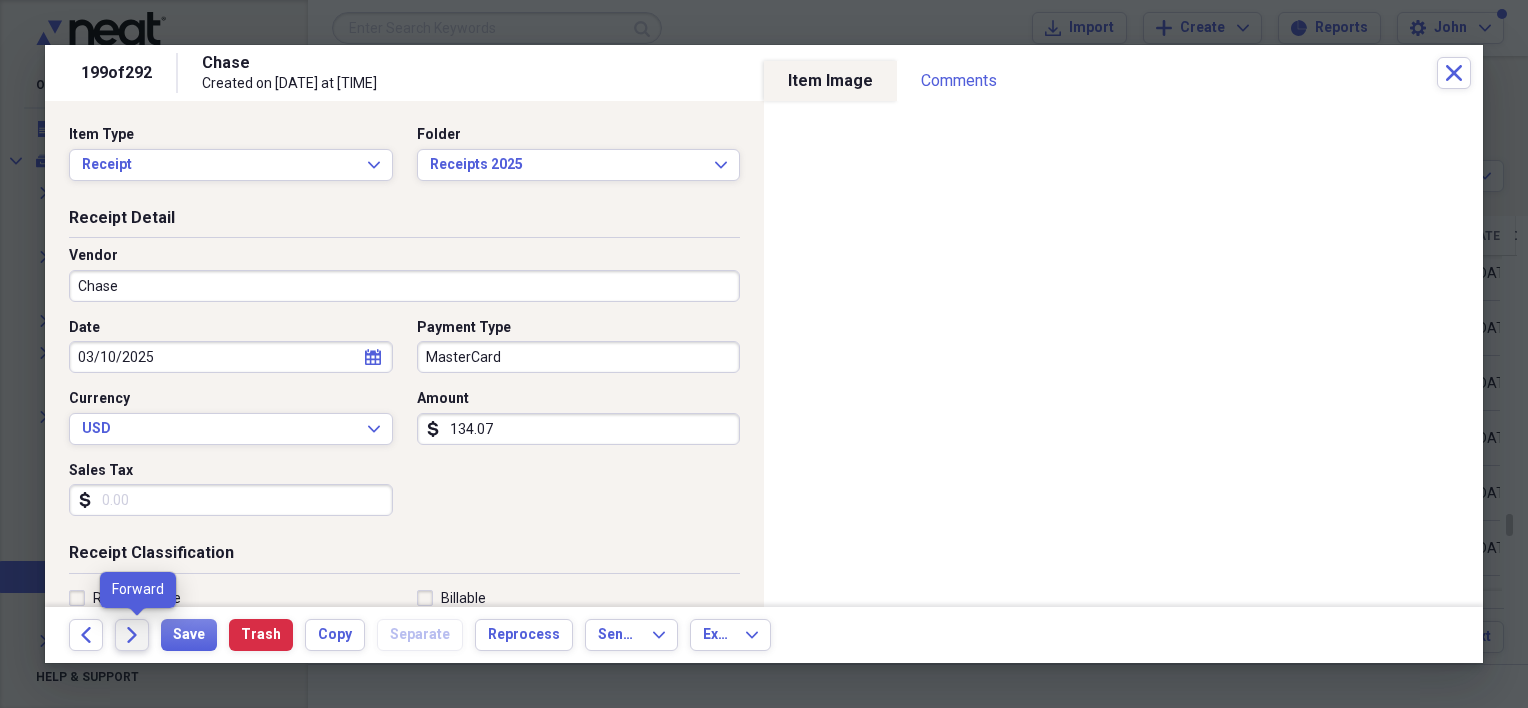 click on "Forward" 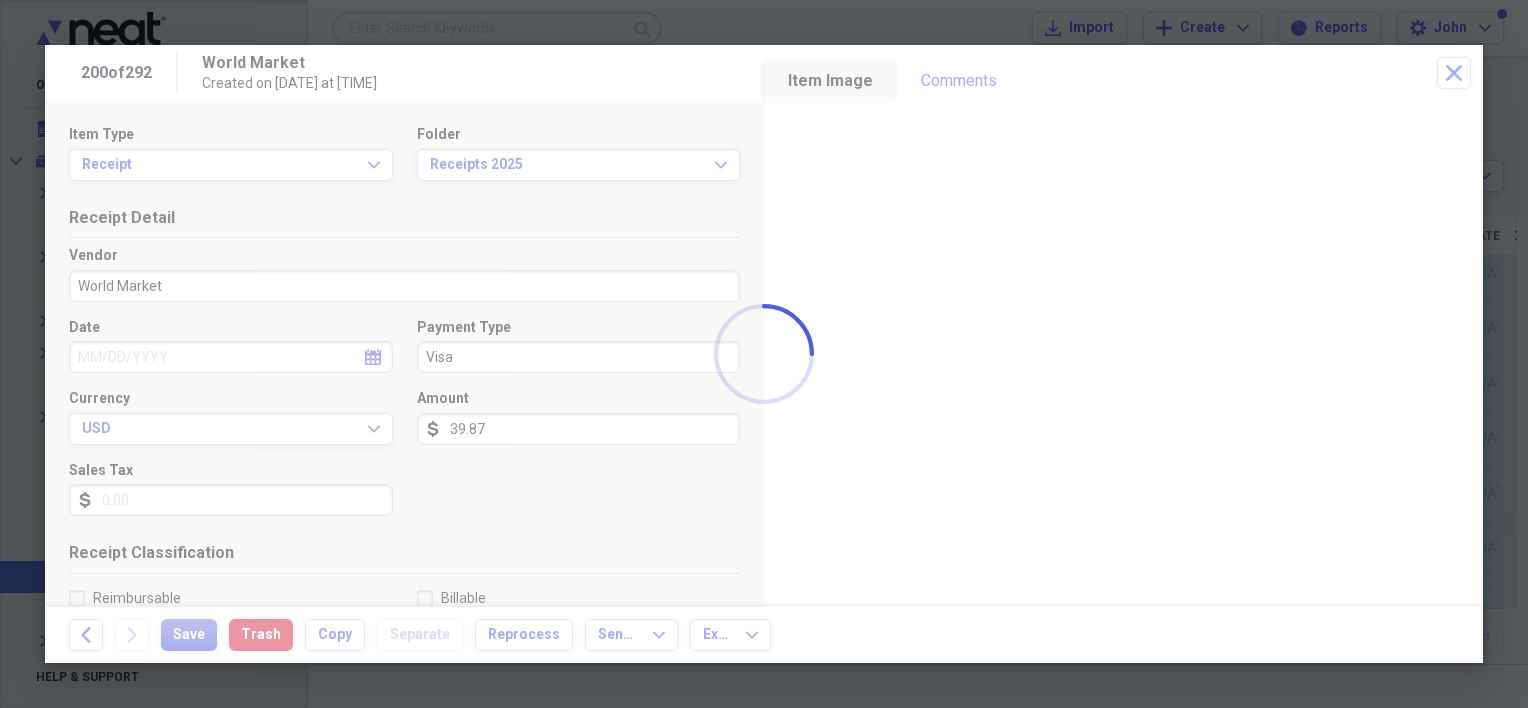click at bounding box center [764, 354] 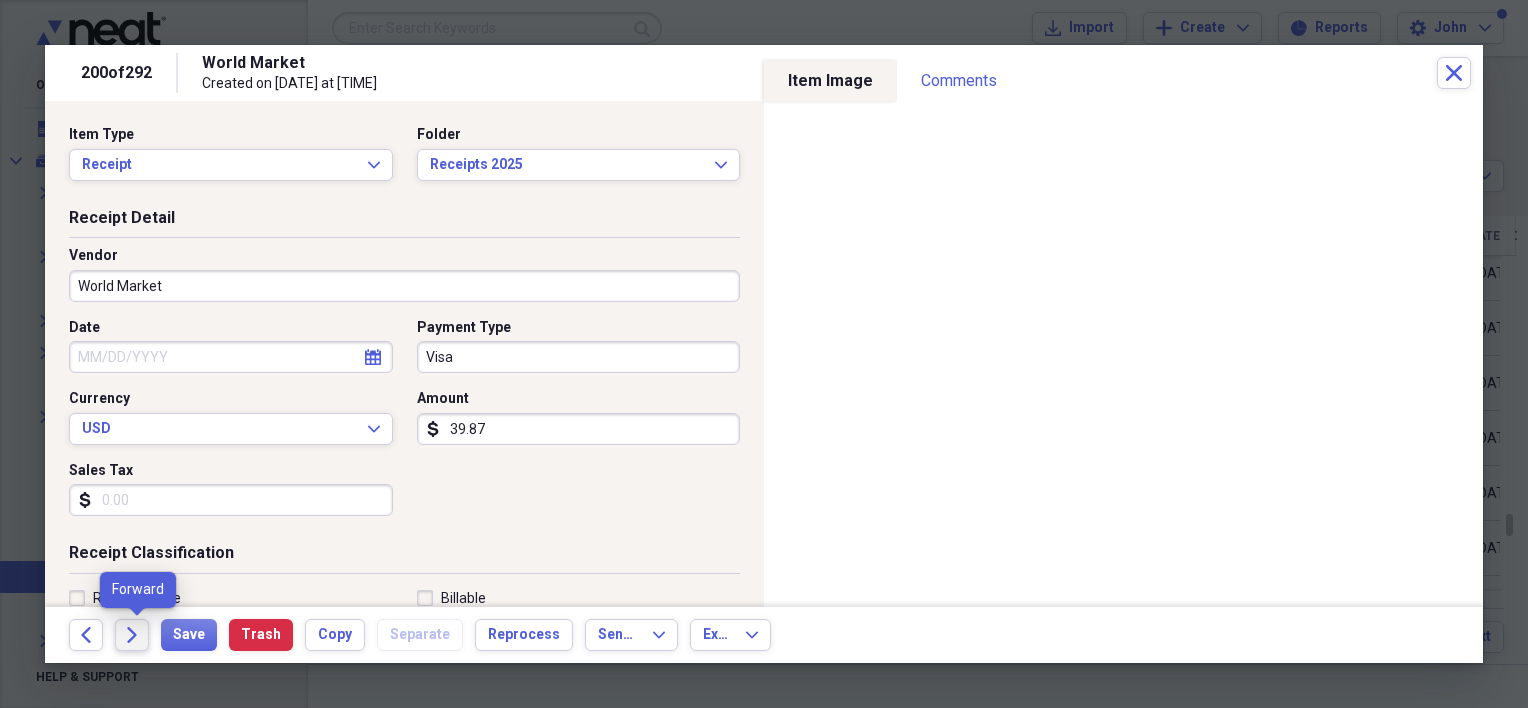 click on "Forward" 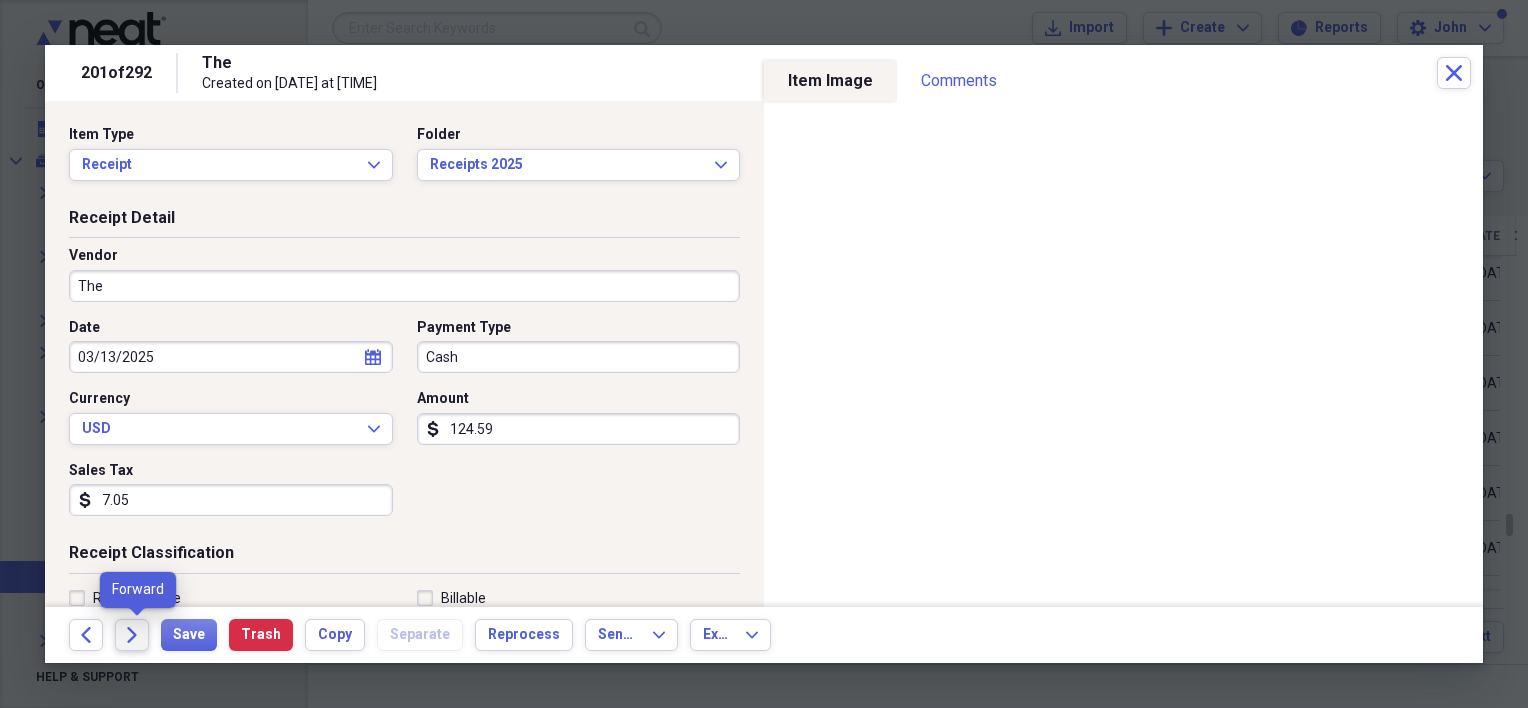 click on "Forward" 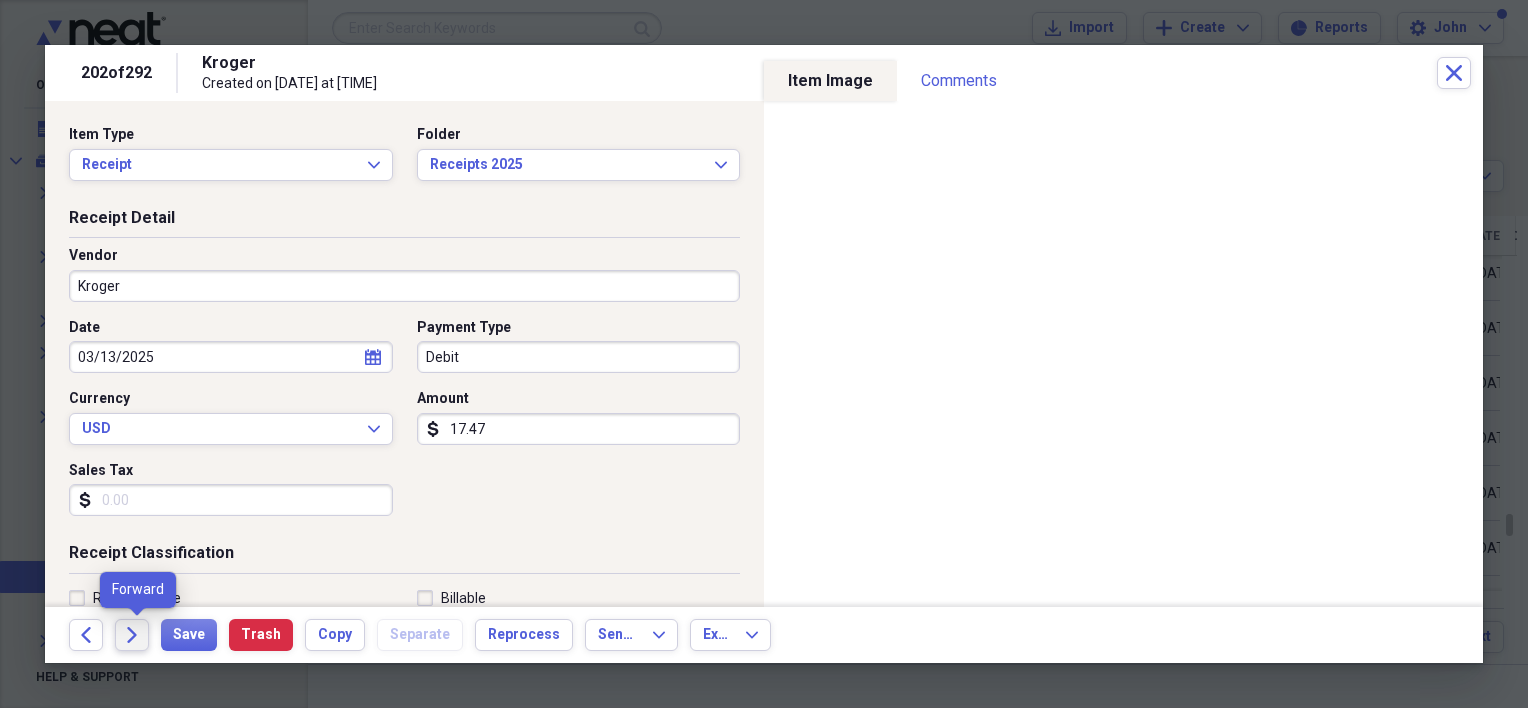 click on "Forward" 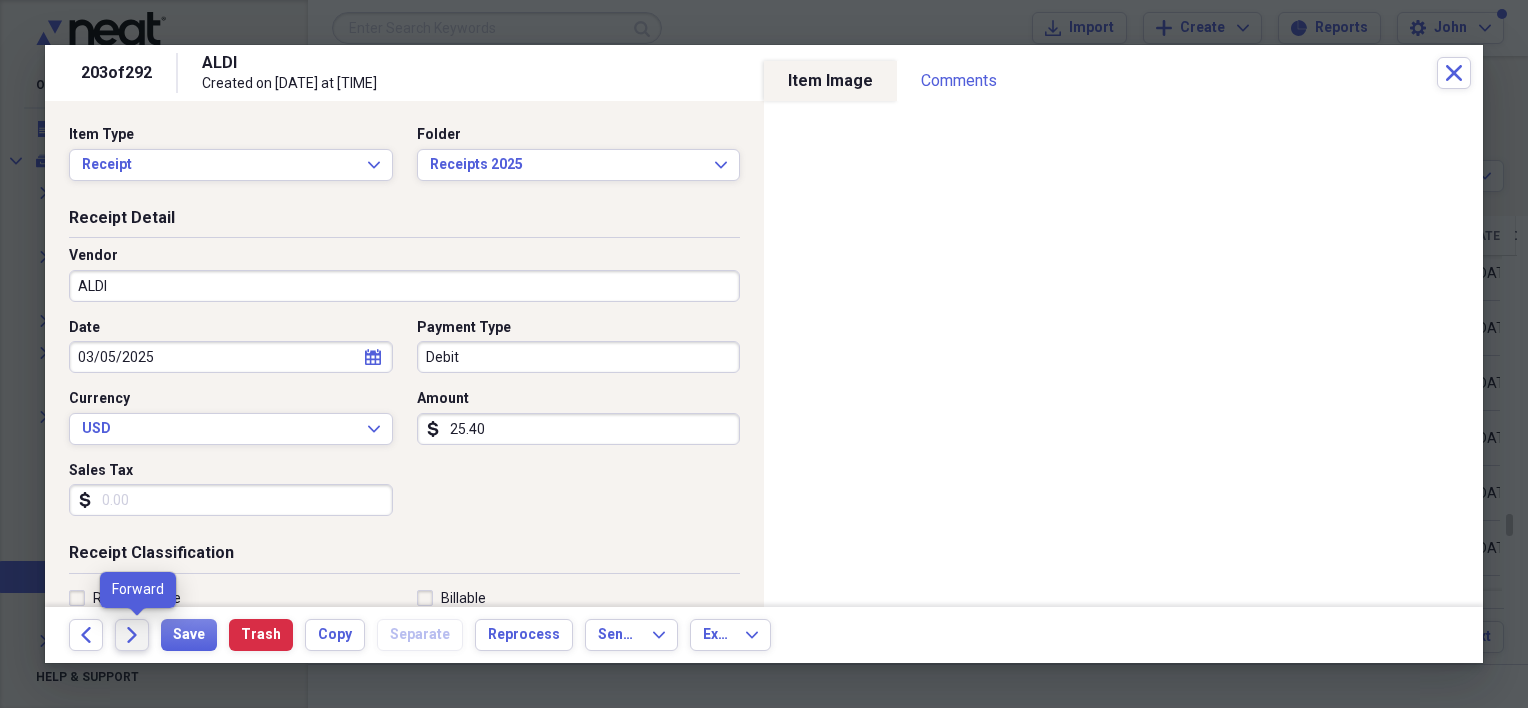click on "Forward" 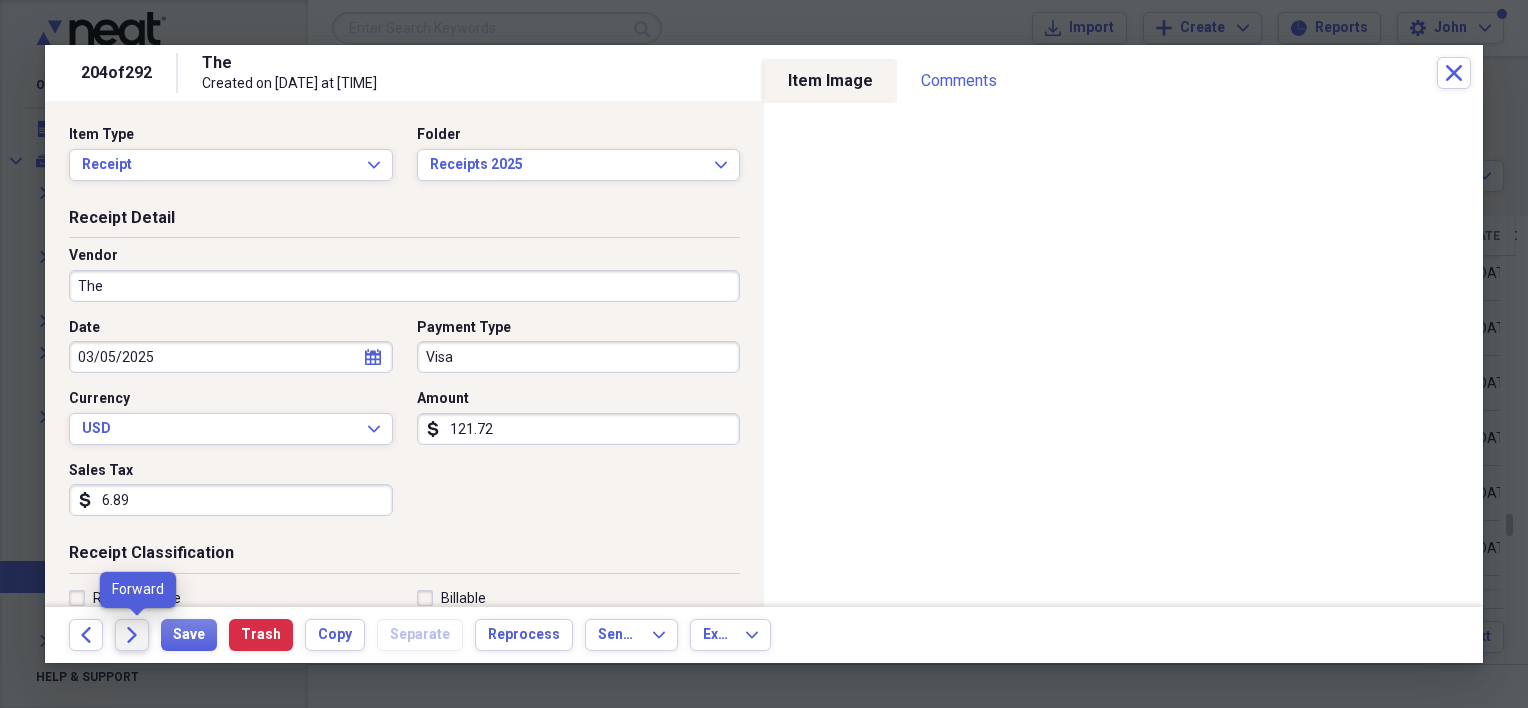click on "Forward" 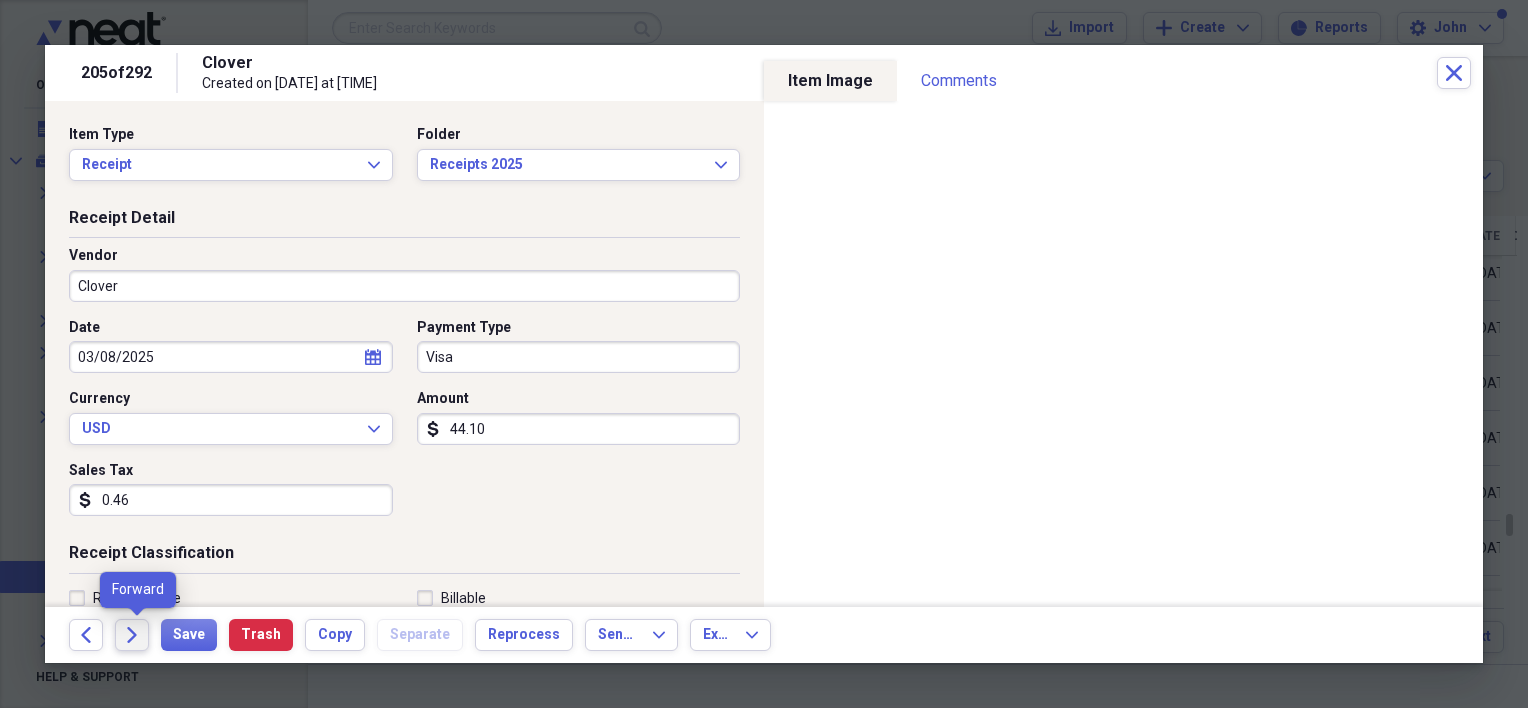 click on "Forward" 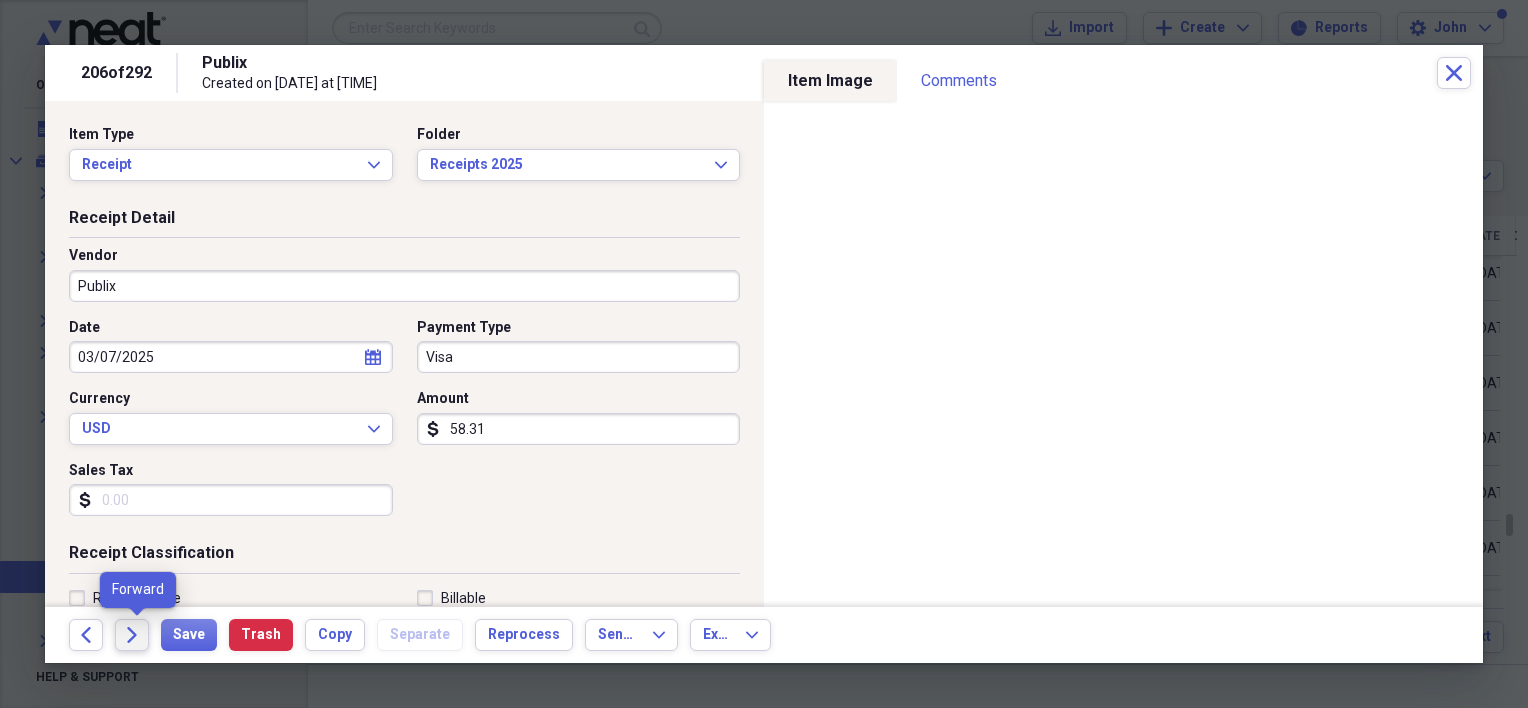 click on "Forward" 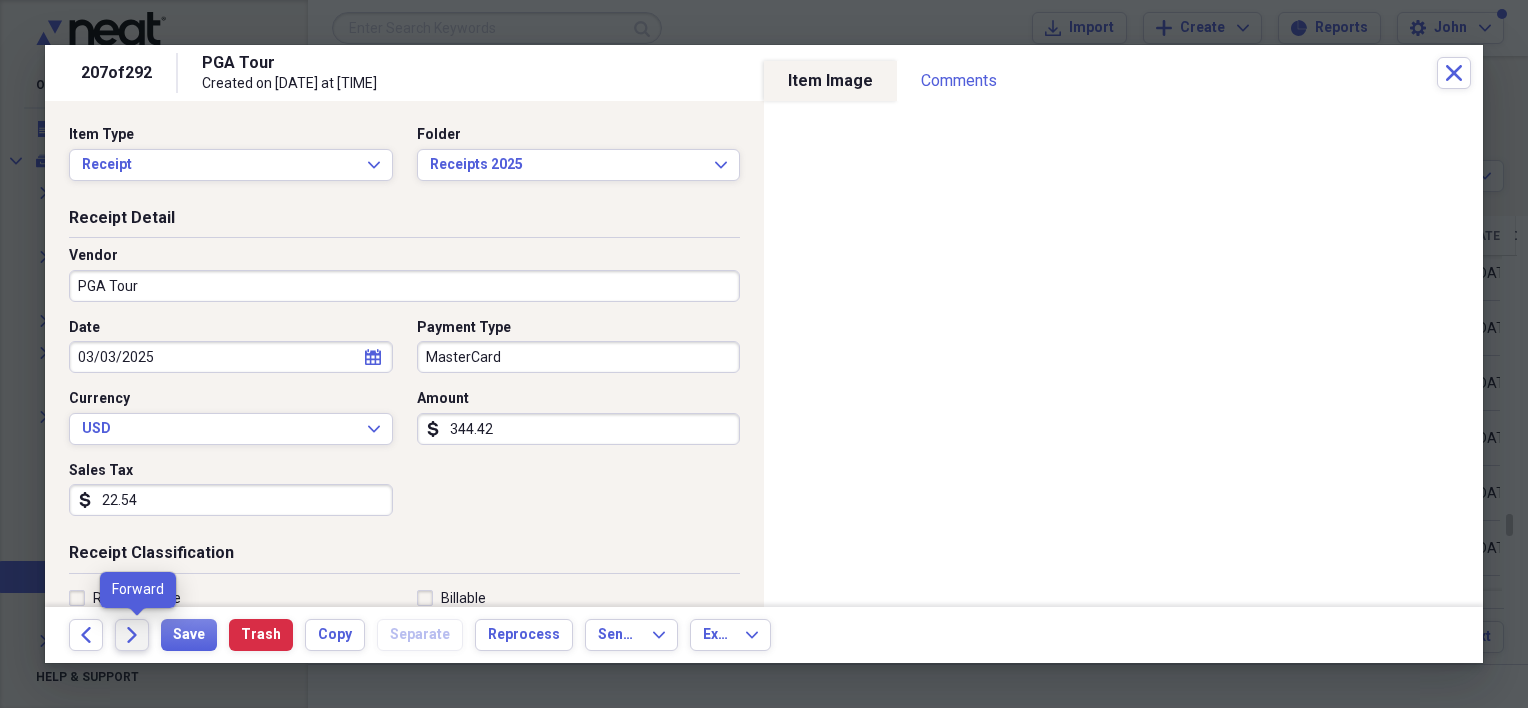 click on "Forward" at bounding box center (132, 635) 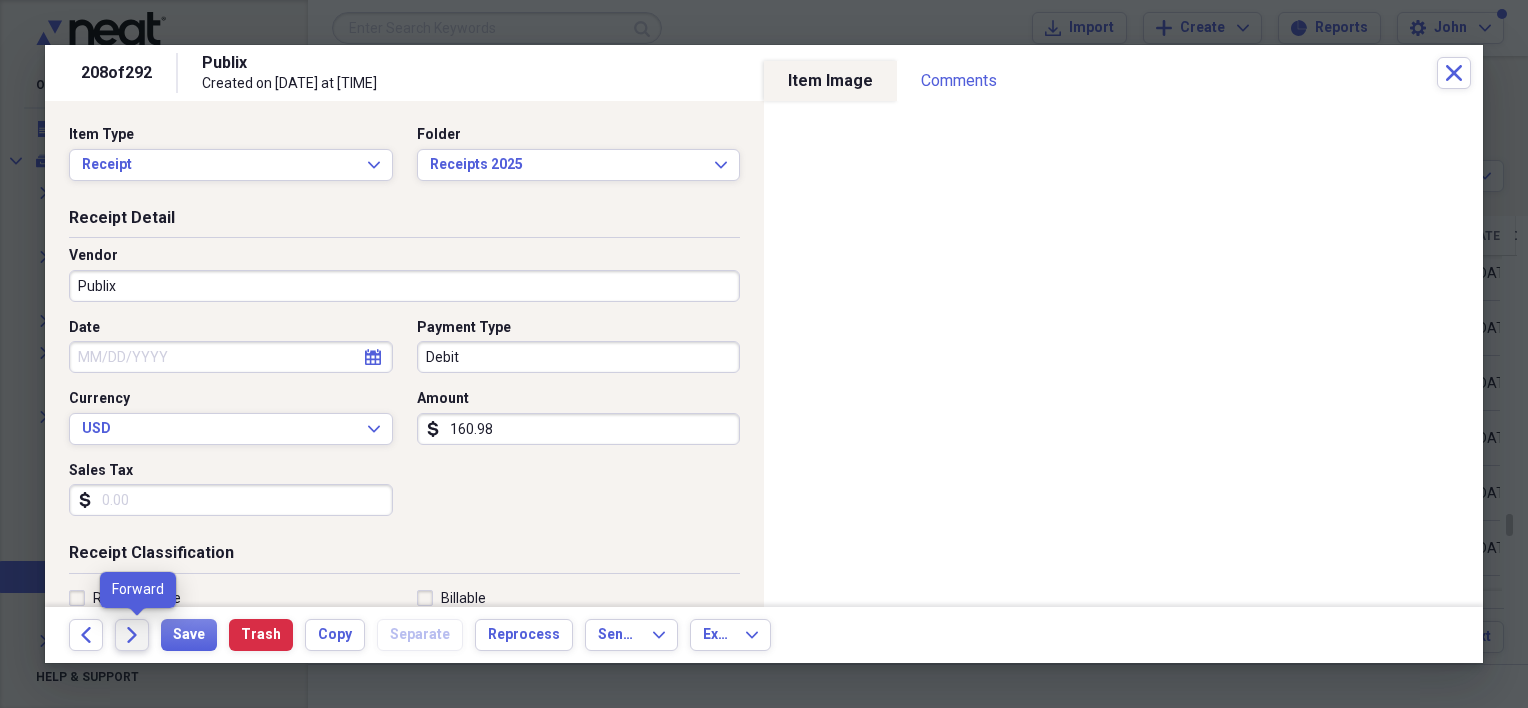 click on "Forward" 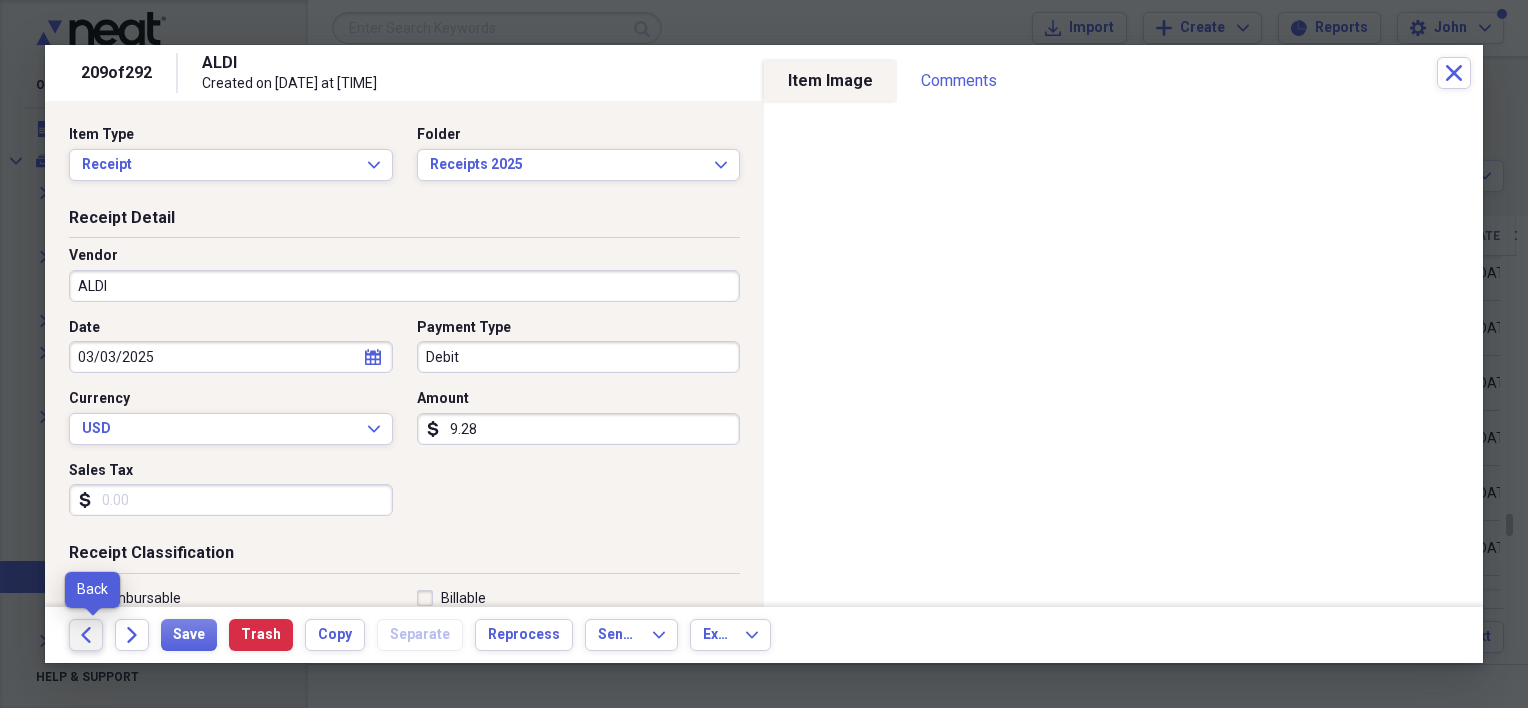 click on "Back" 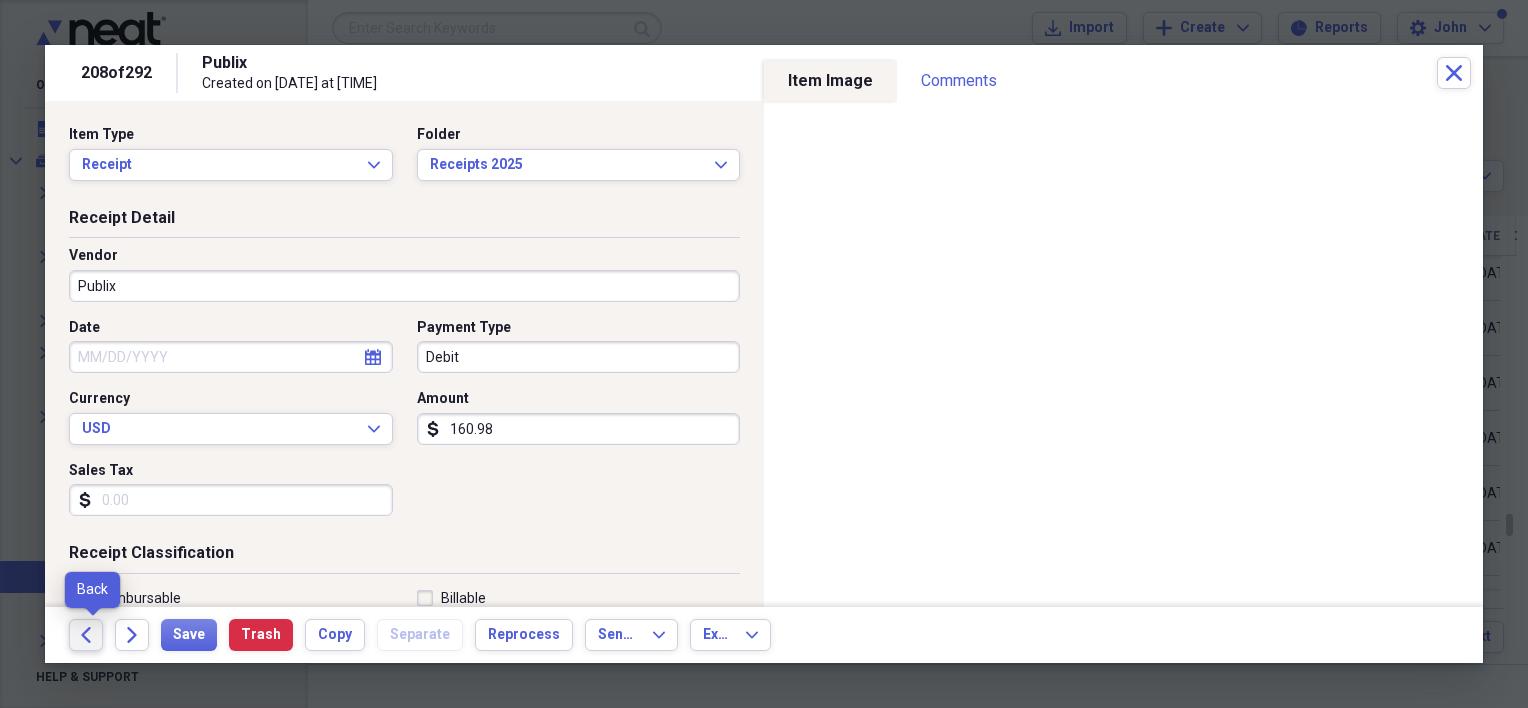 click on "Back" 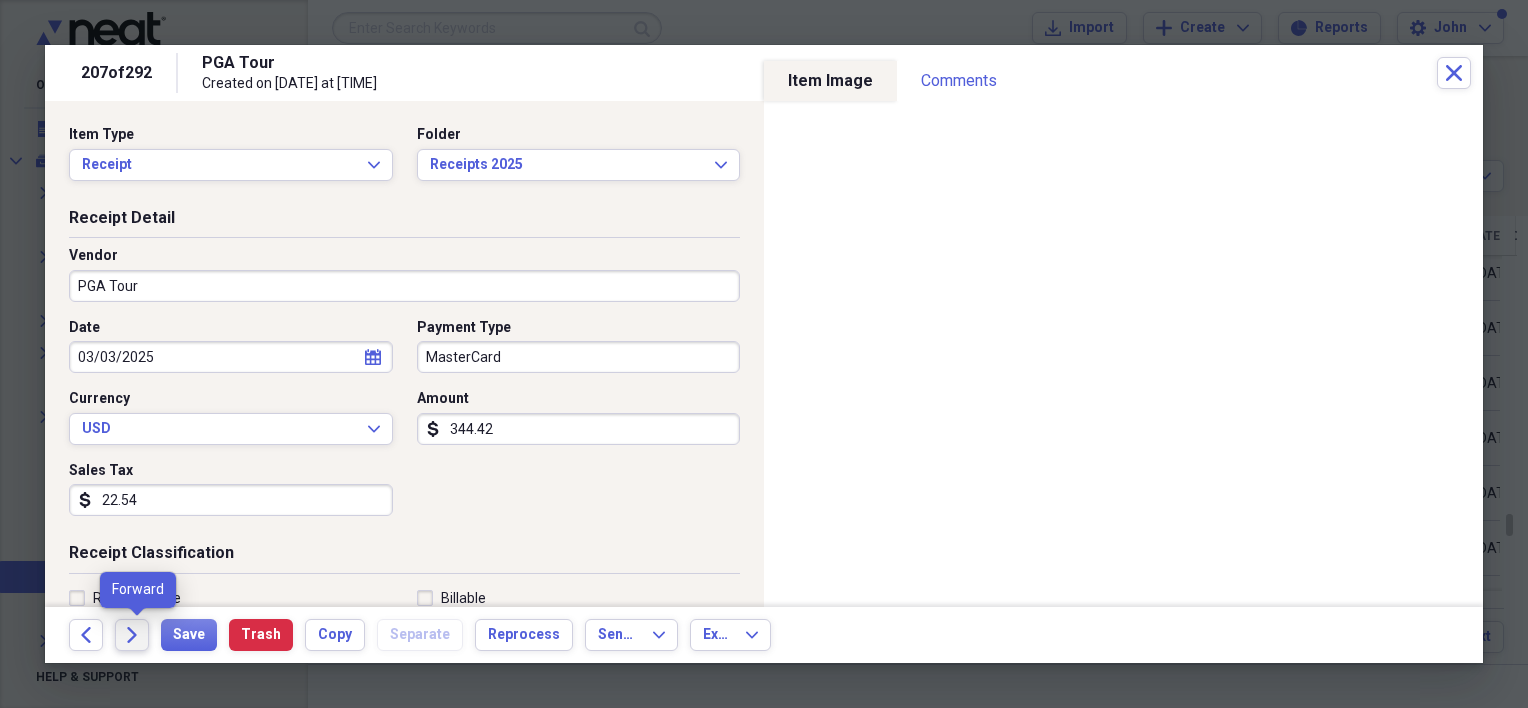 click on "Forward" at bounding box center [132, 635] 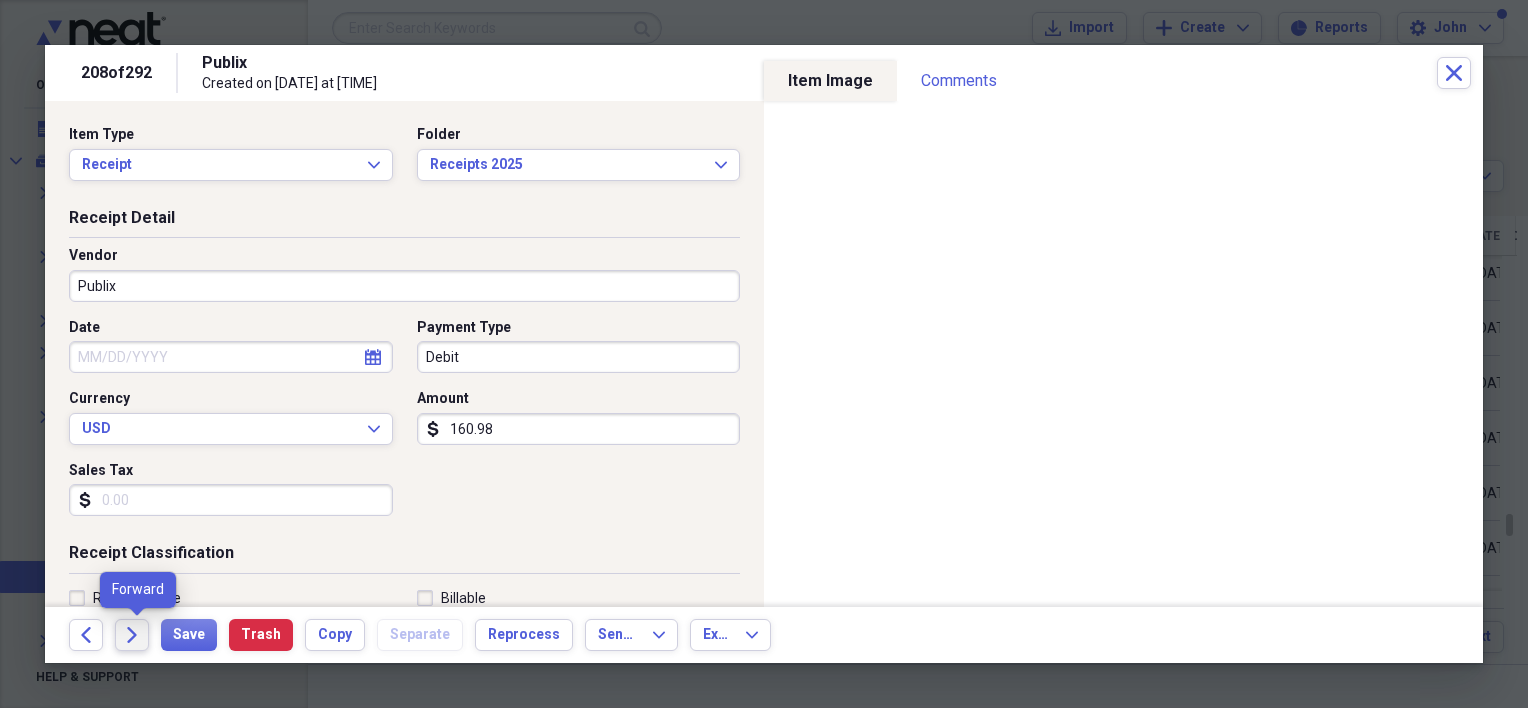 click on "Forward" at bounding box center (132, 635) 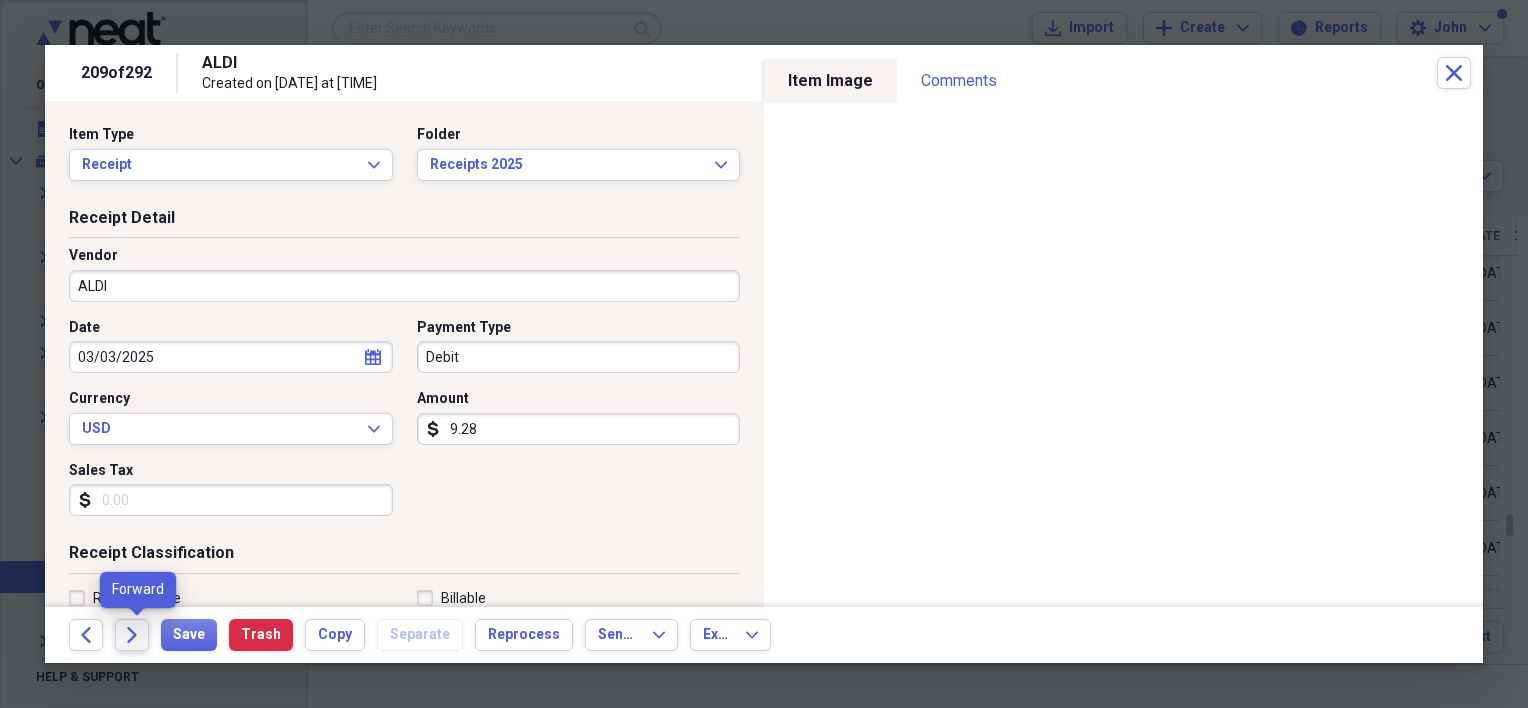 click on "Forward" at bounding box center [132, 635] 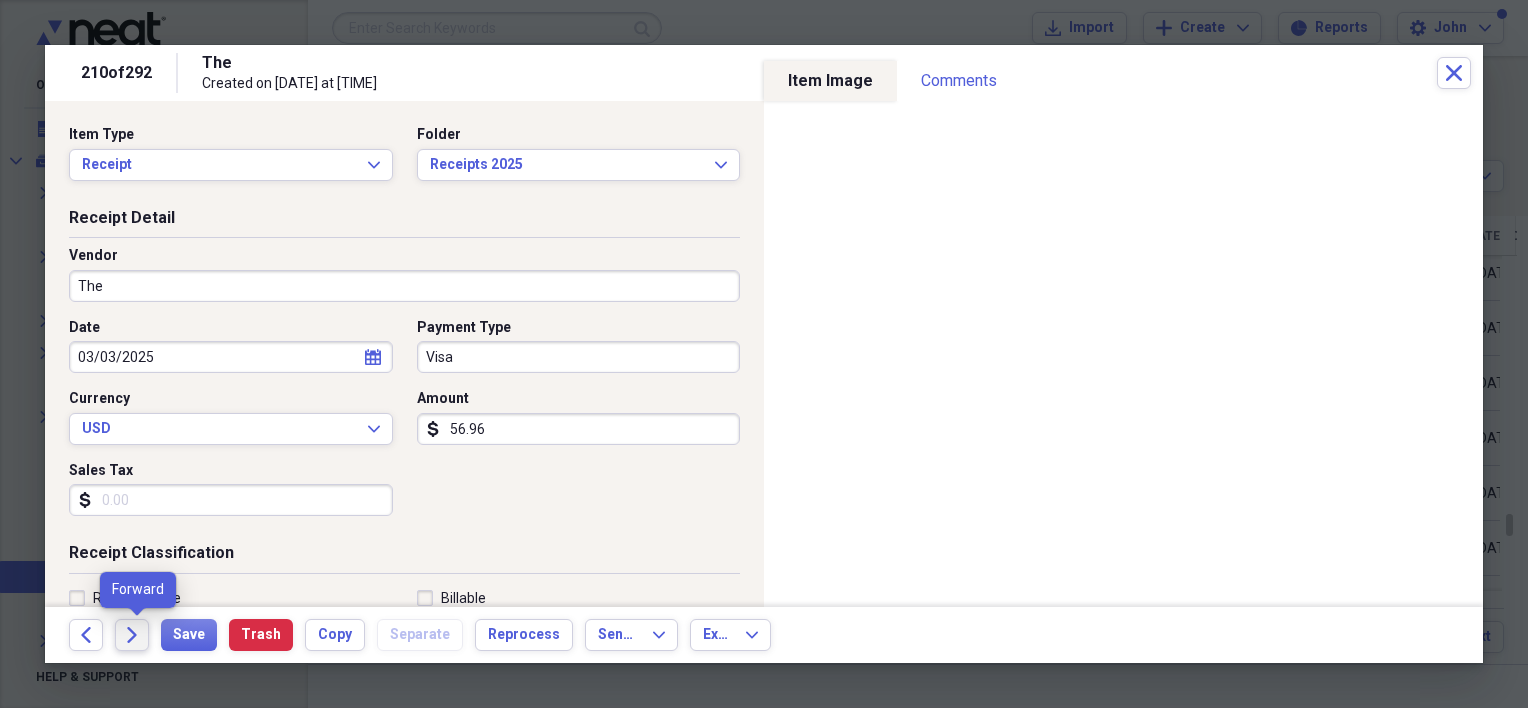 click on "Forward" at bounding box center (132, 635) 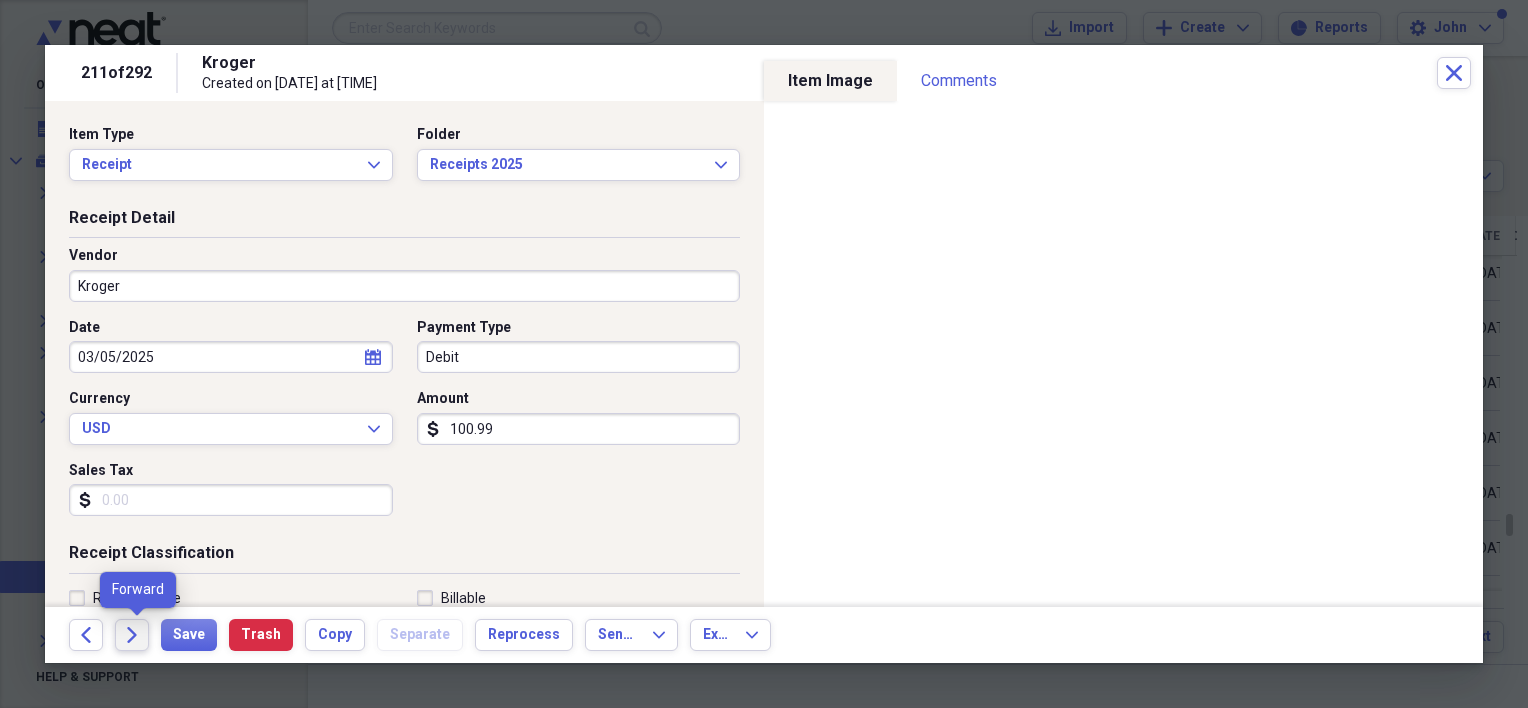 click on "Forward" 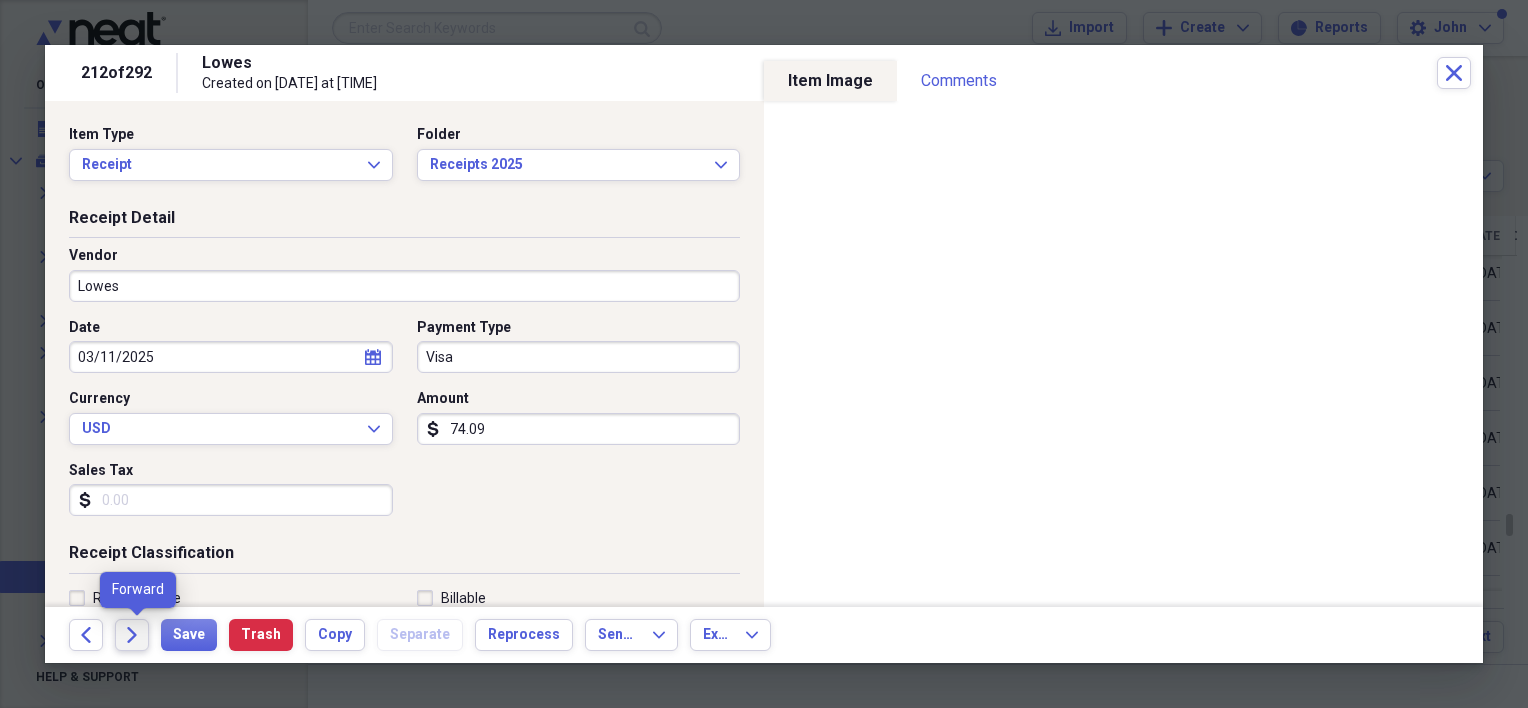 click 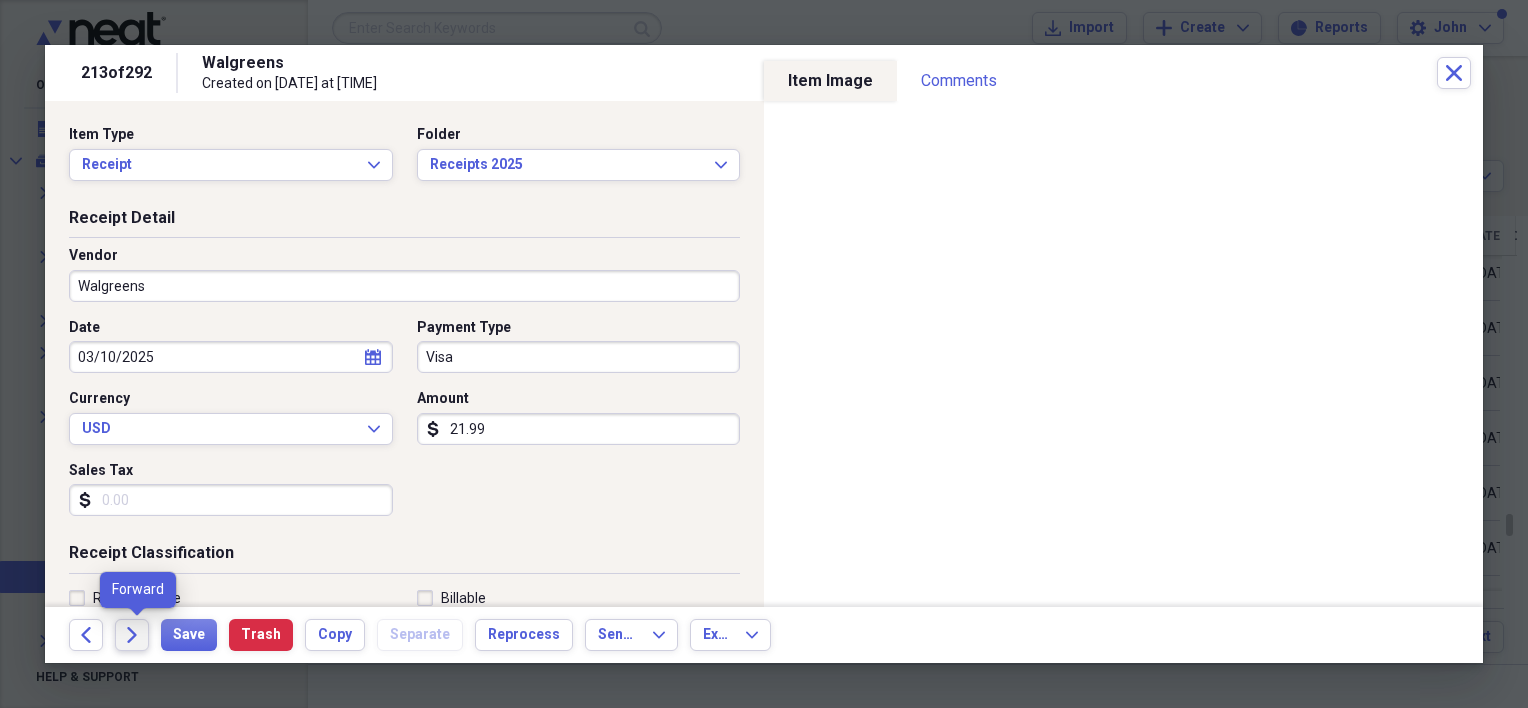 click 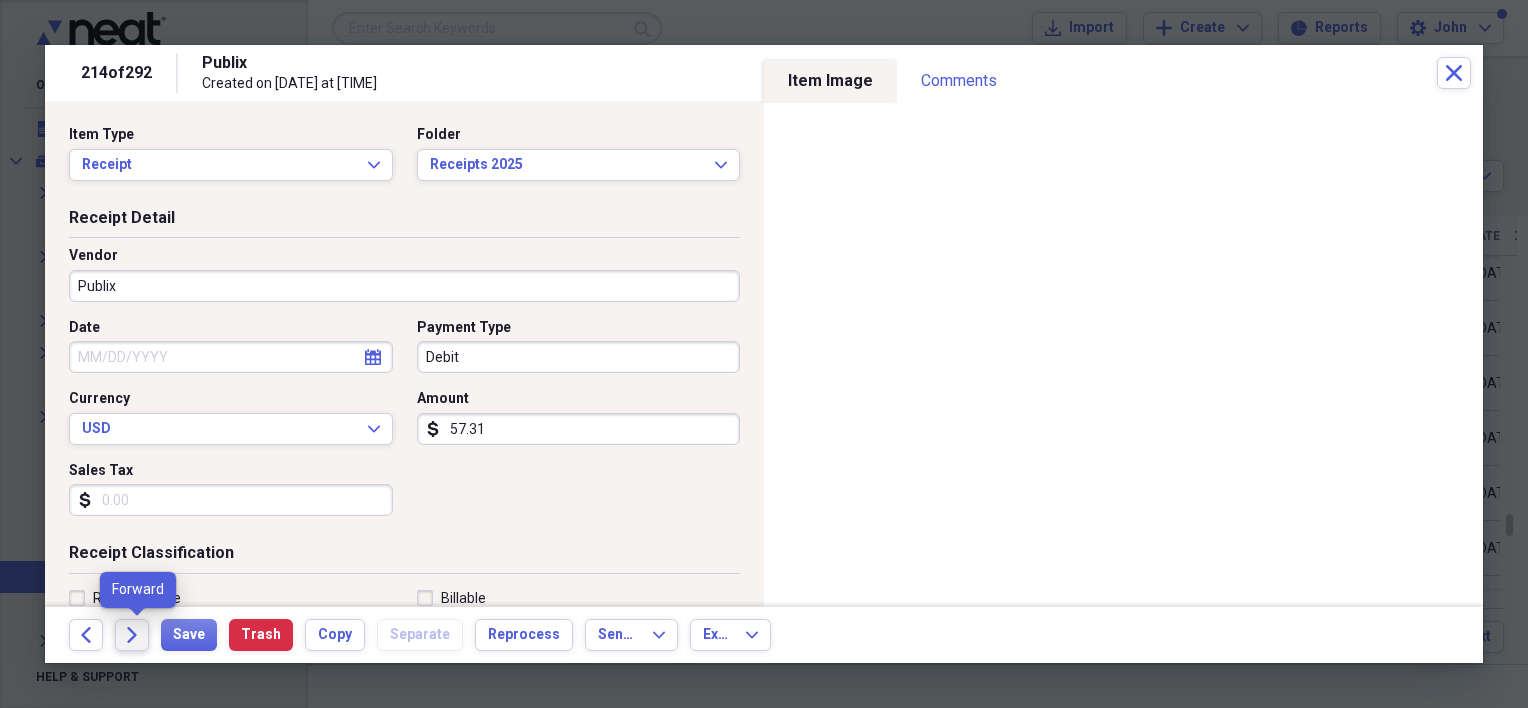 click 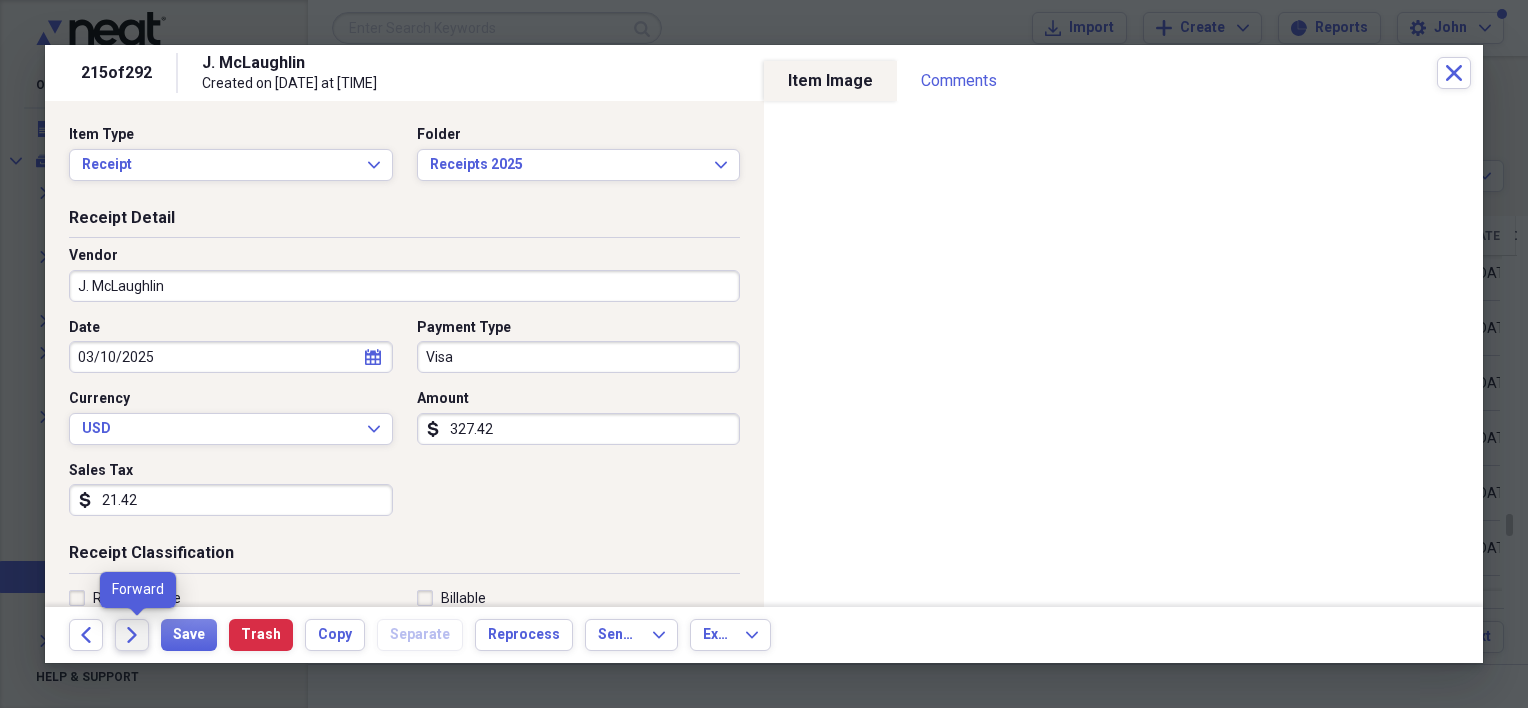 click 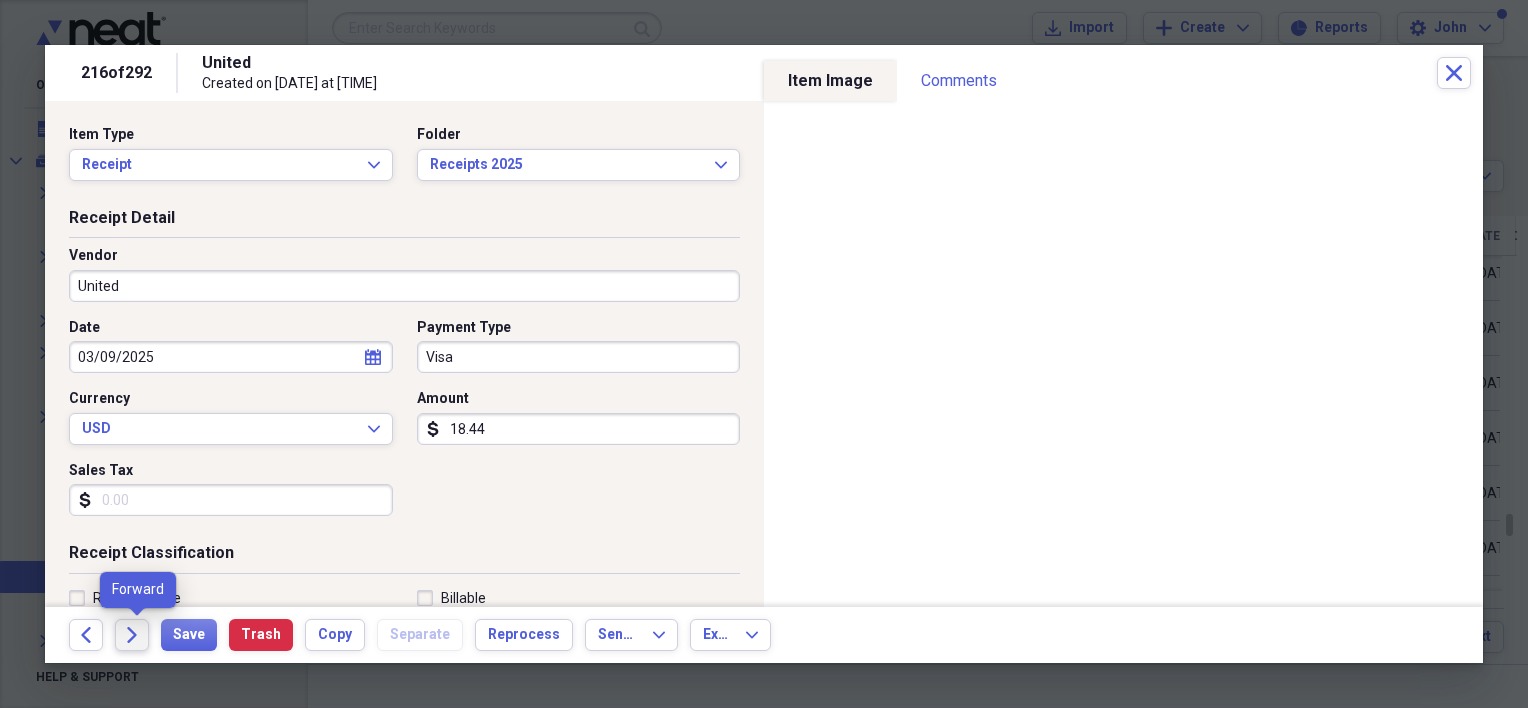 click 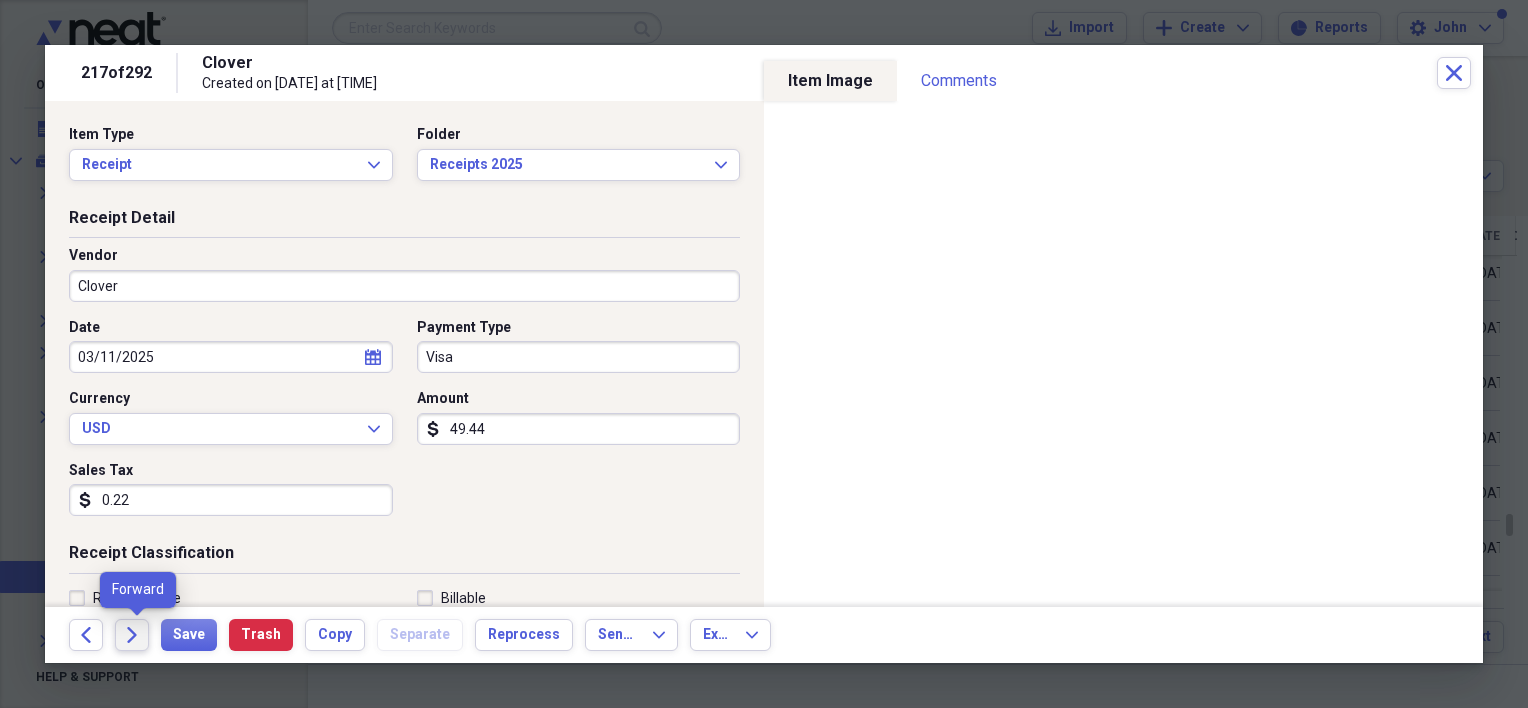 click 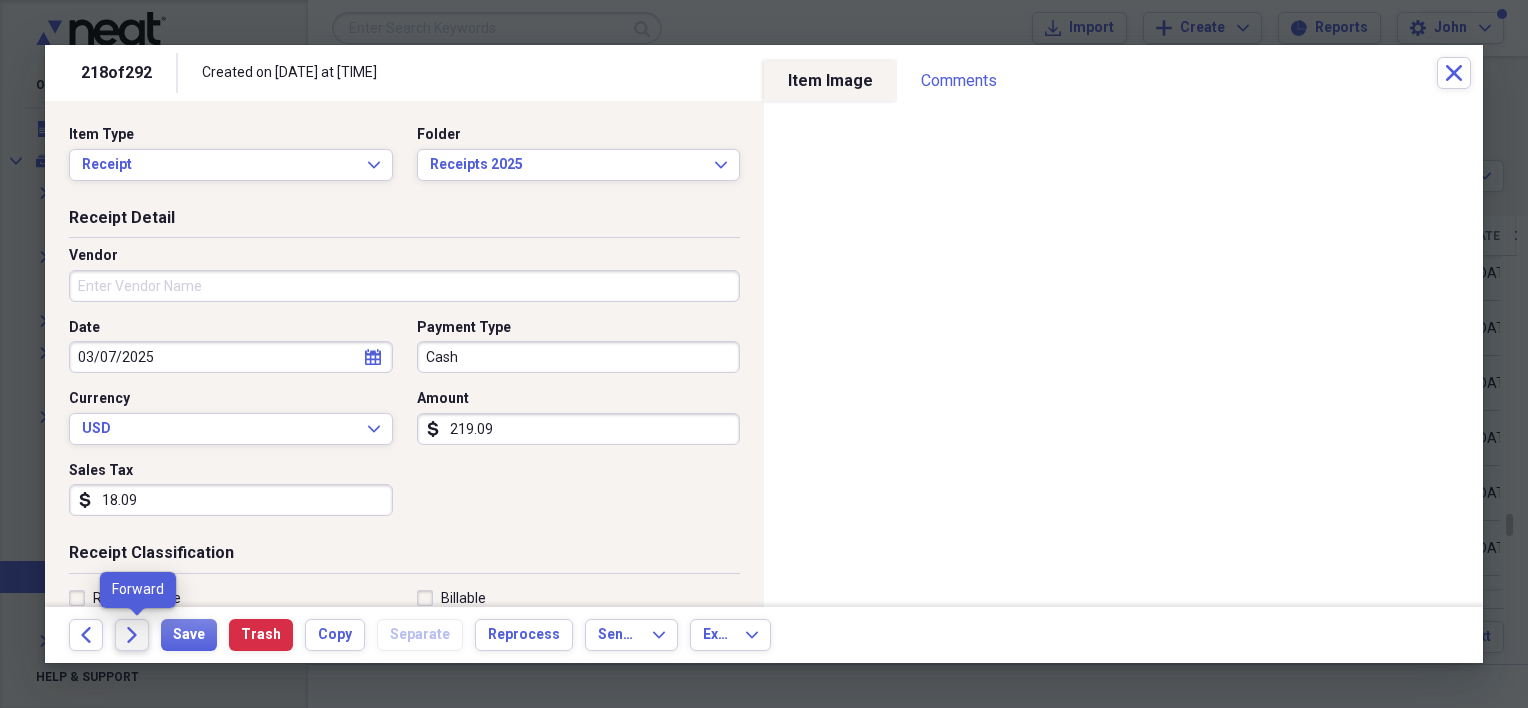 click 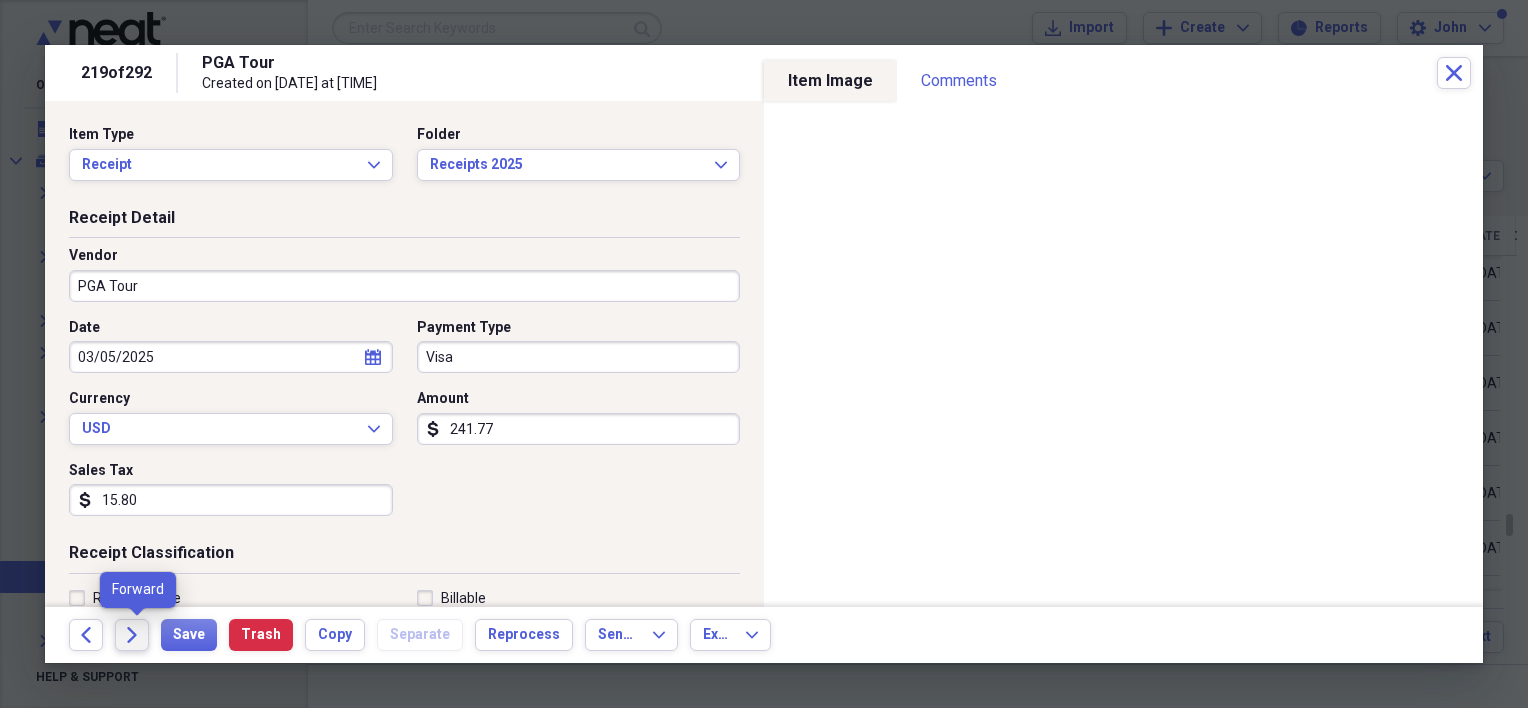 click on "Forward" 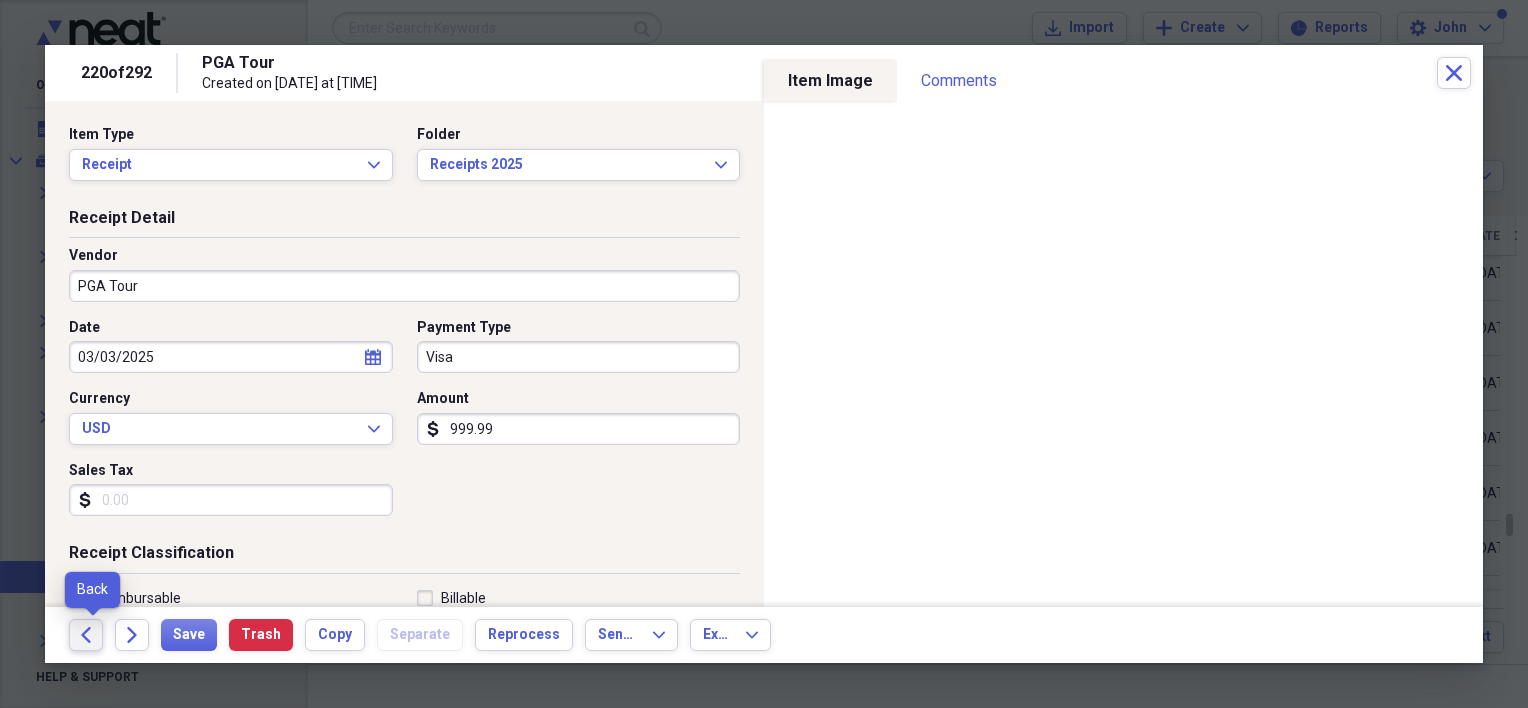 click 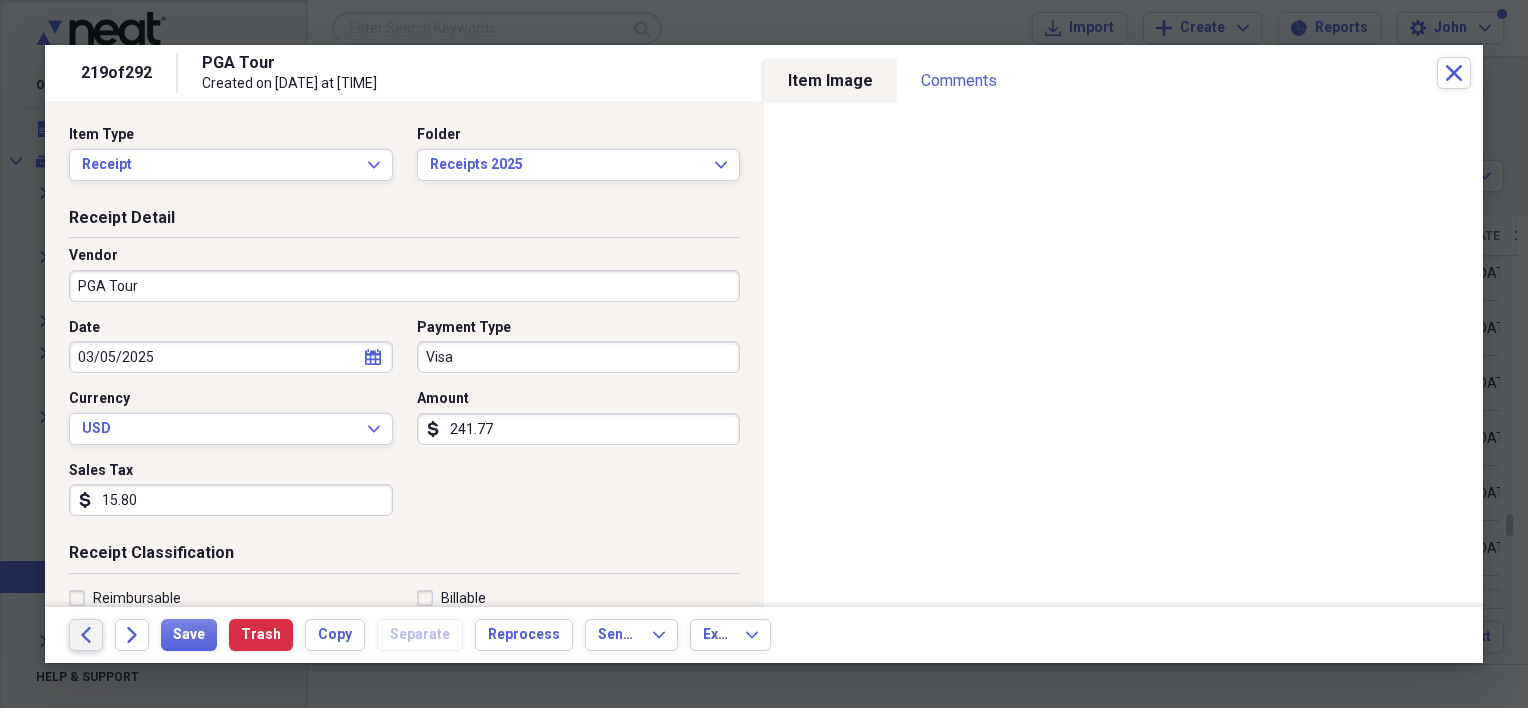 click 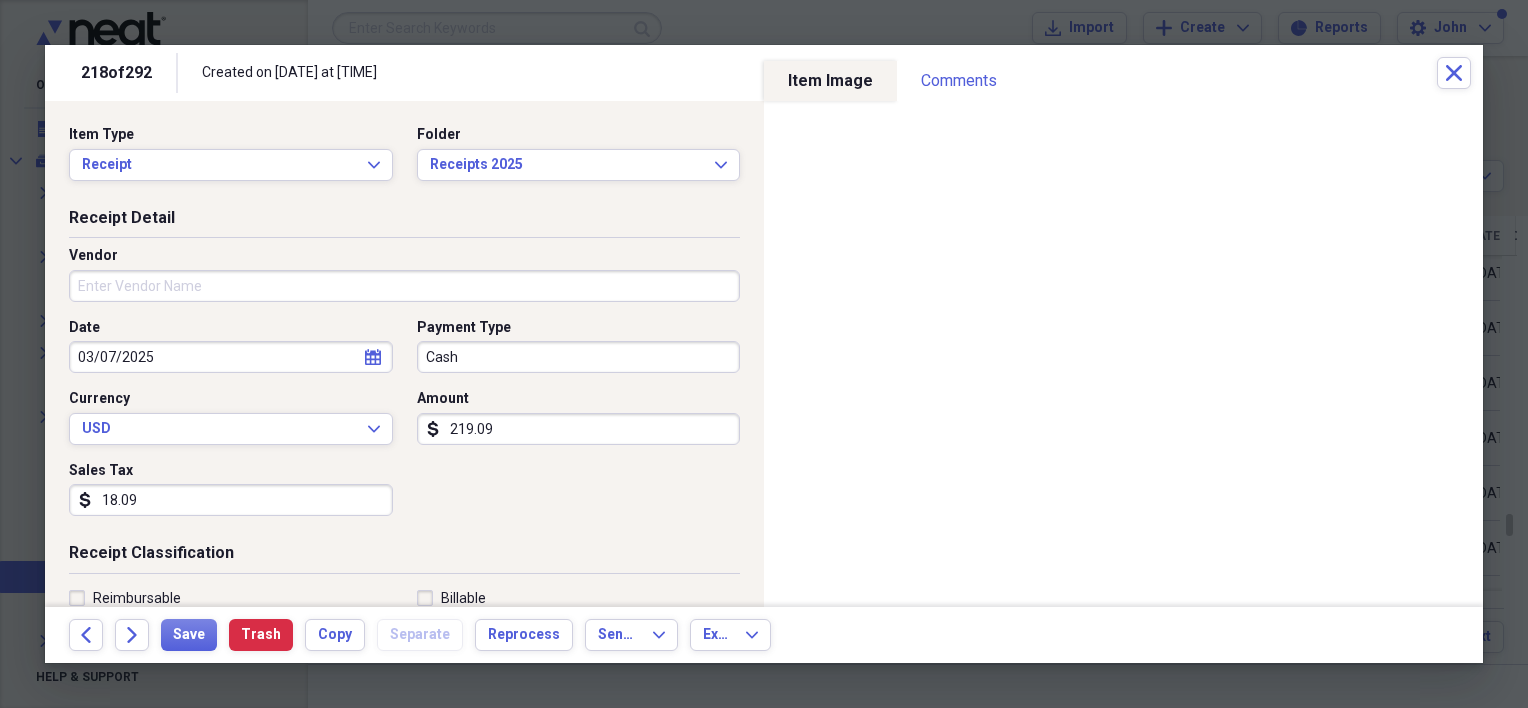 click 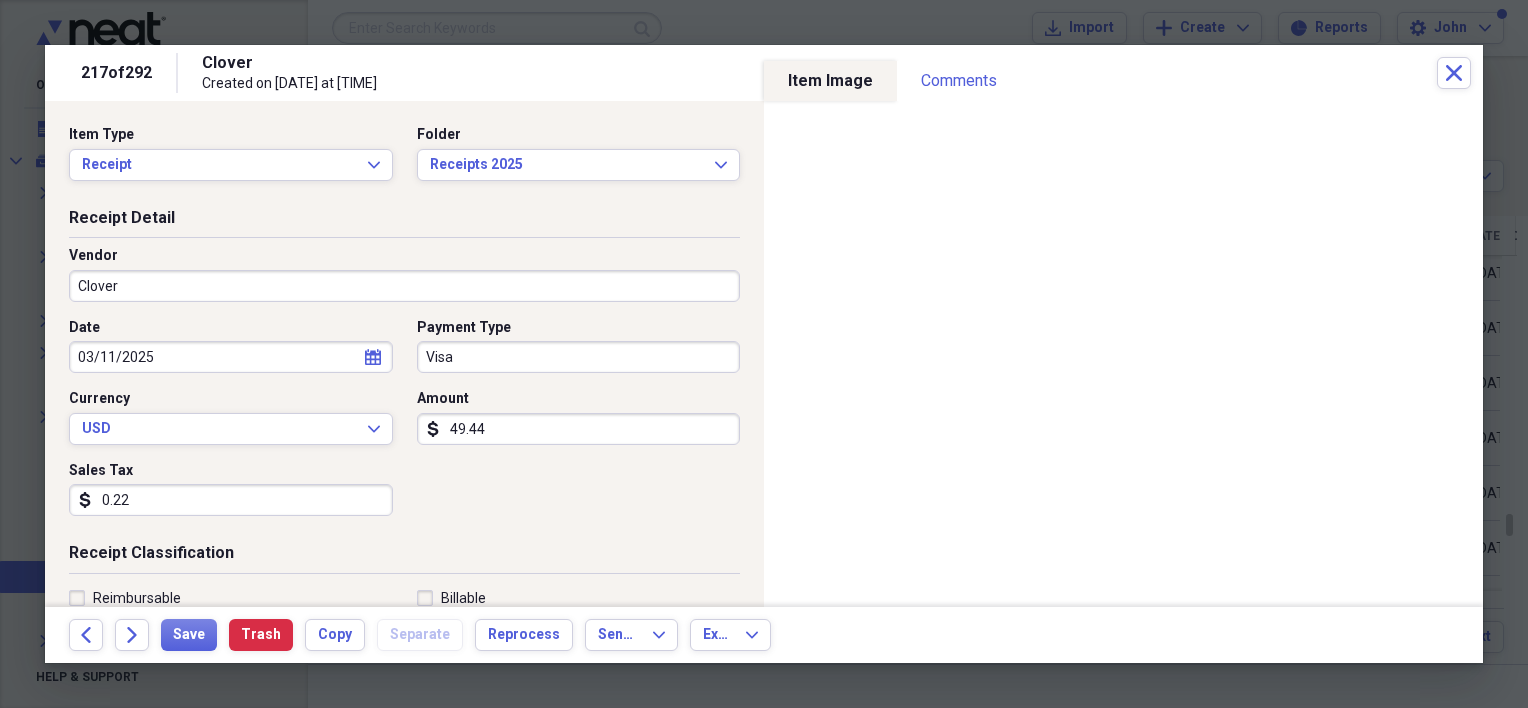 click 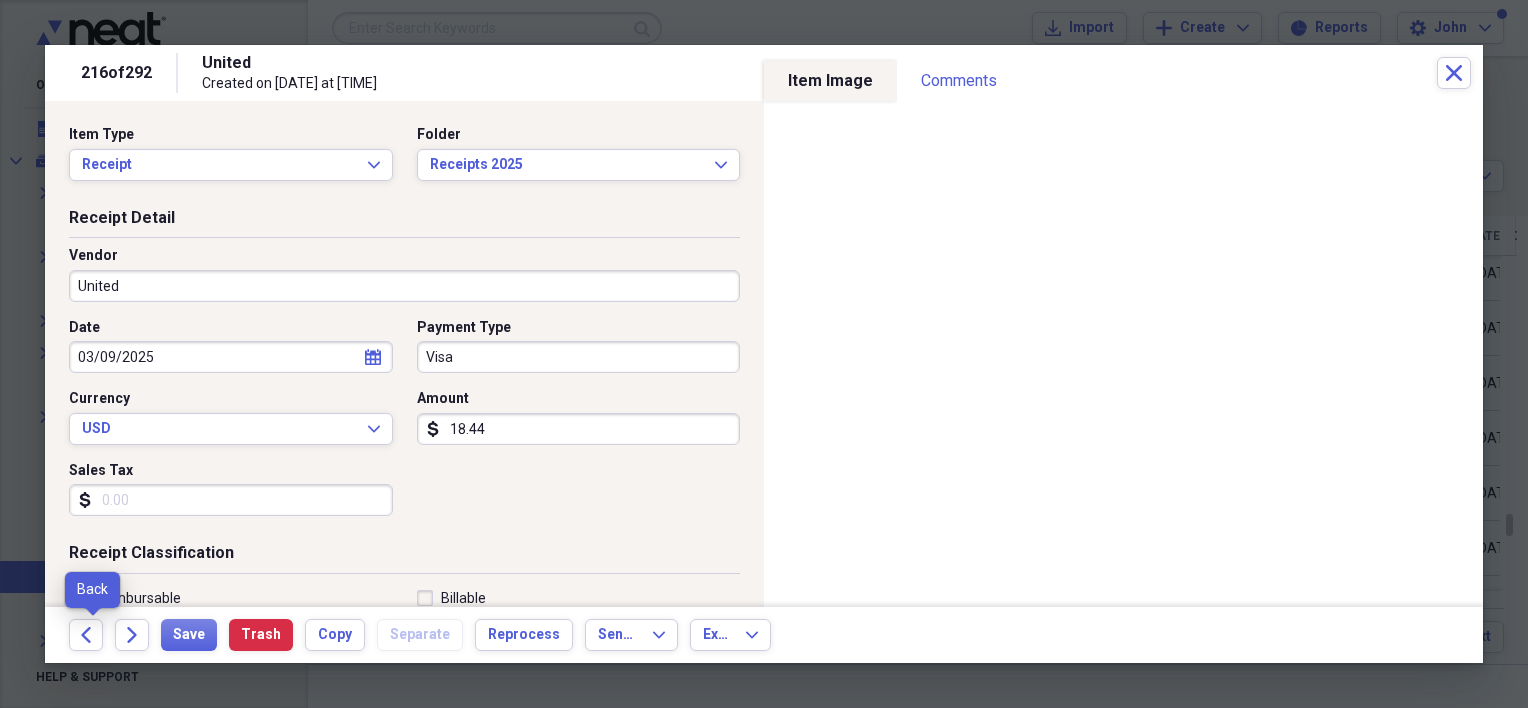 click 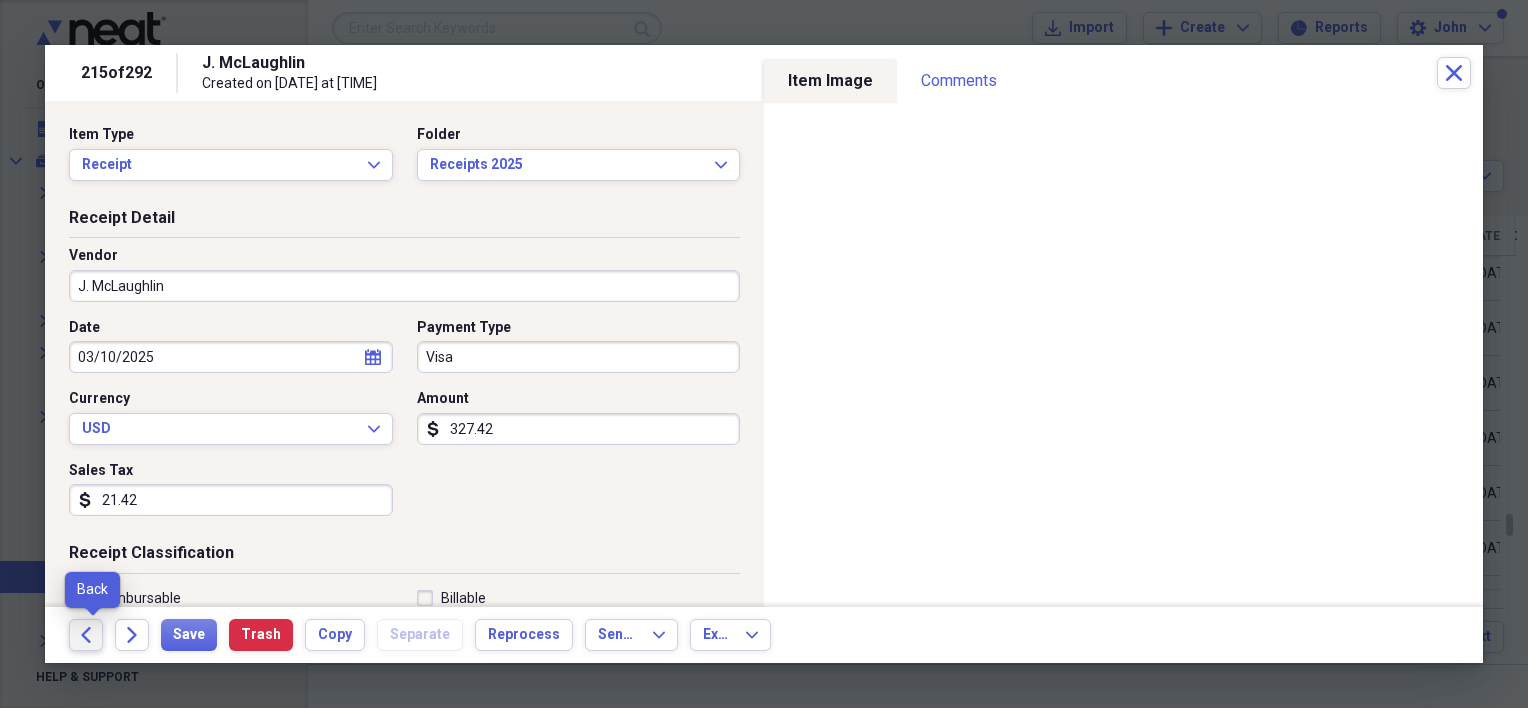 click 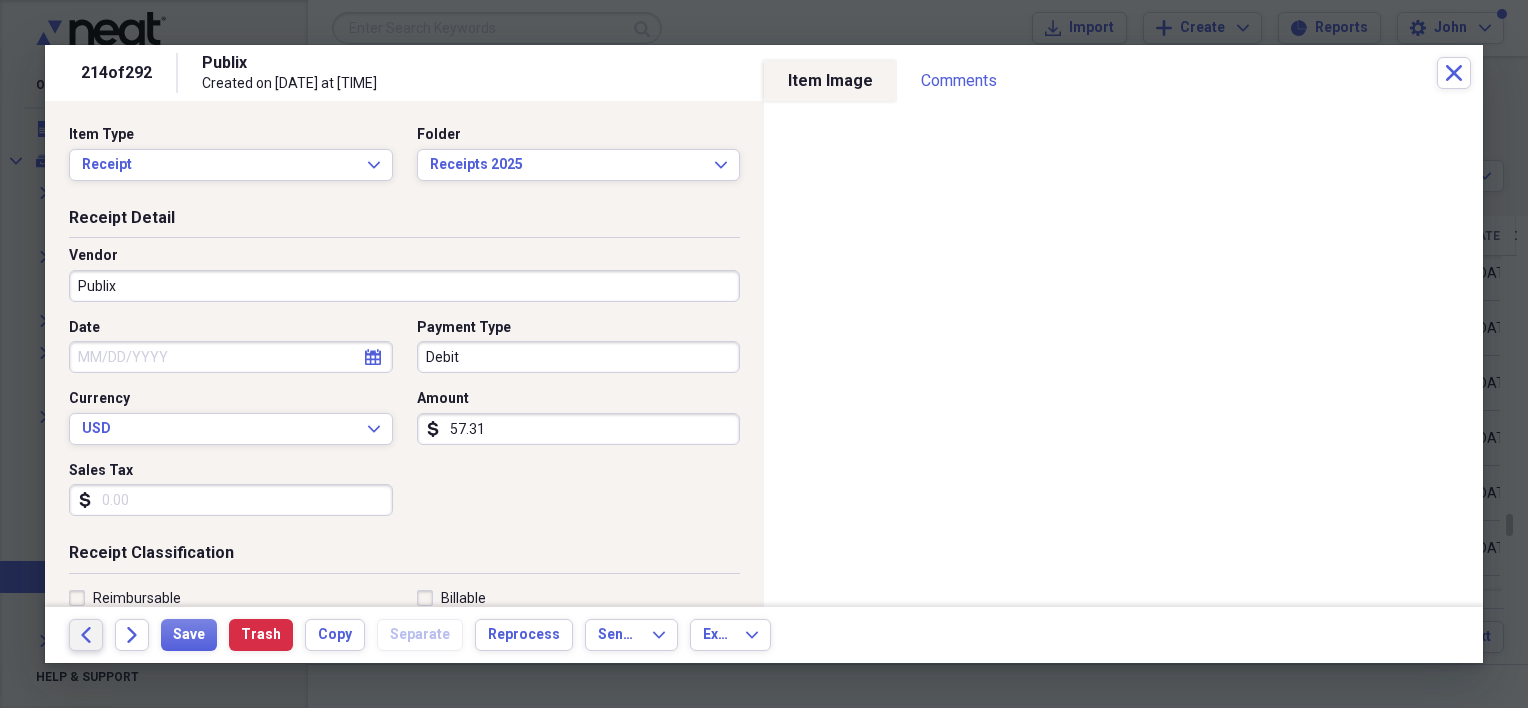 click 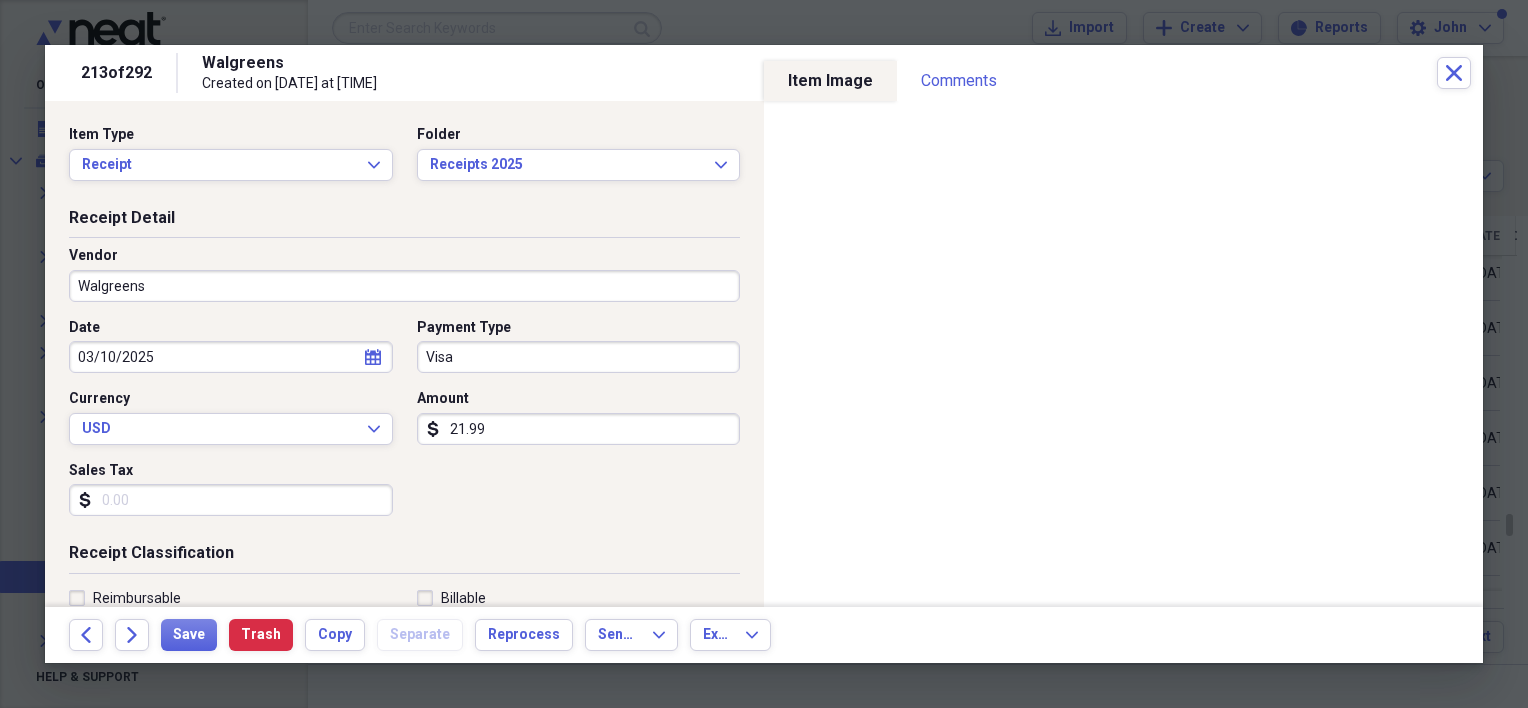 click 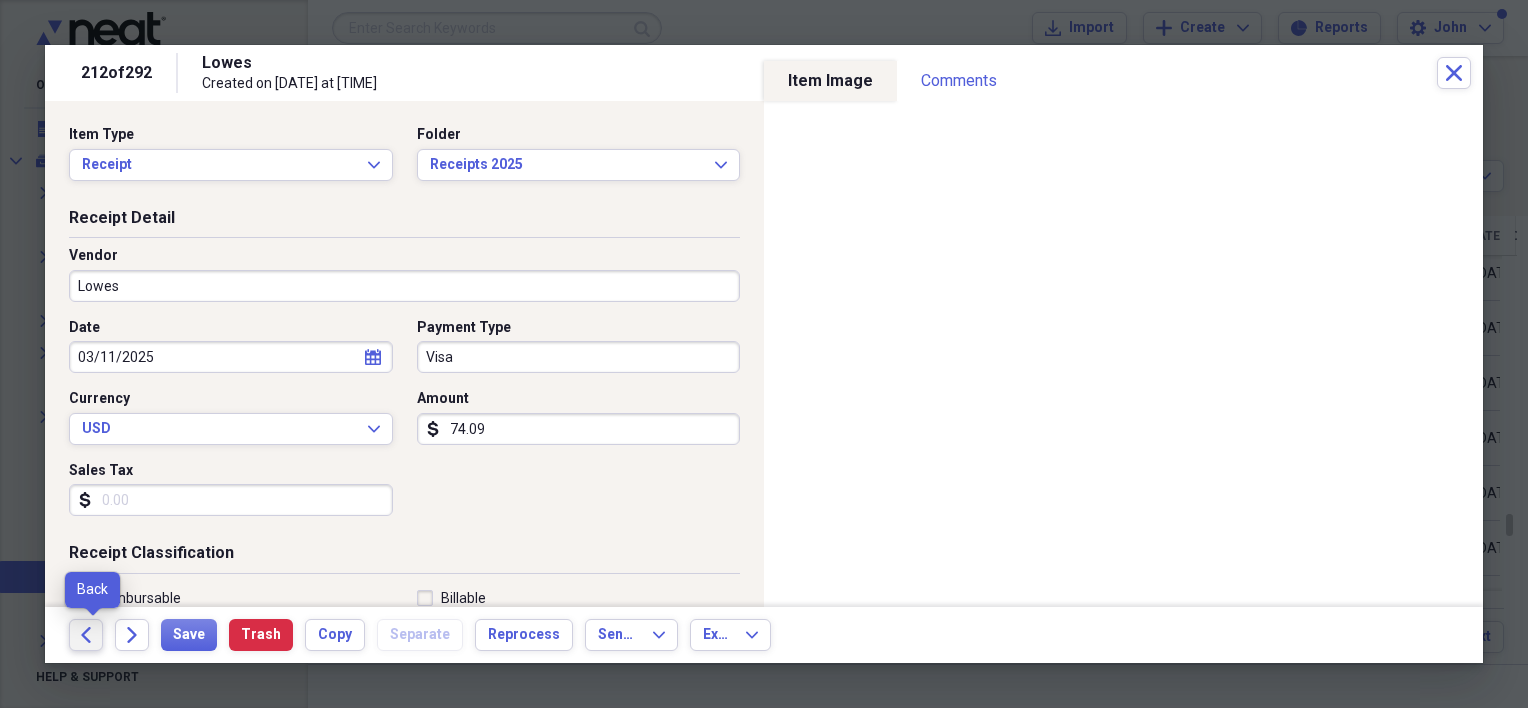 click 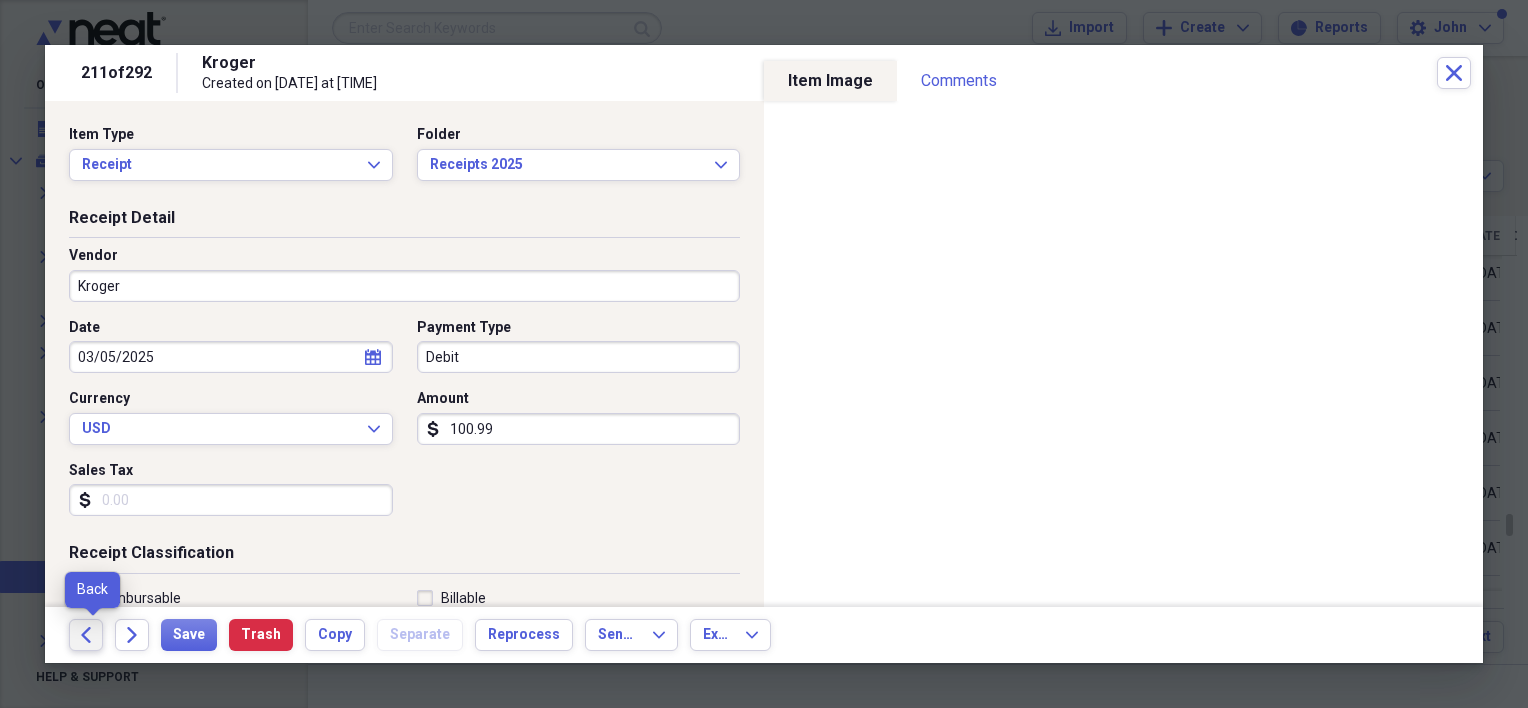 click 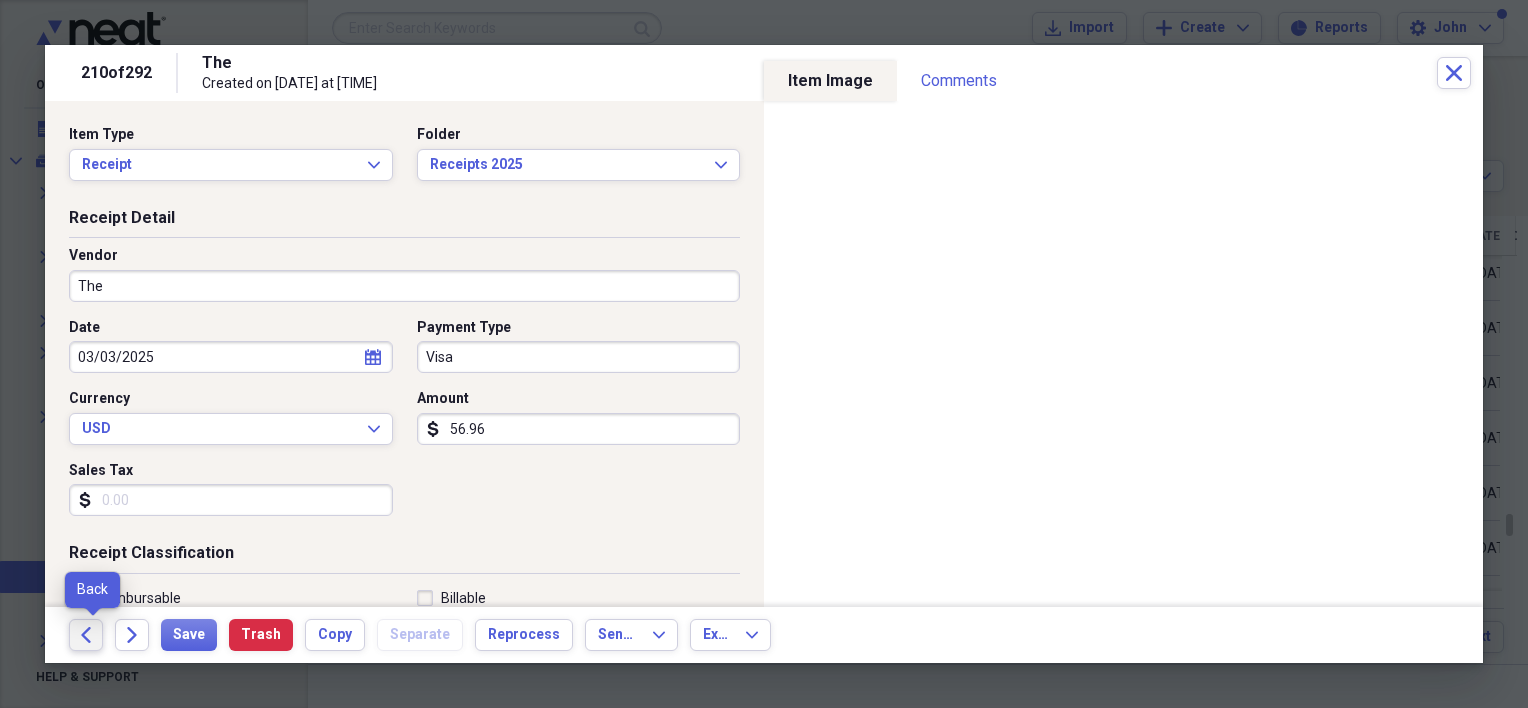 click 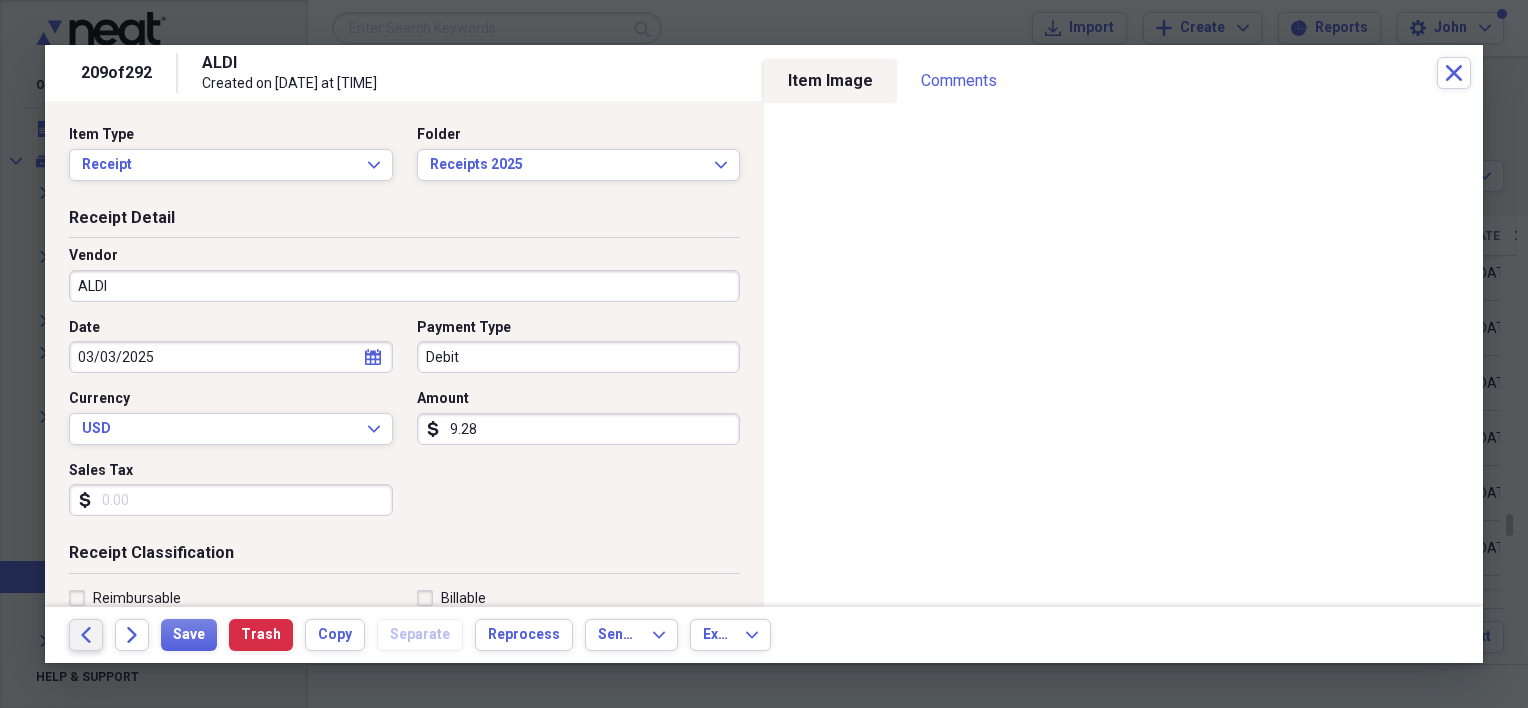 click 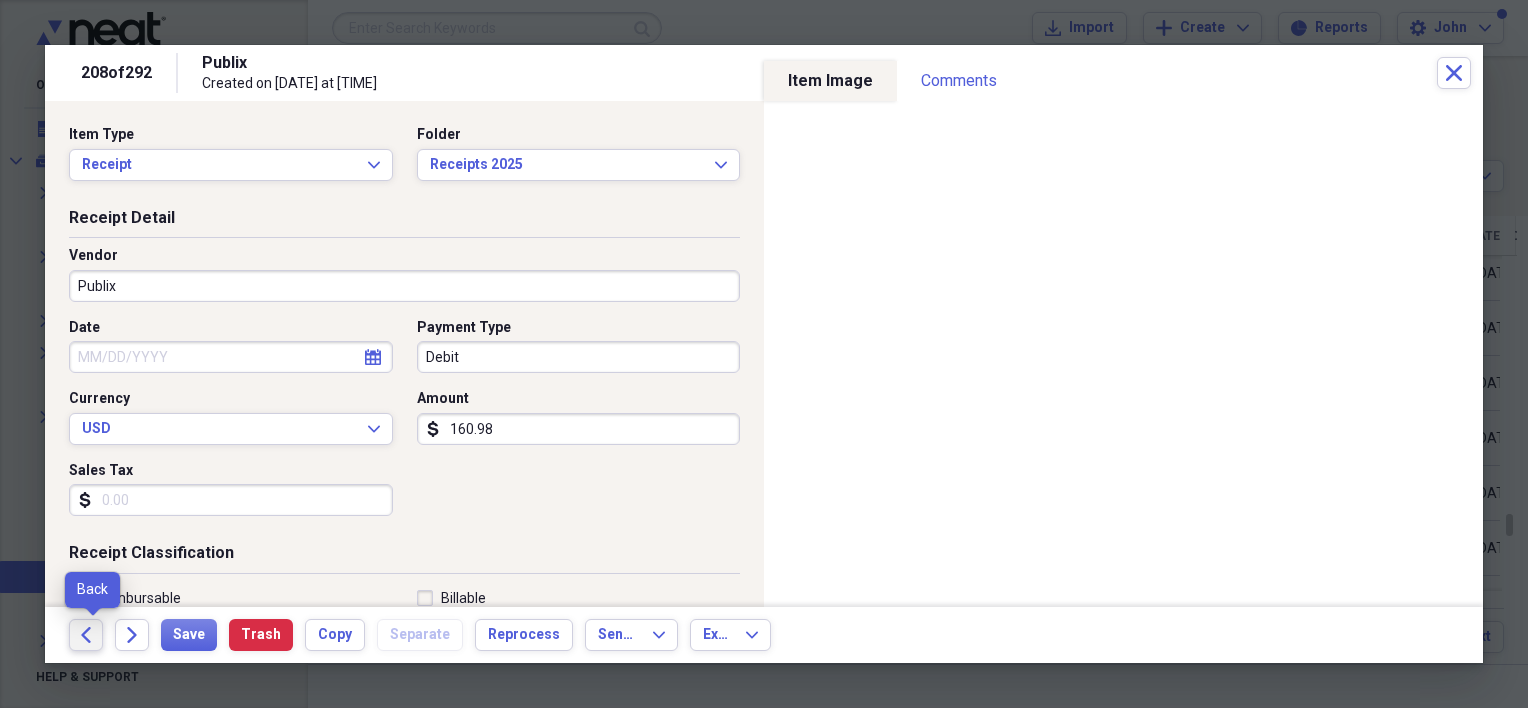 click 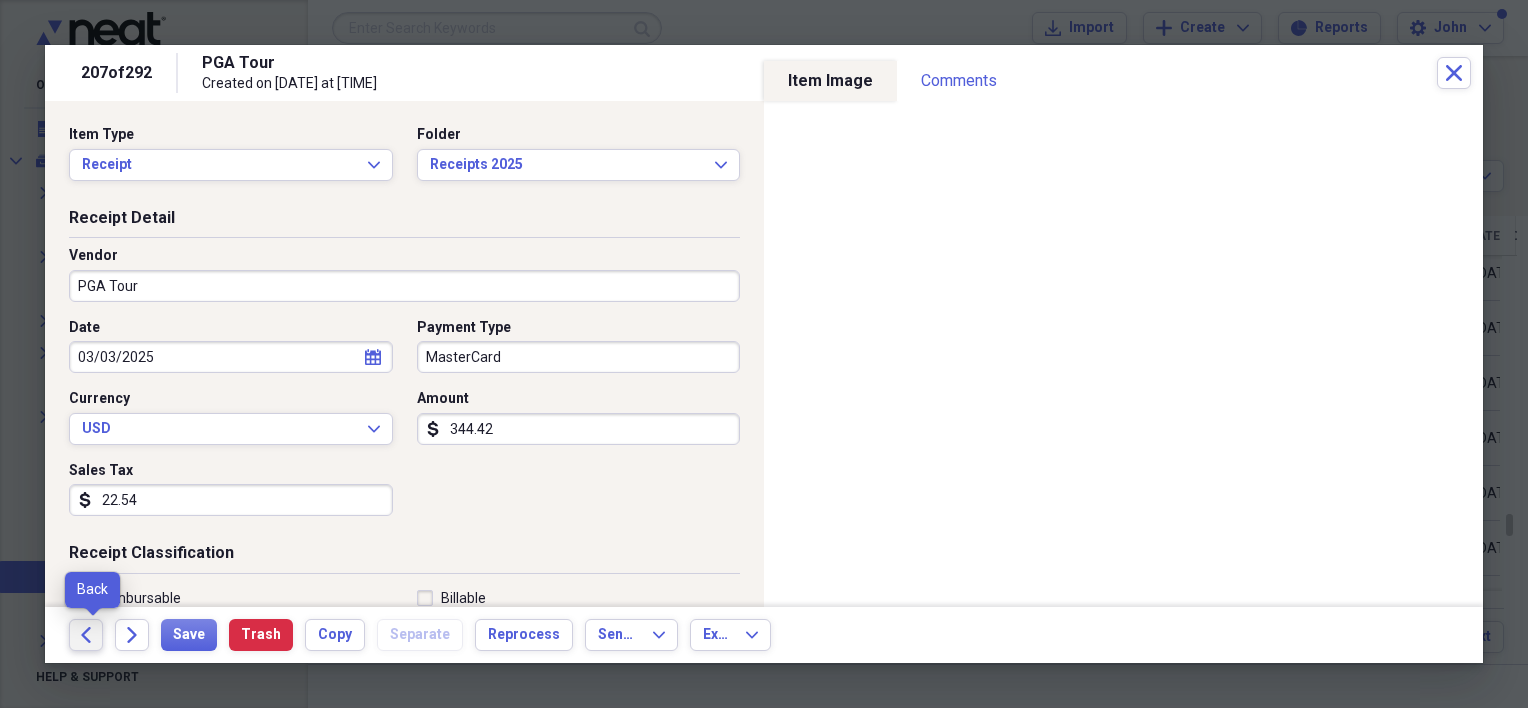 click 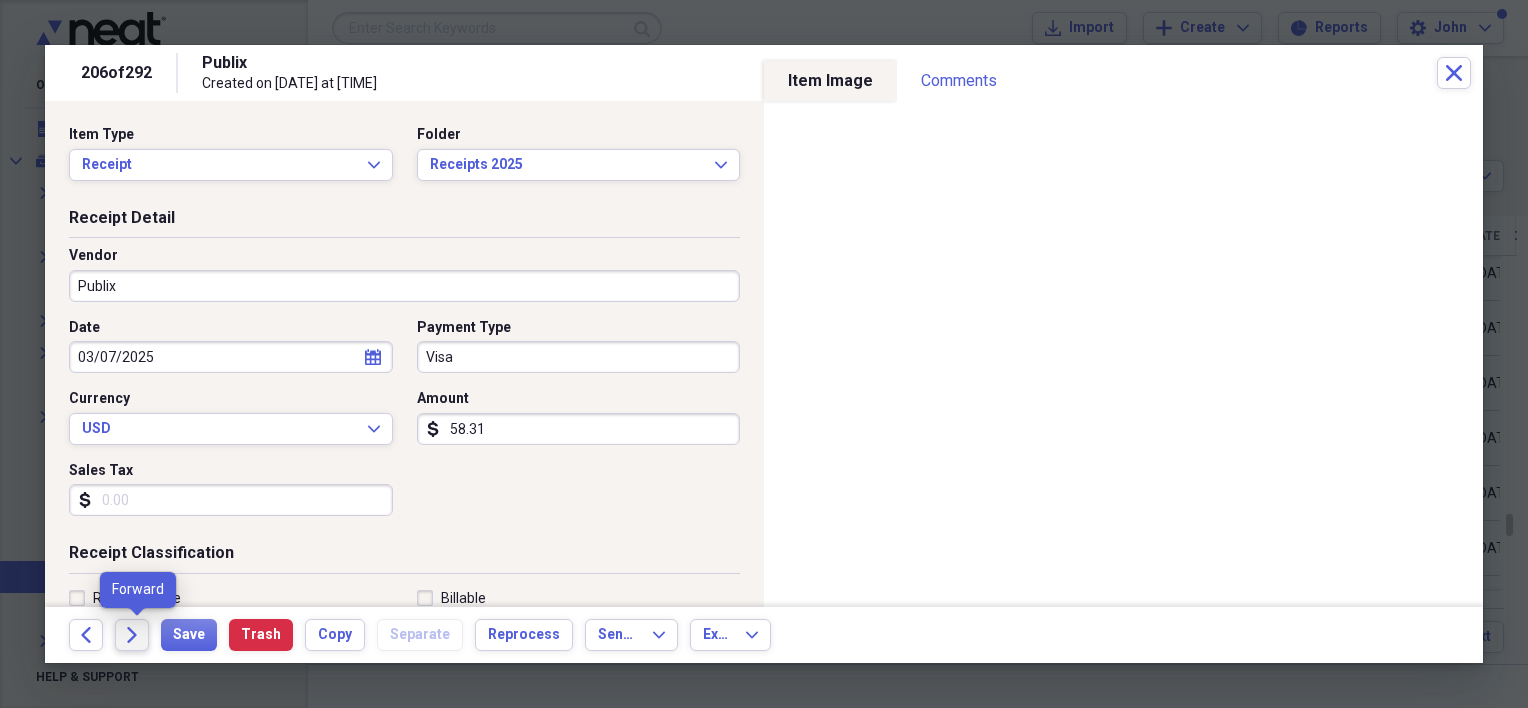 click 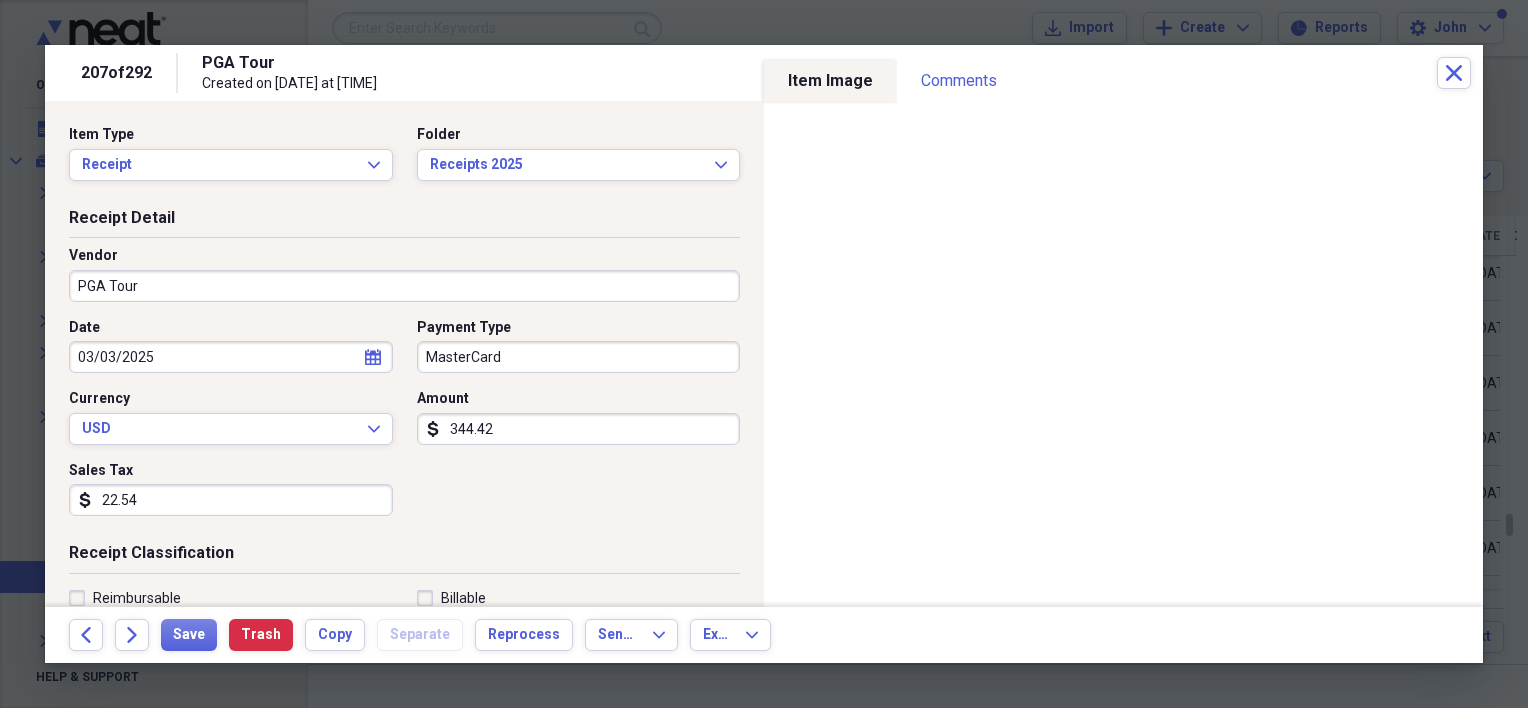 drag, startPoint x: 87, startPoint y: 628, endPoint x: 55, endPoint y: 640, distance: 34.176014 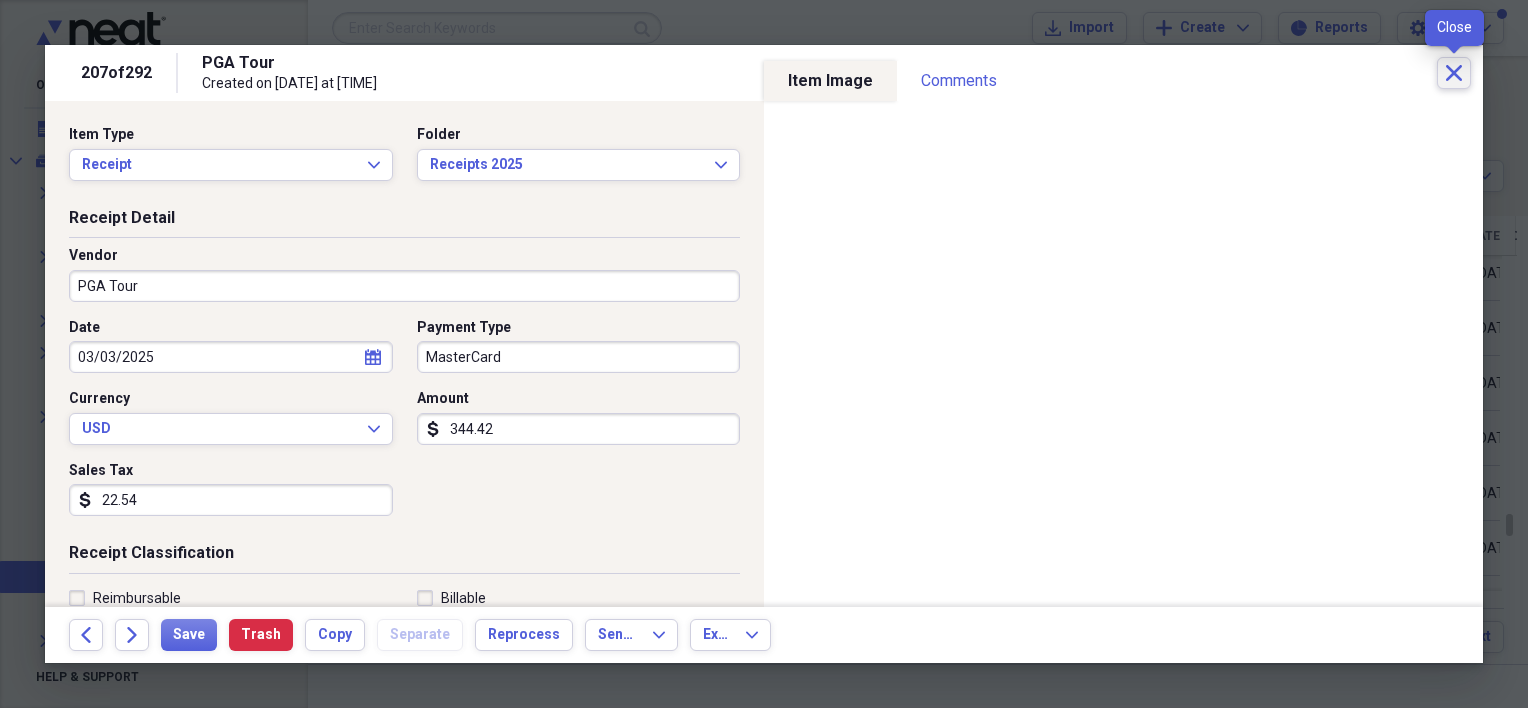 click 